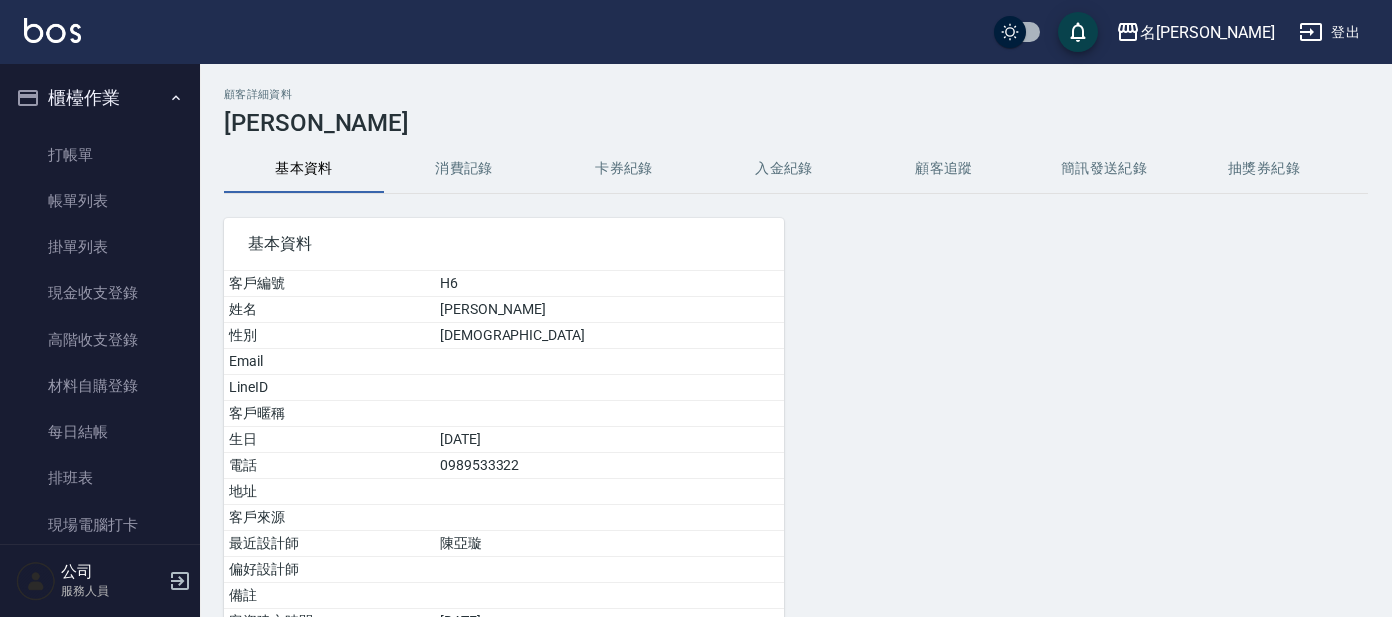 scroll, scrollTop: 0, scrollLeft: 0, axis: both 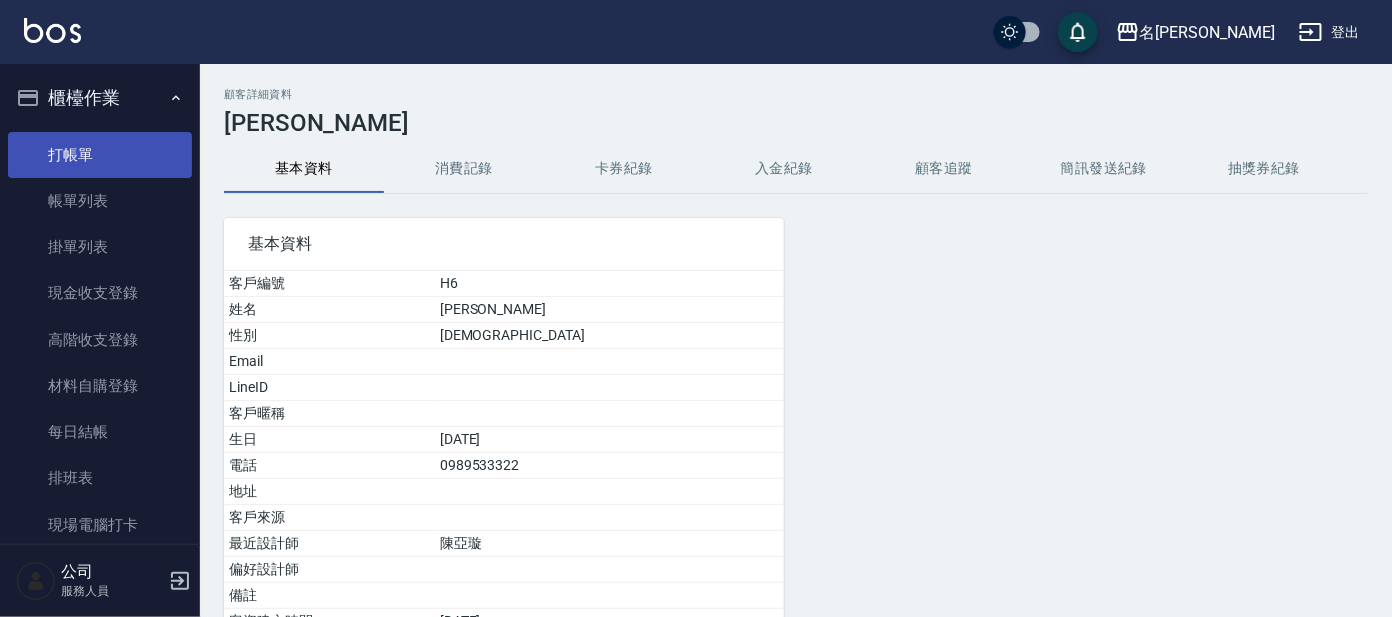 click on "打帳單" at bounding box center (100, 155) 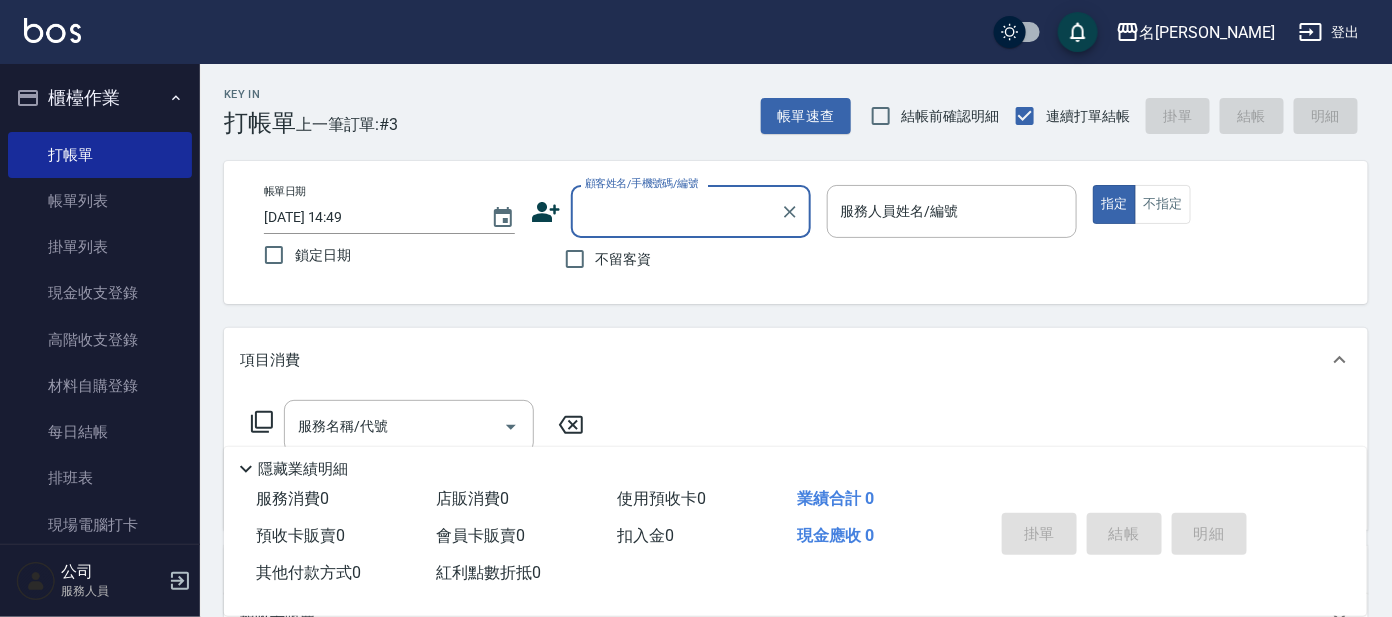 click on "顧客姓名/手機號碼/編號" at bounding box center (676, 211) 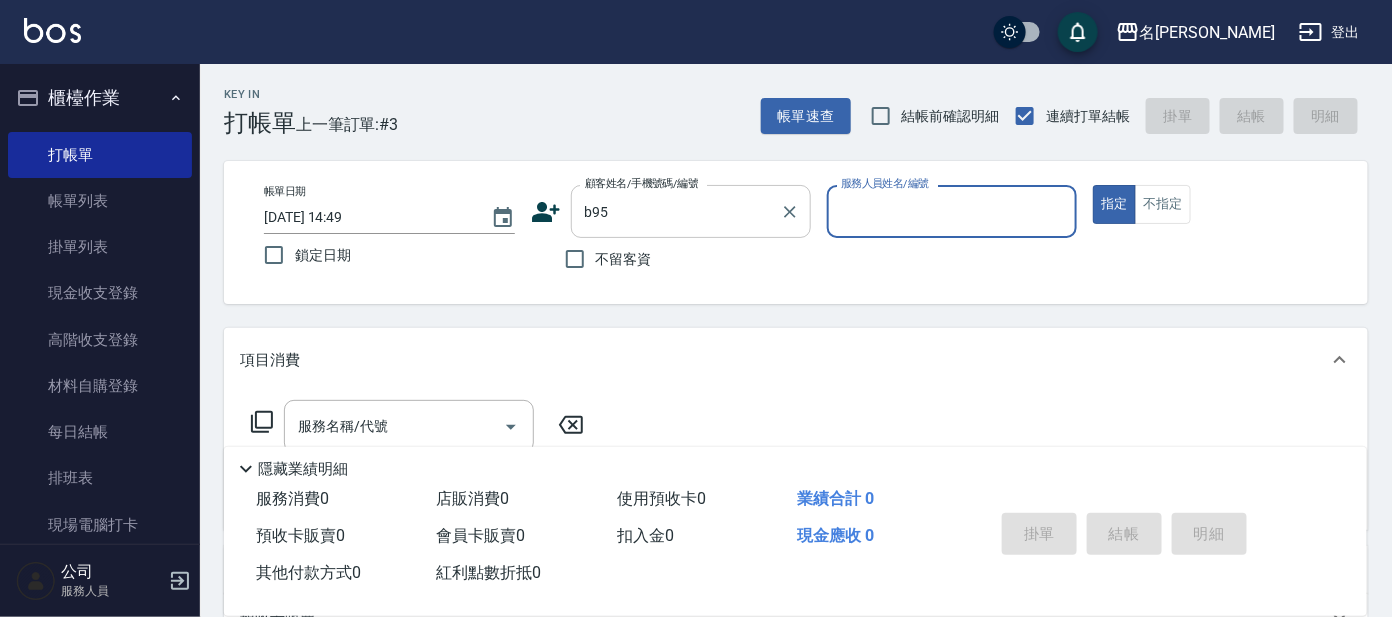 click on "b95" at bounding box center (676, 211) 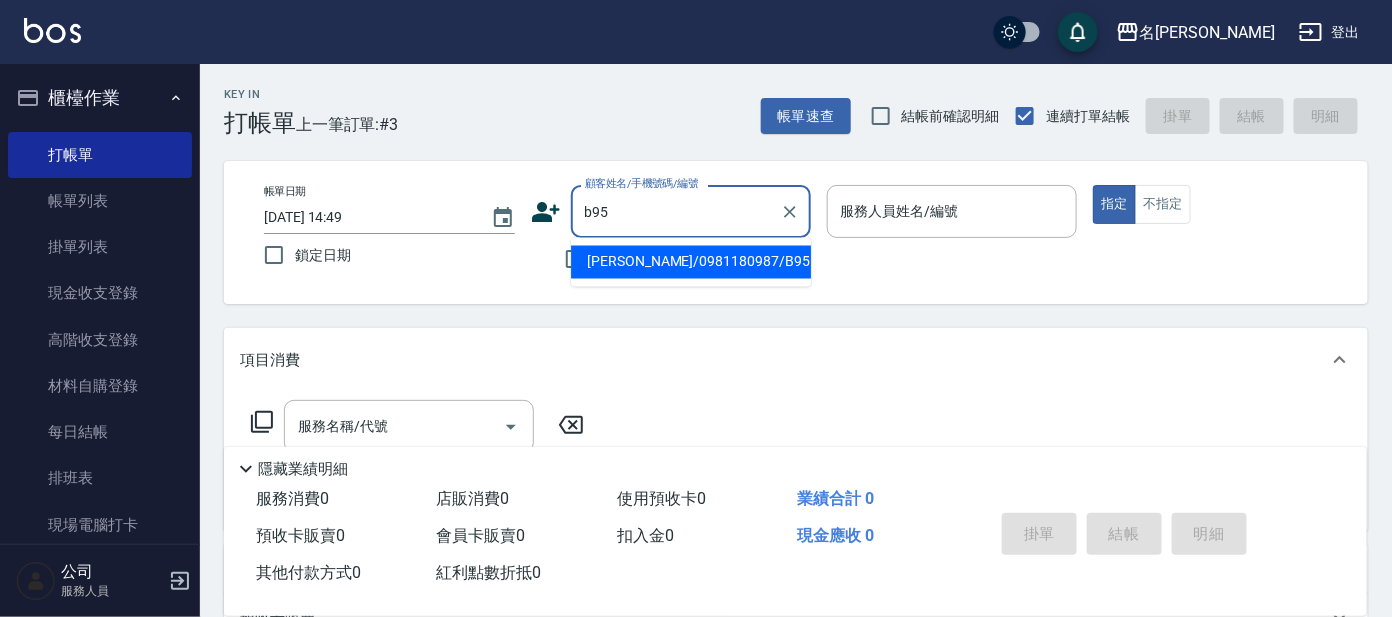 drag, startPoint x: 725, startPoint y: 254, endPoint x: 749, endPoint y: 253, distance: 24.020824 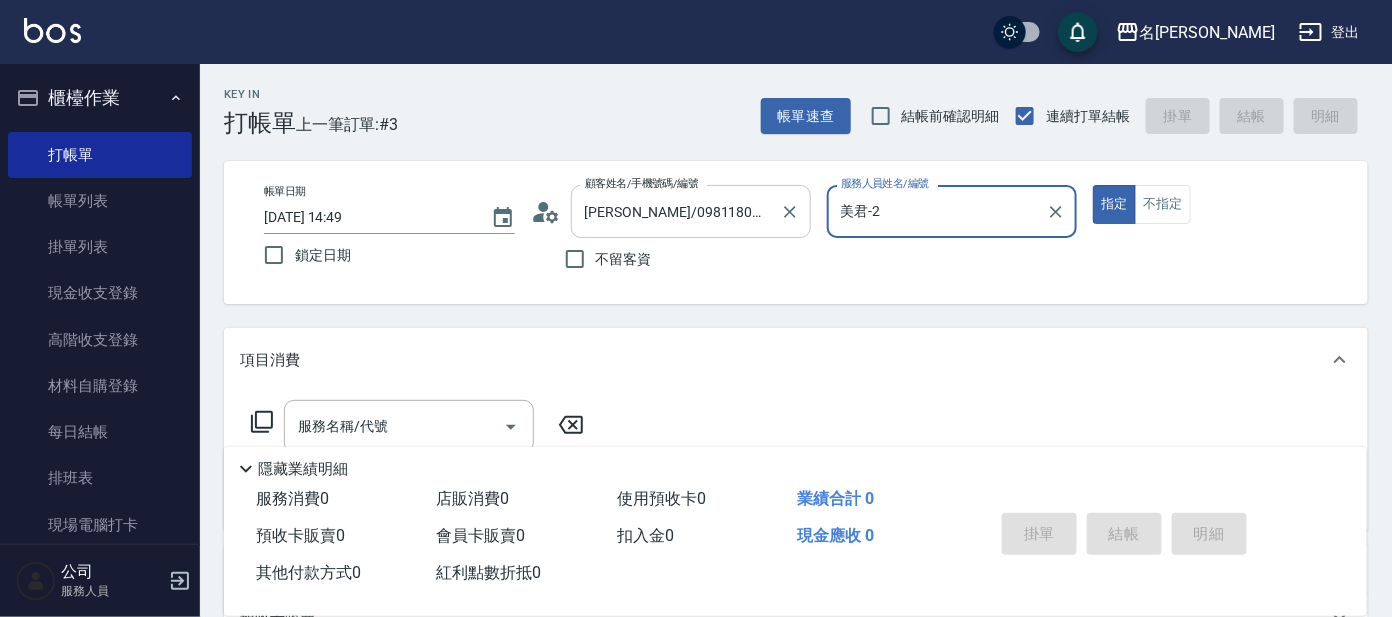 type on "美君-2" 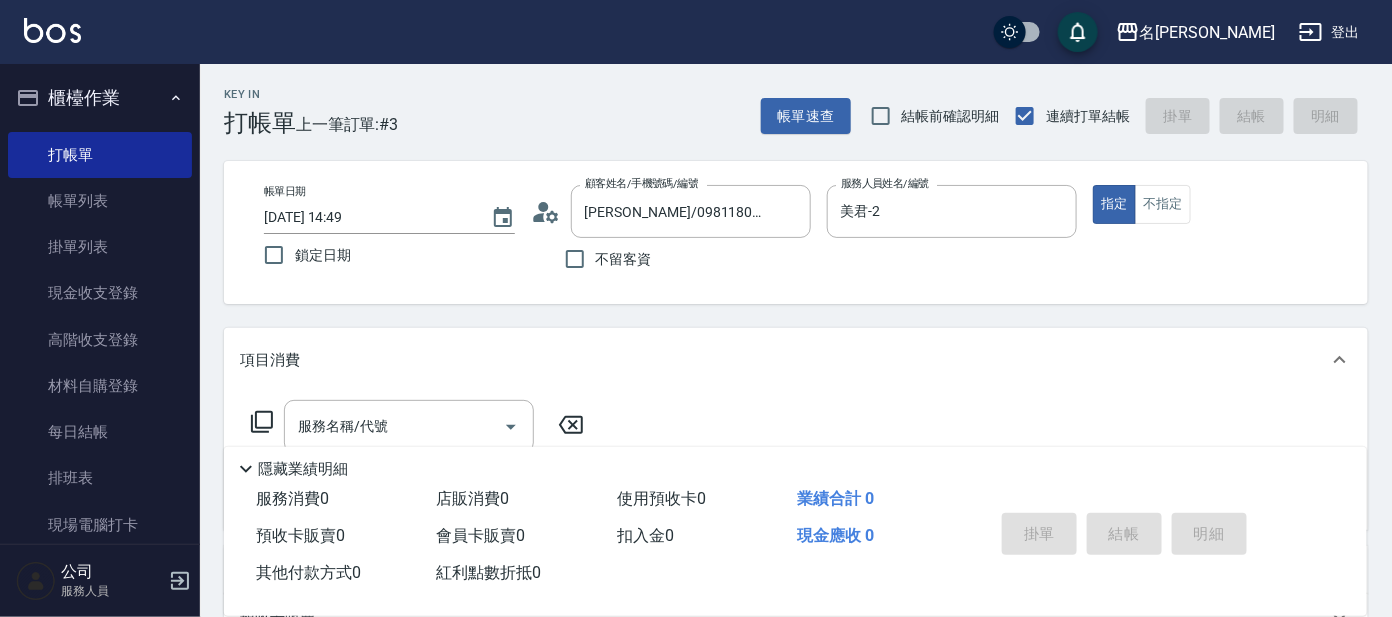 click on "隱藏業績明細" at bounding box center (795, 464) 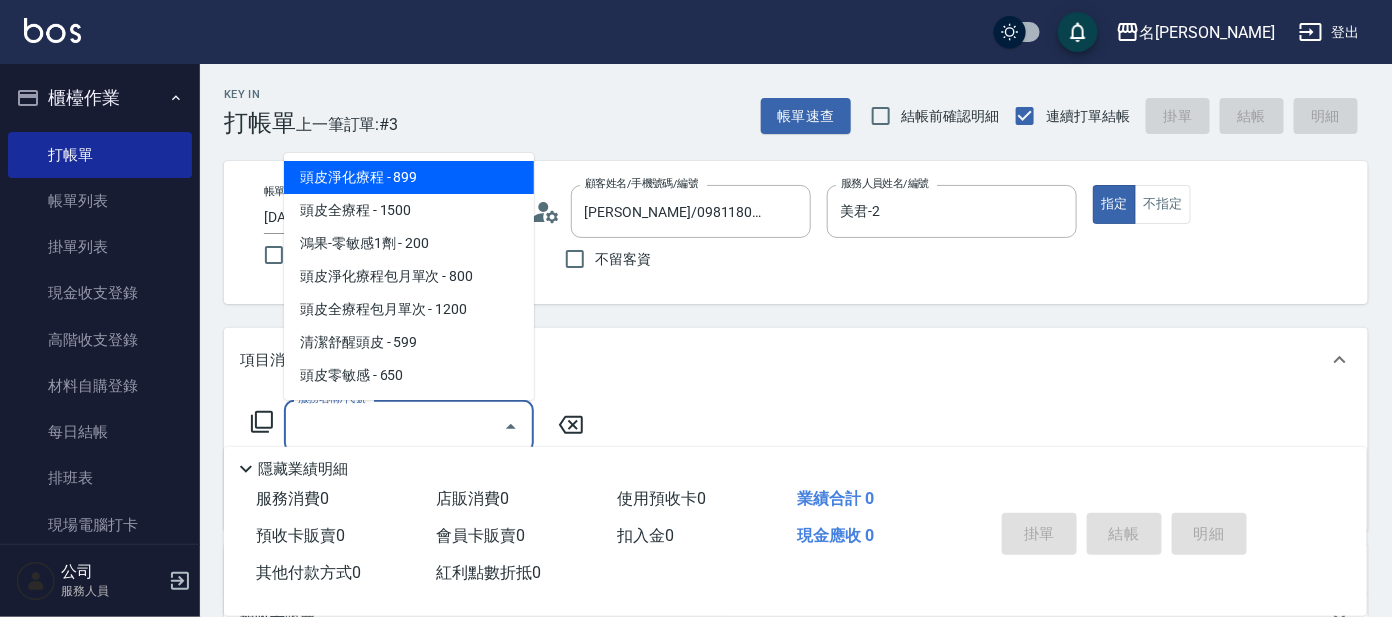click on "服務名稱/代號" at bounding box center (394, 426) 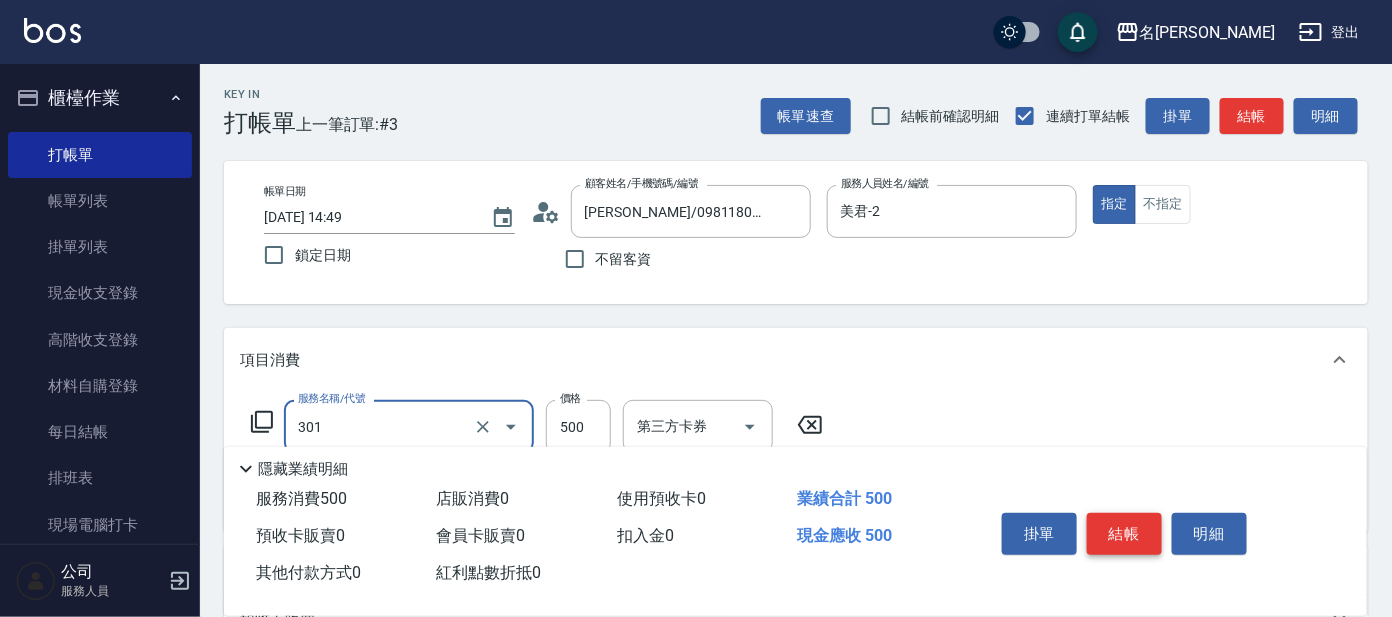 type on "剪髮 A級設計師(301)" 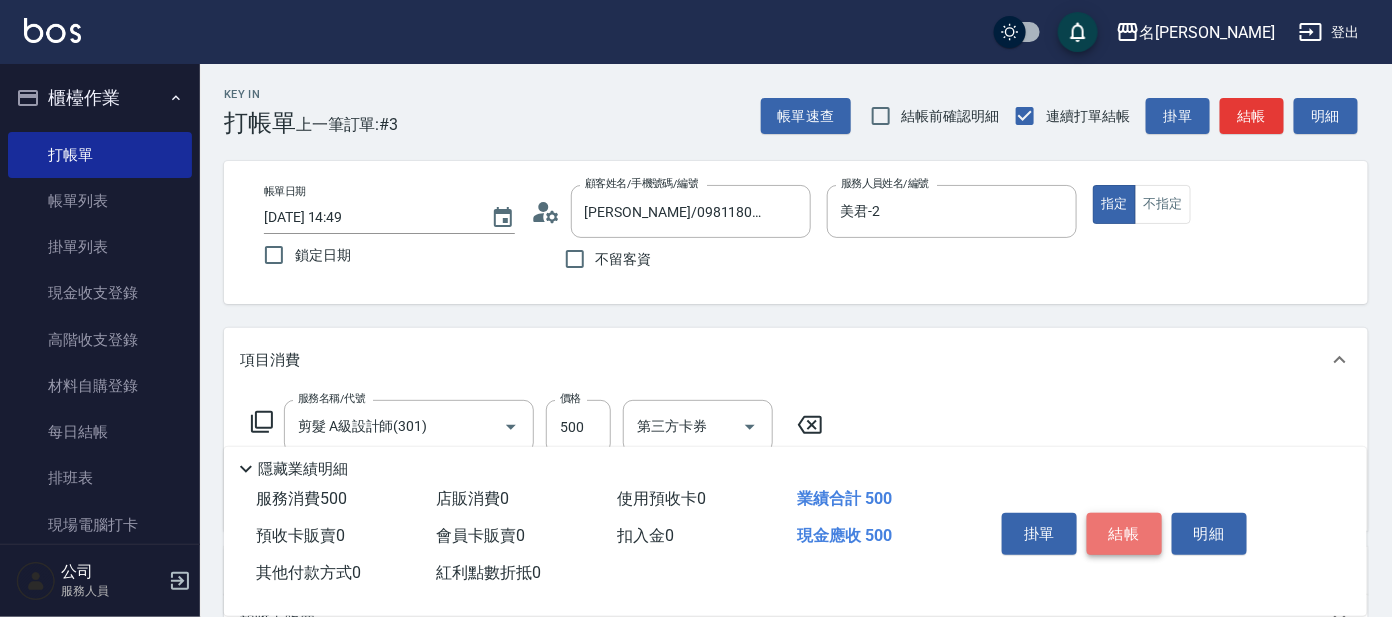click on "結帳" at bounding box center [1124, 534] 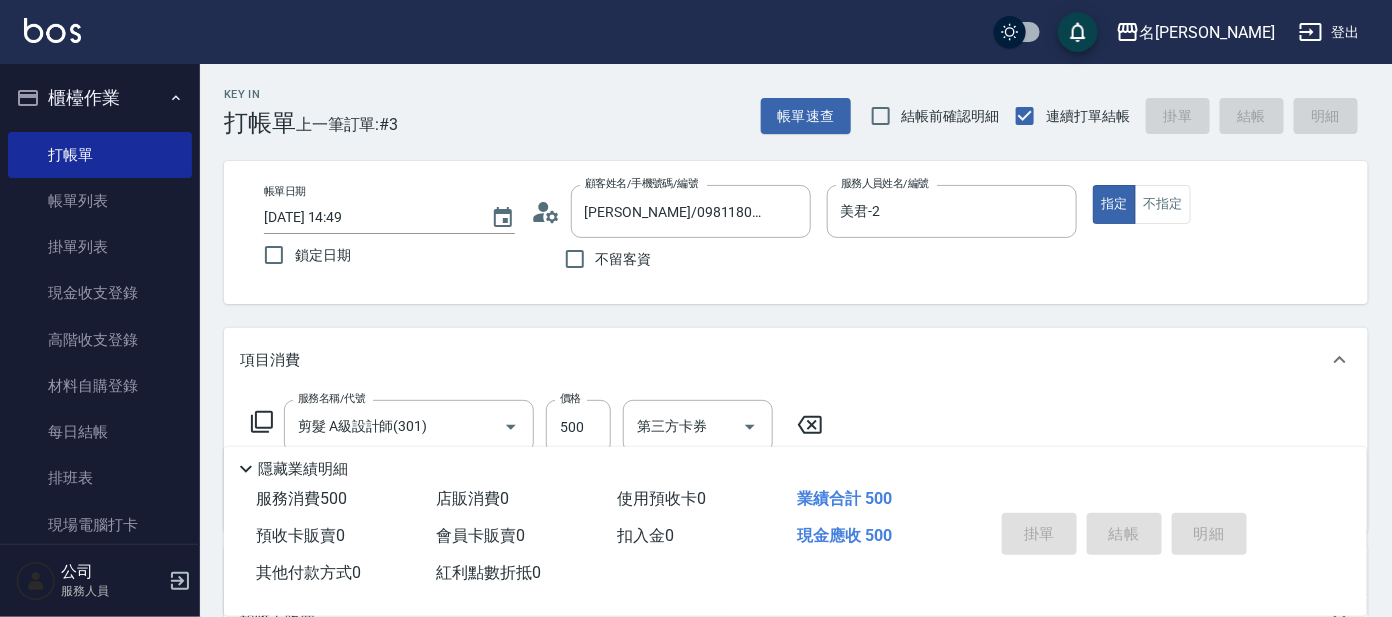 type 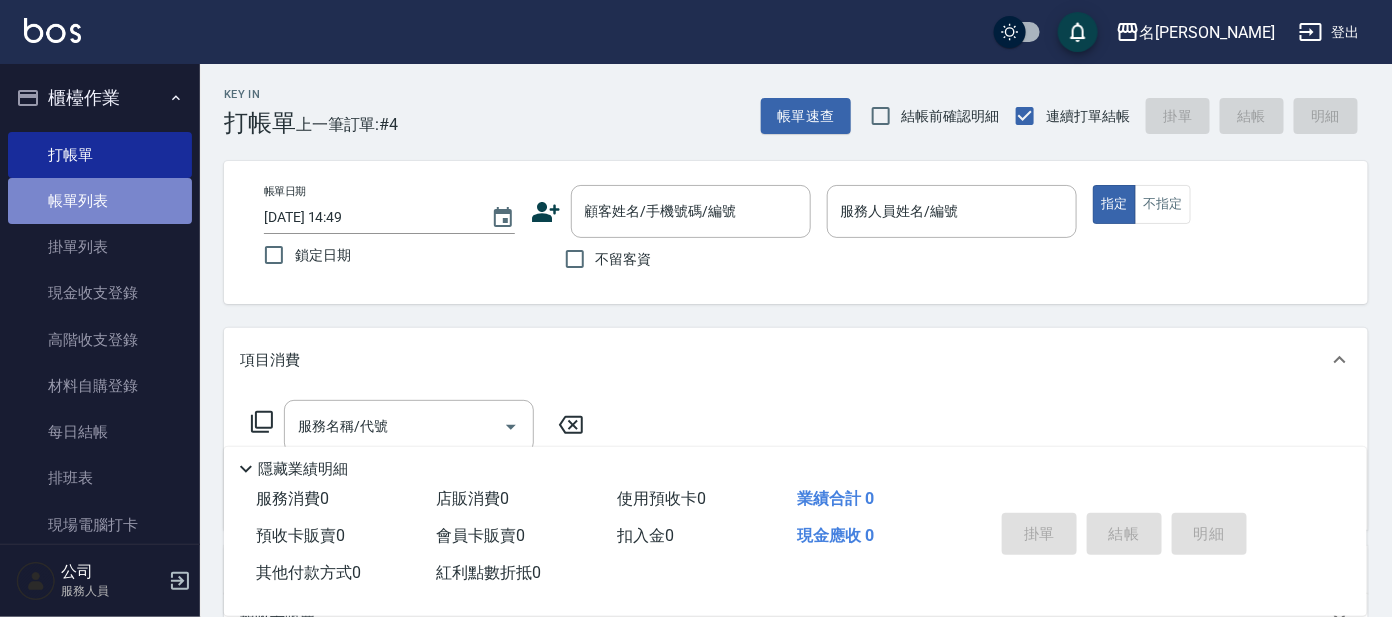 click on "帳單列表" at bounding box center [100, 201] 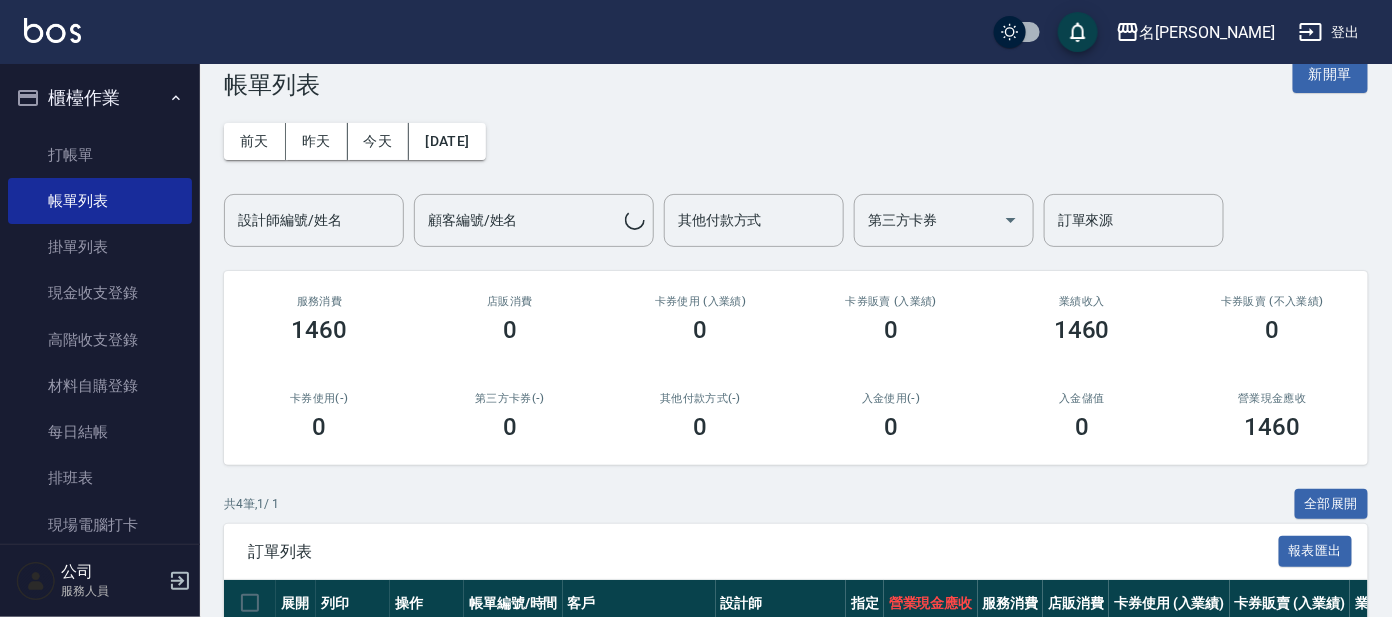 scroll, scrollTop: 241, scrollLeft: 0, axis: vertical 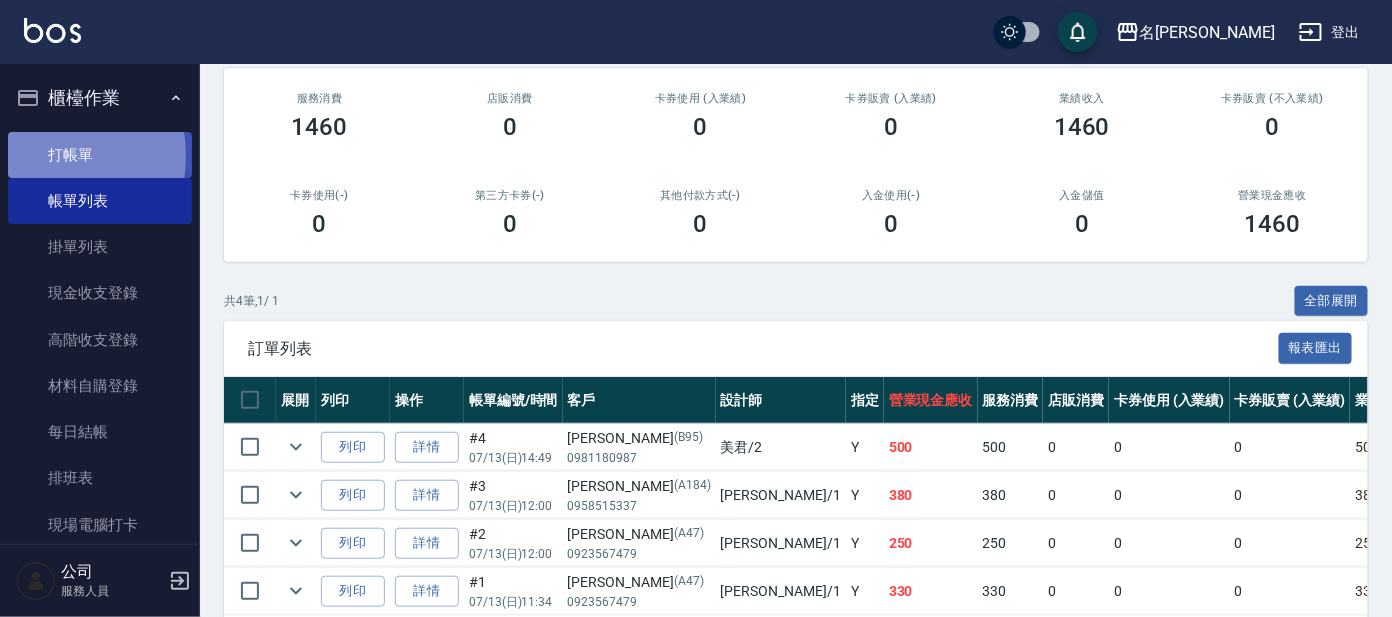 click on "打帳單" at bounding box center (100, 155) 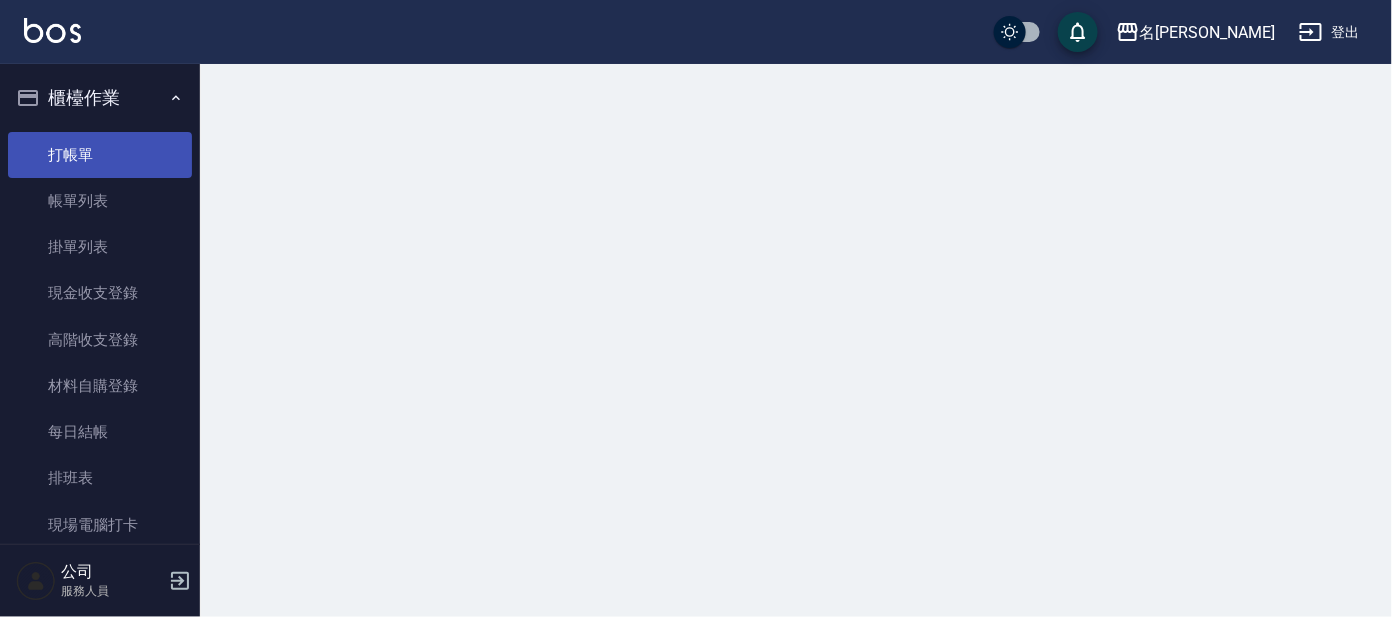 scroll, scrollTop: 0, scrollLeft: 0, axis: both 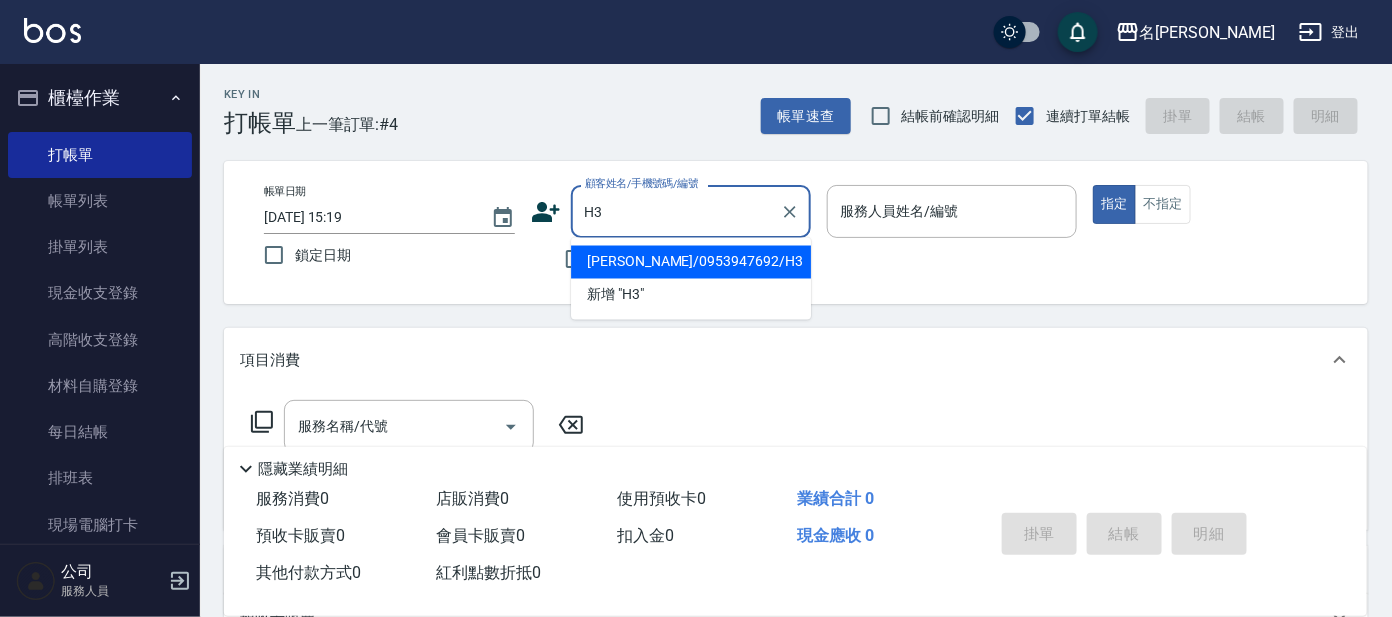 click on "[PERSON_NAME]/0953947692/H3" at bounding box center (691, 262) 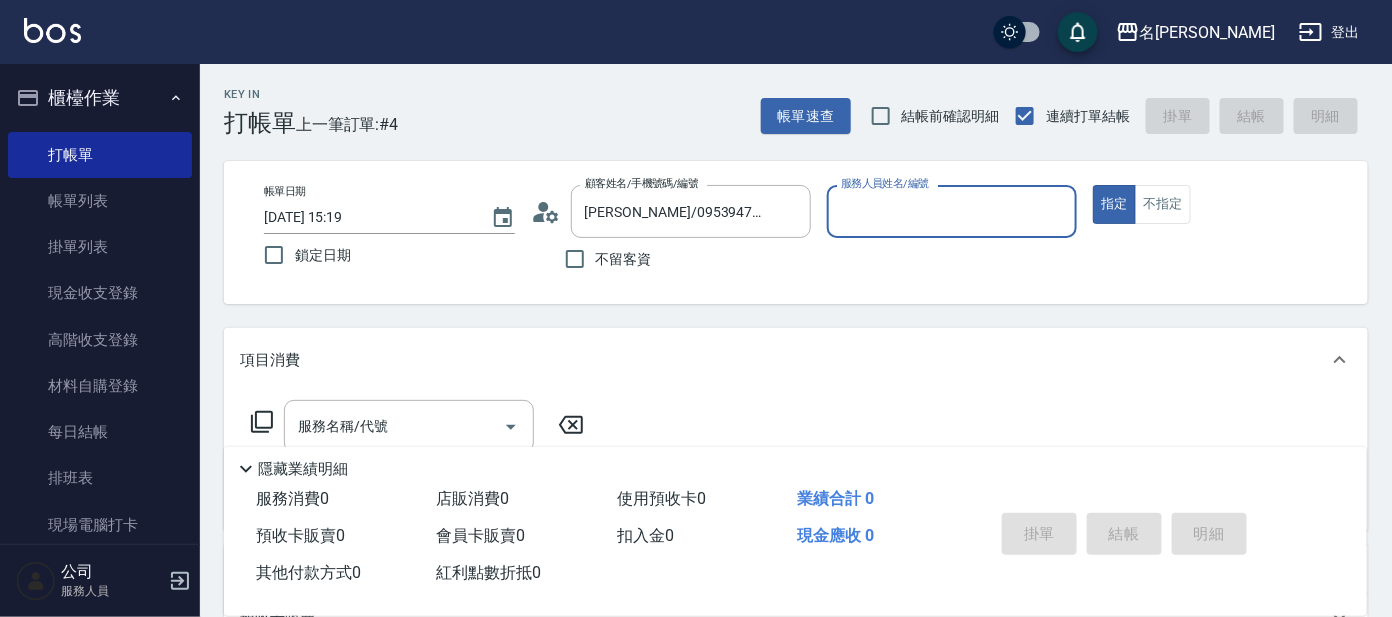 type on "[PERSON_NAME]-8" 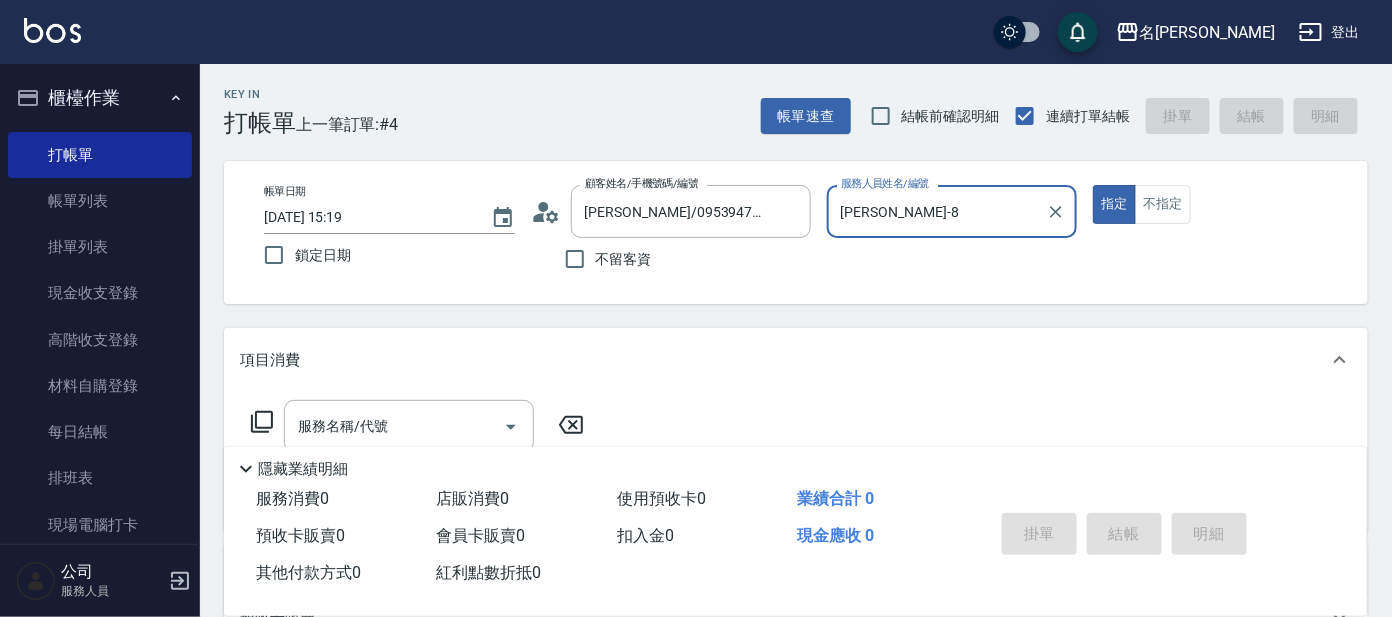 click on "不留客資" at bounding box center (671, 259) 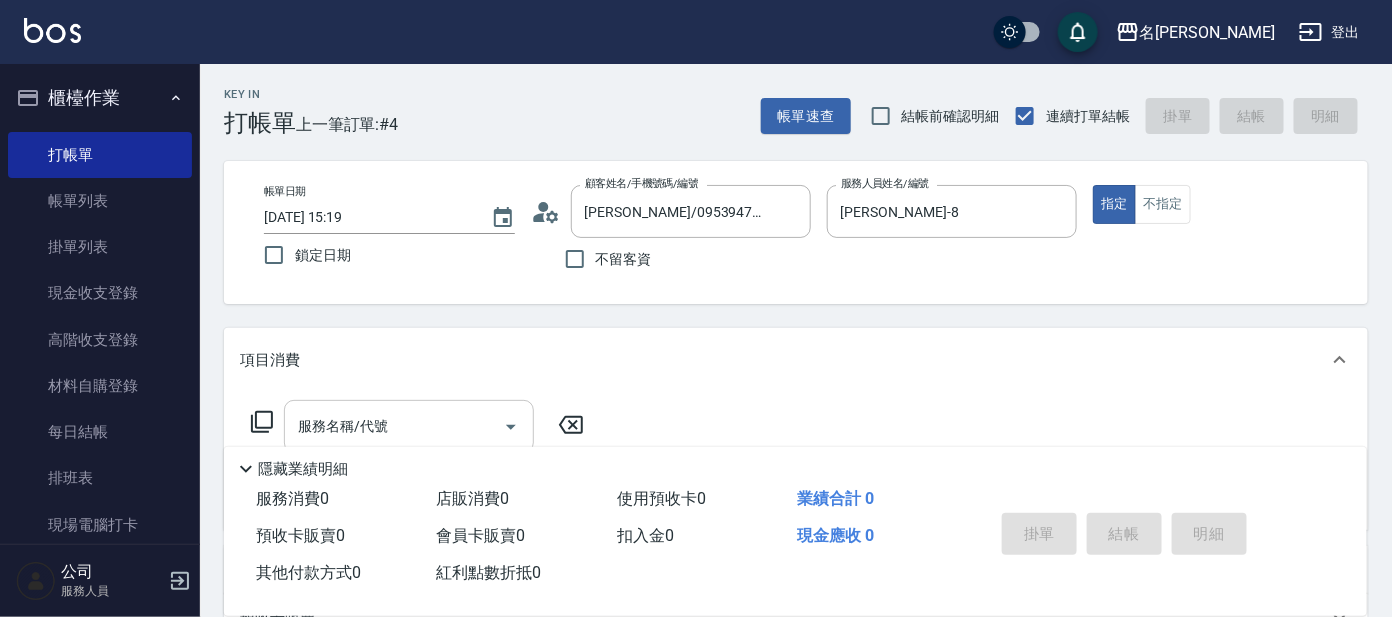 click on "服務名稱/代號" at bounding box center (394, 426) 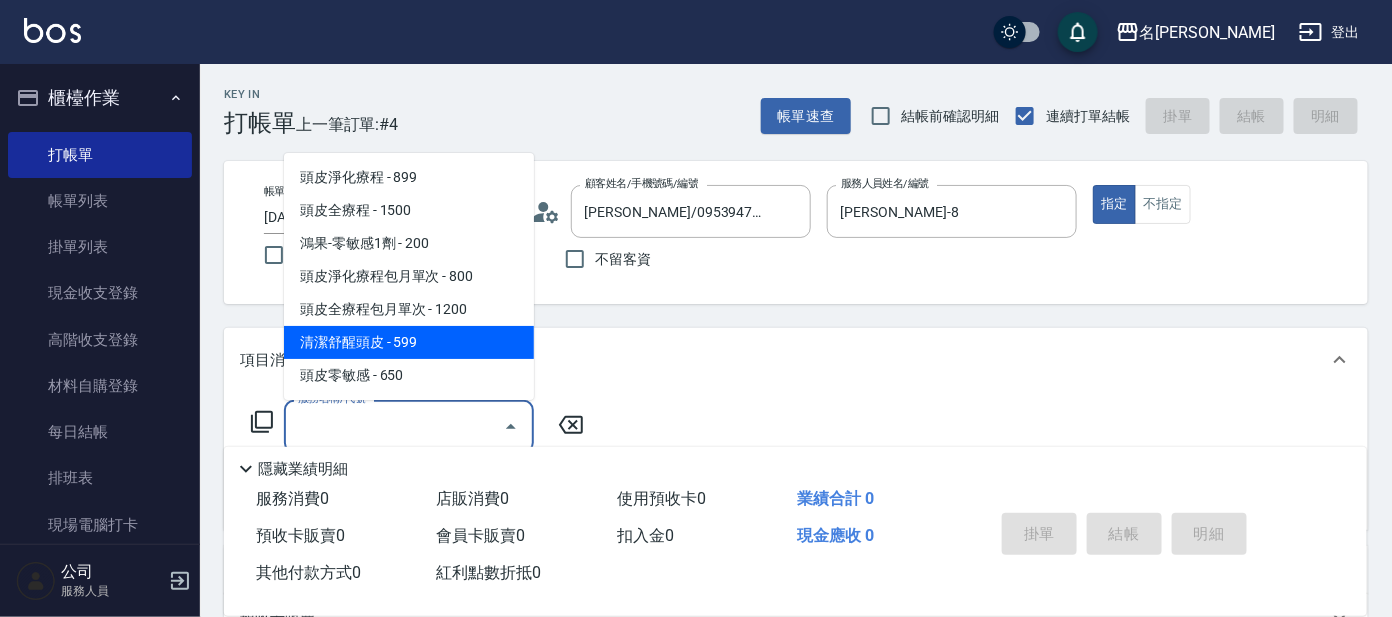 type on "清潔舒醒頭皮(110)" 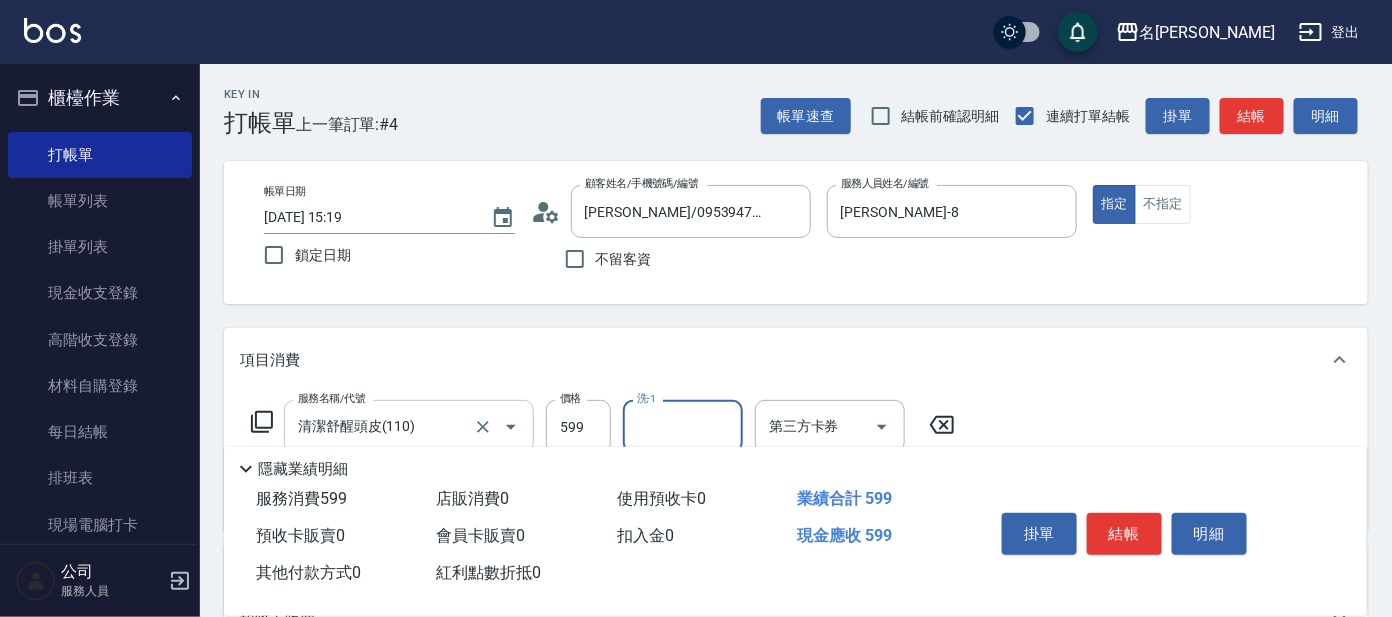 type on "8" 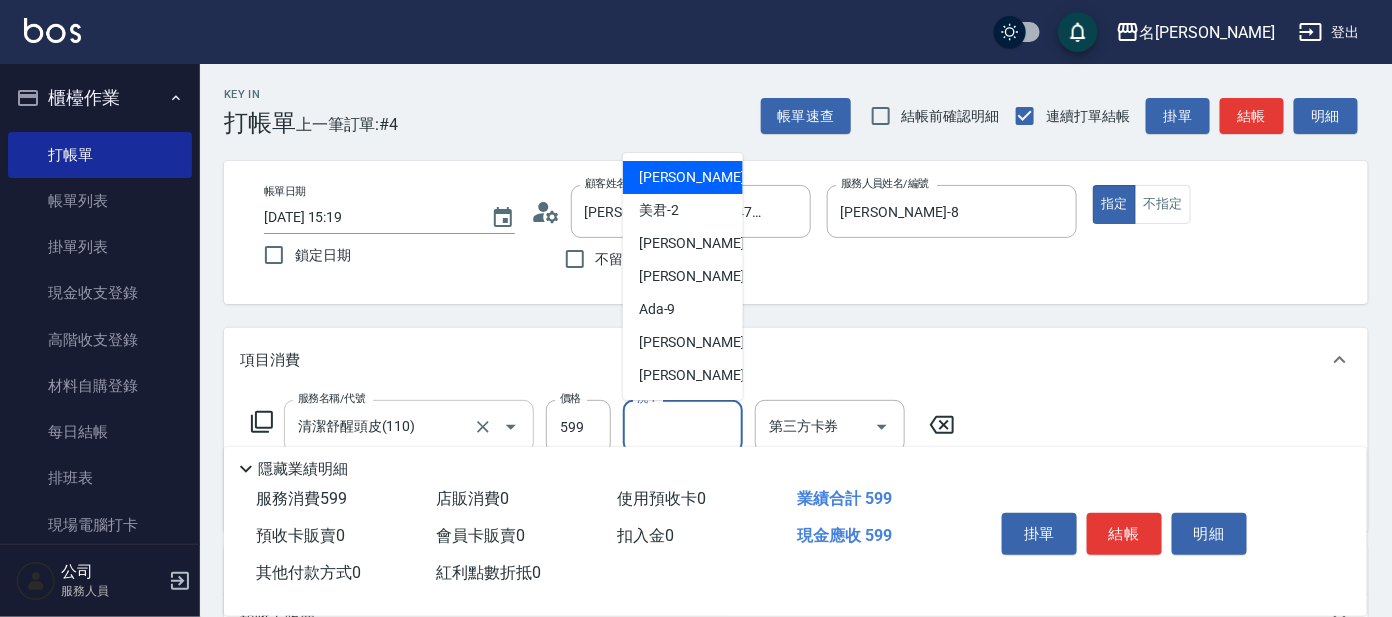type on "[PERSON_NAME]-1" 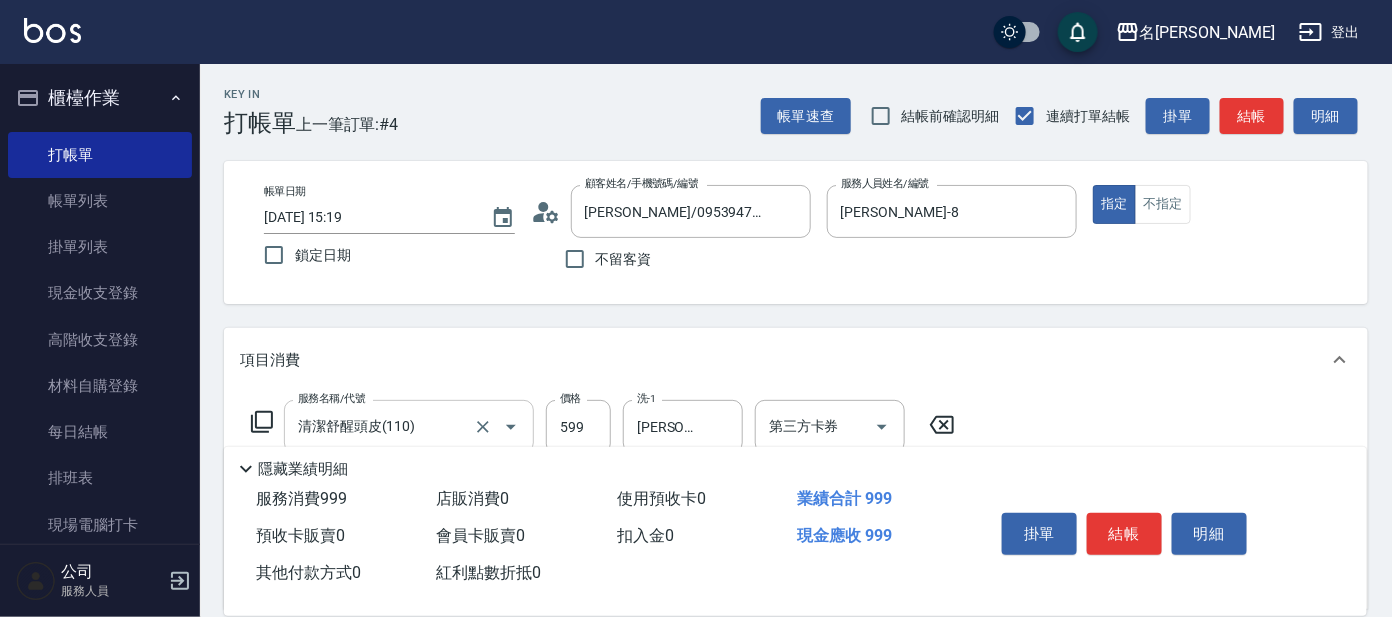 type on "剪髮C級設計師(303)" 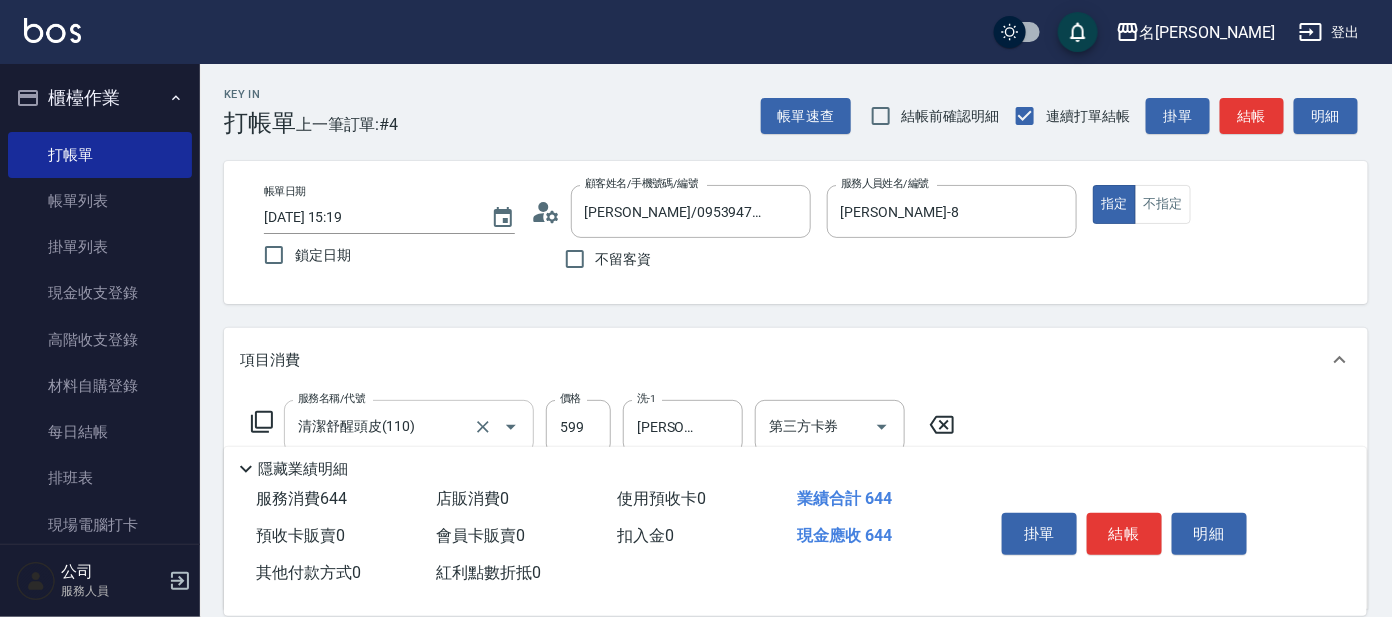 type on "450" 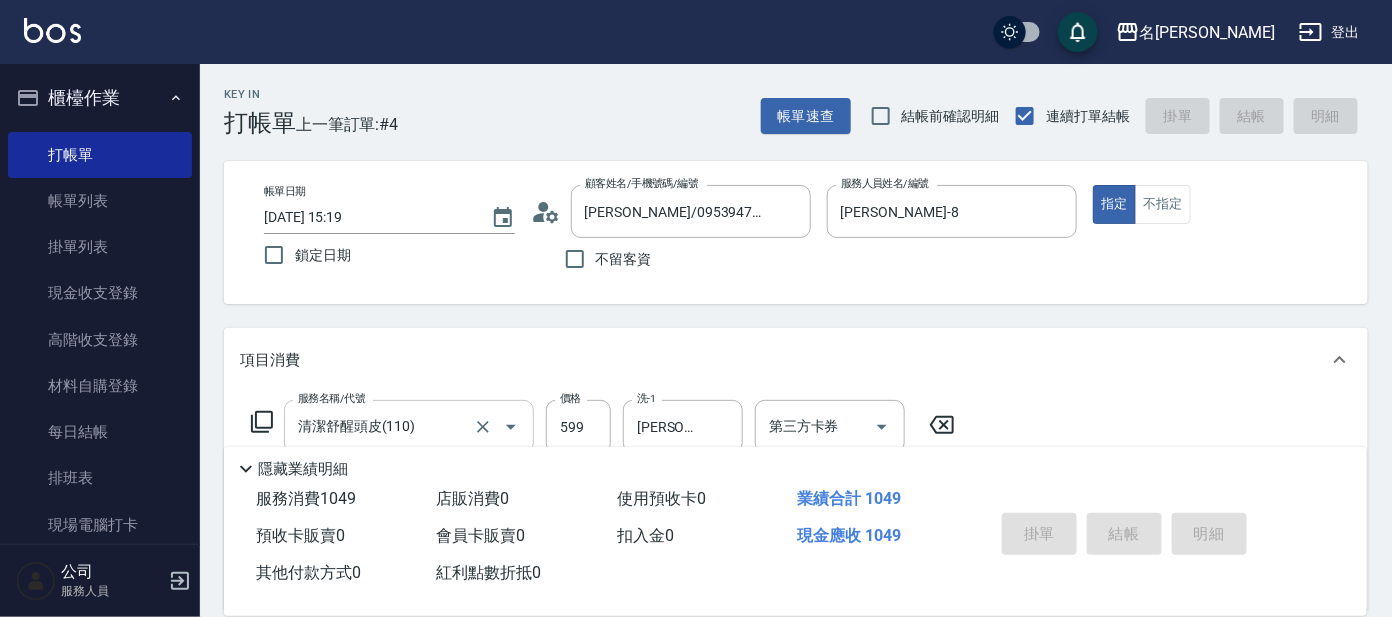 type 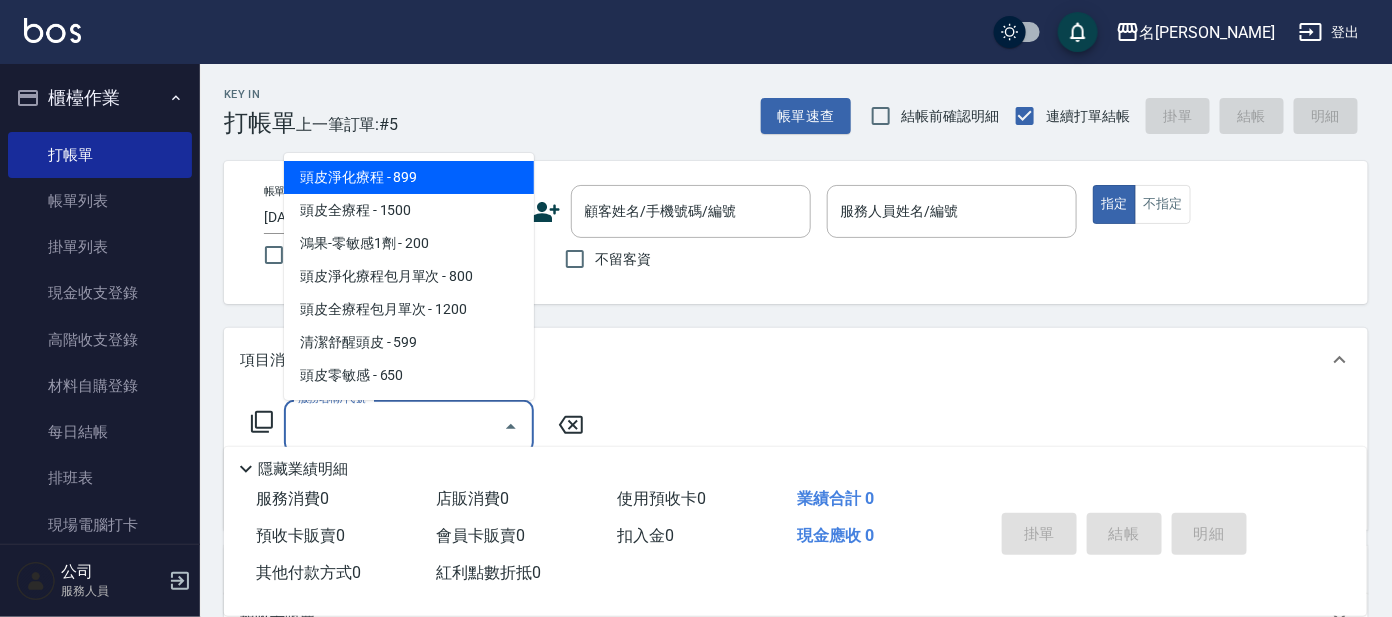 click on "服務名稱/代號" at bounding box center (394, 426) 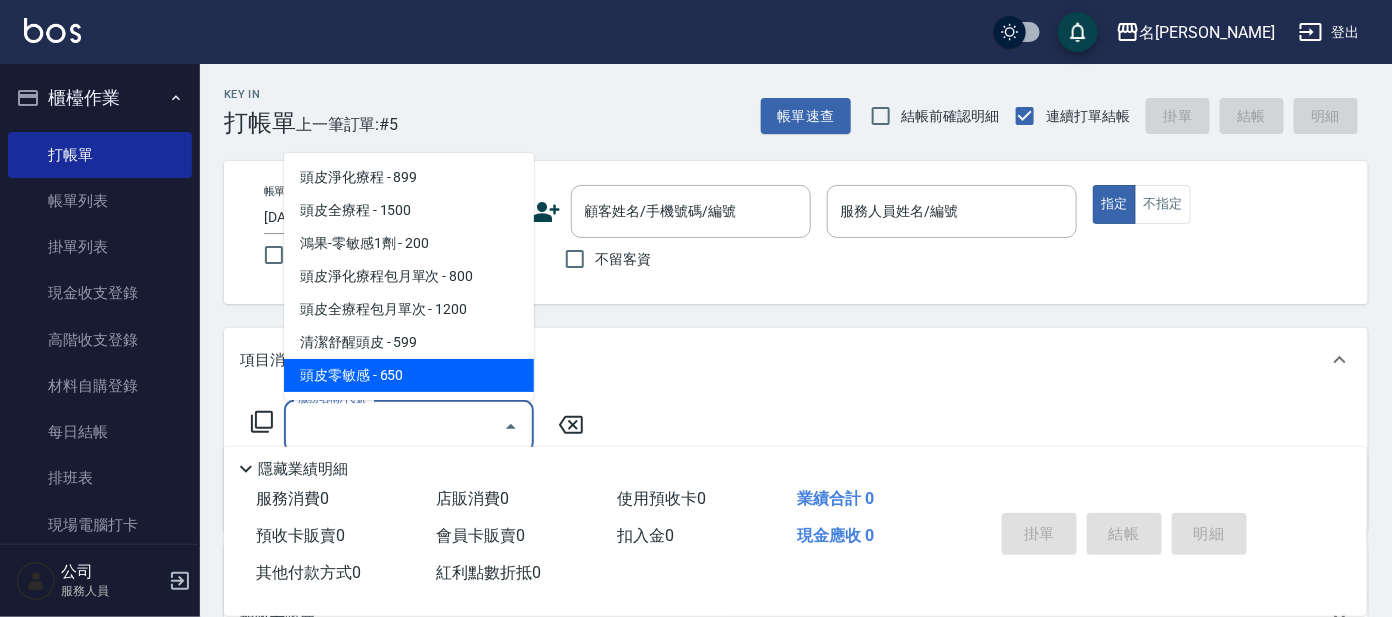 click on "項目消費" at bounding box center (784, 360) 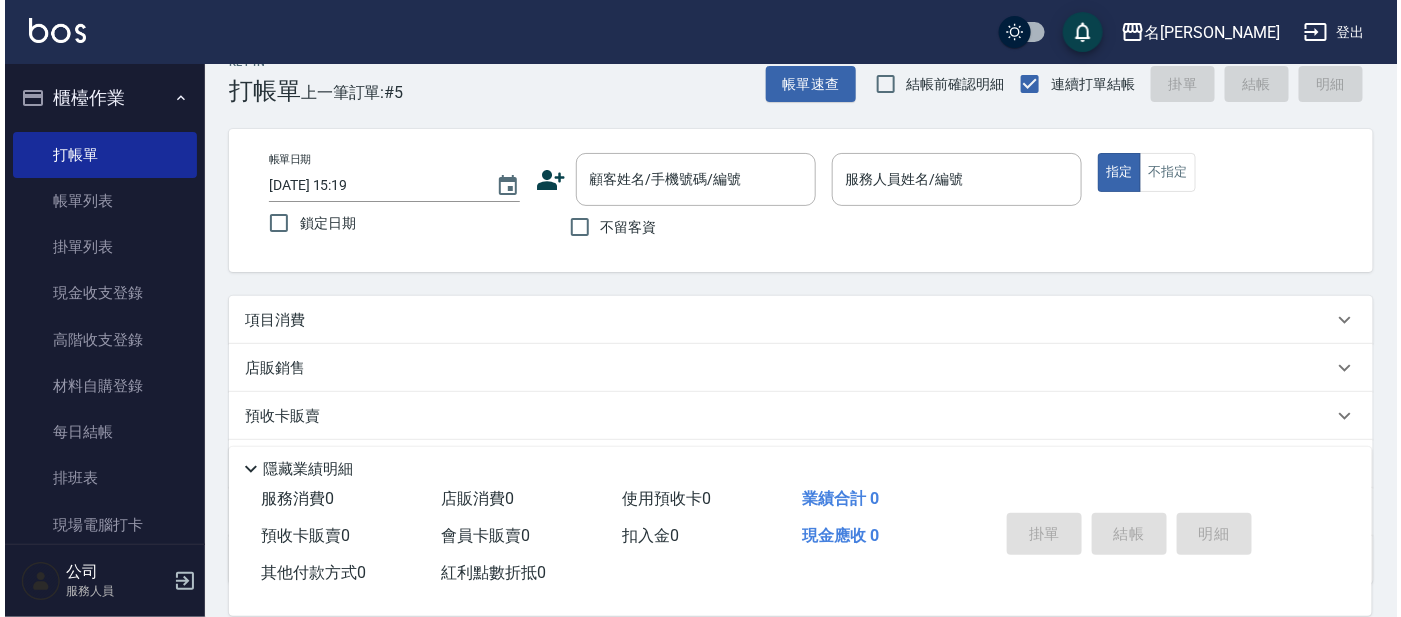 scroll, scrollTop: 0, scrollLeft: 0, axis: both 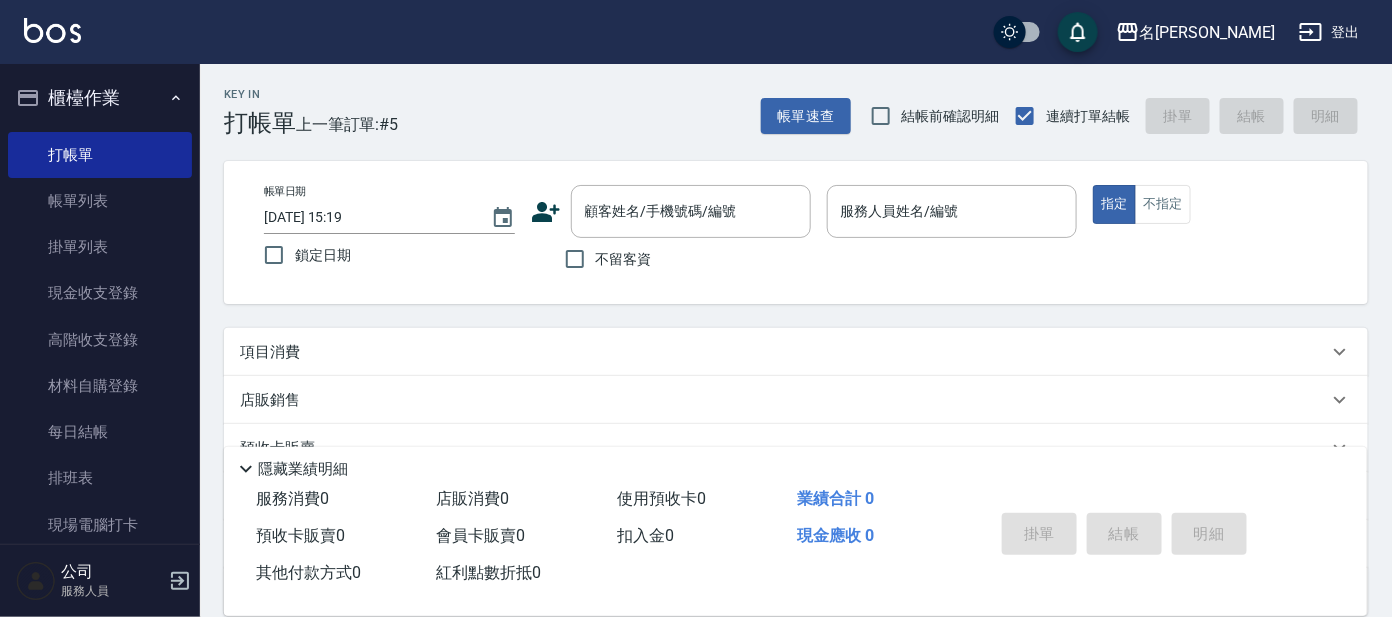 click 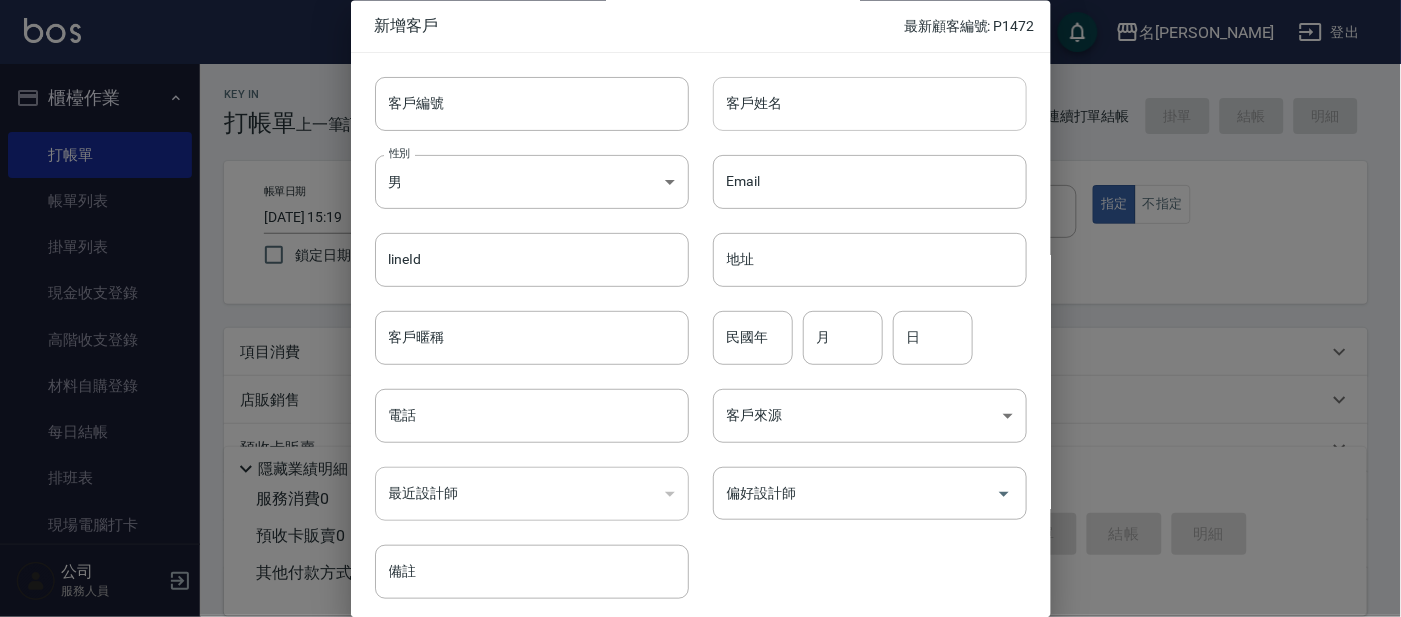 click on "客戶姓名" at bounding box center [870, 104] 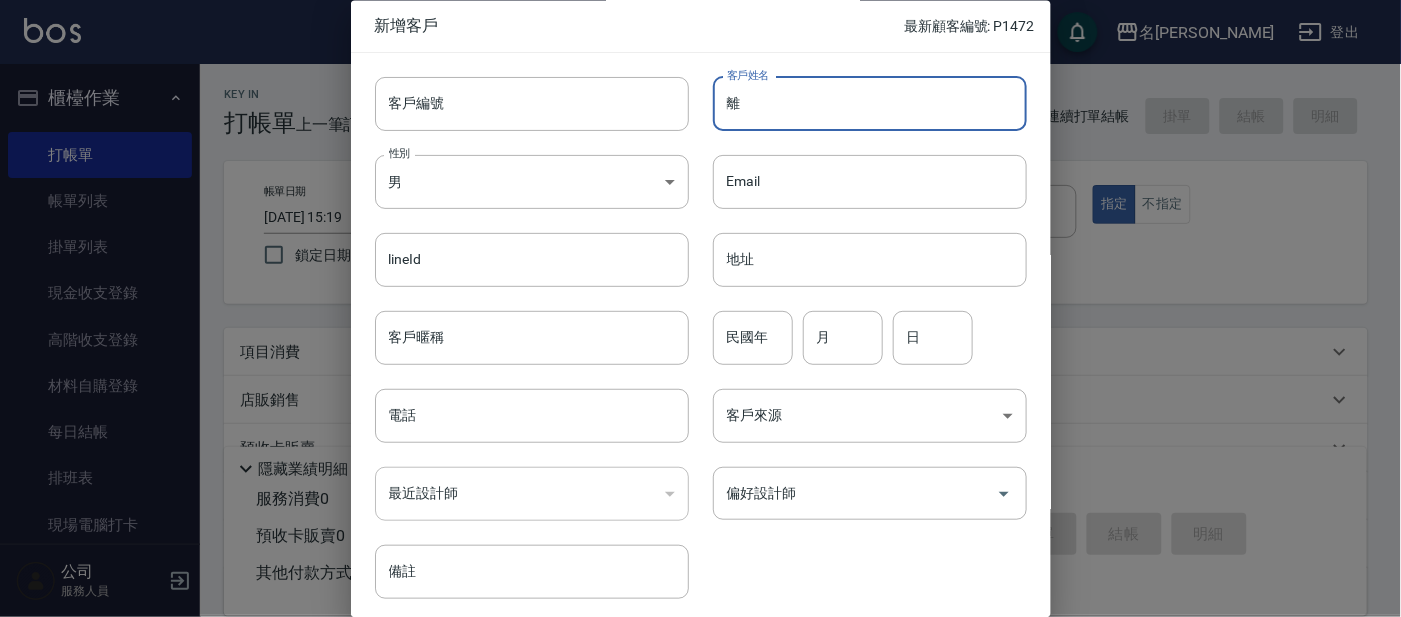 type on "瓈" 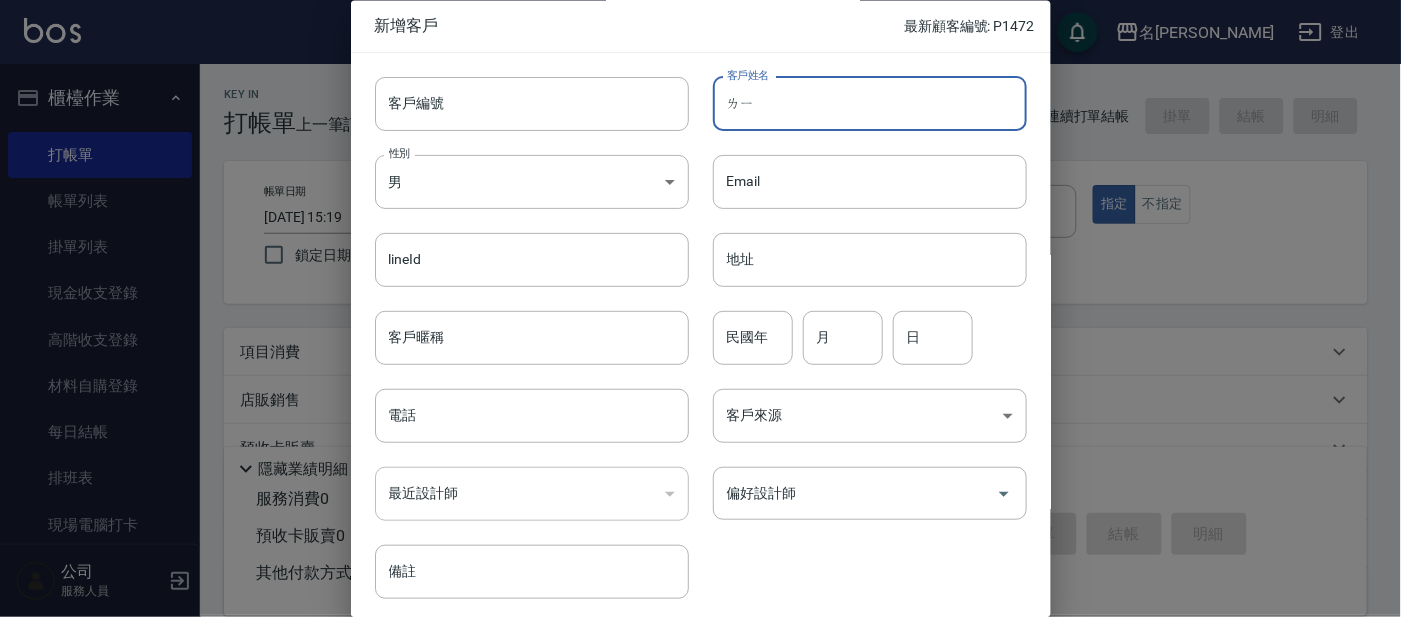 type on "哩" 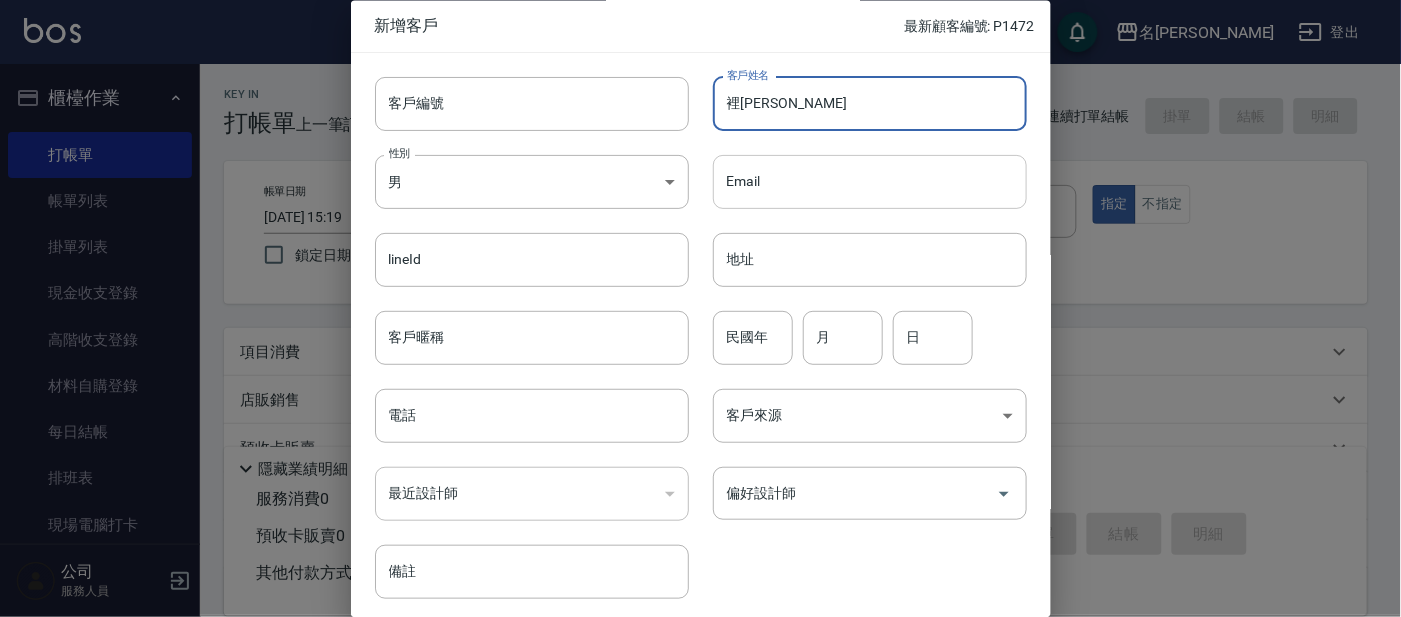 type on "裡[PERSON_NAME]" 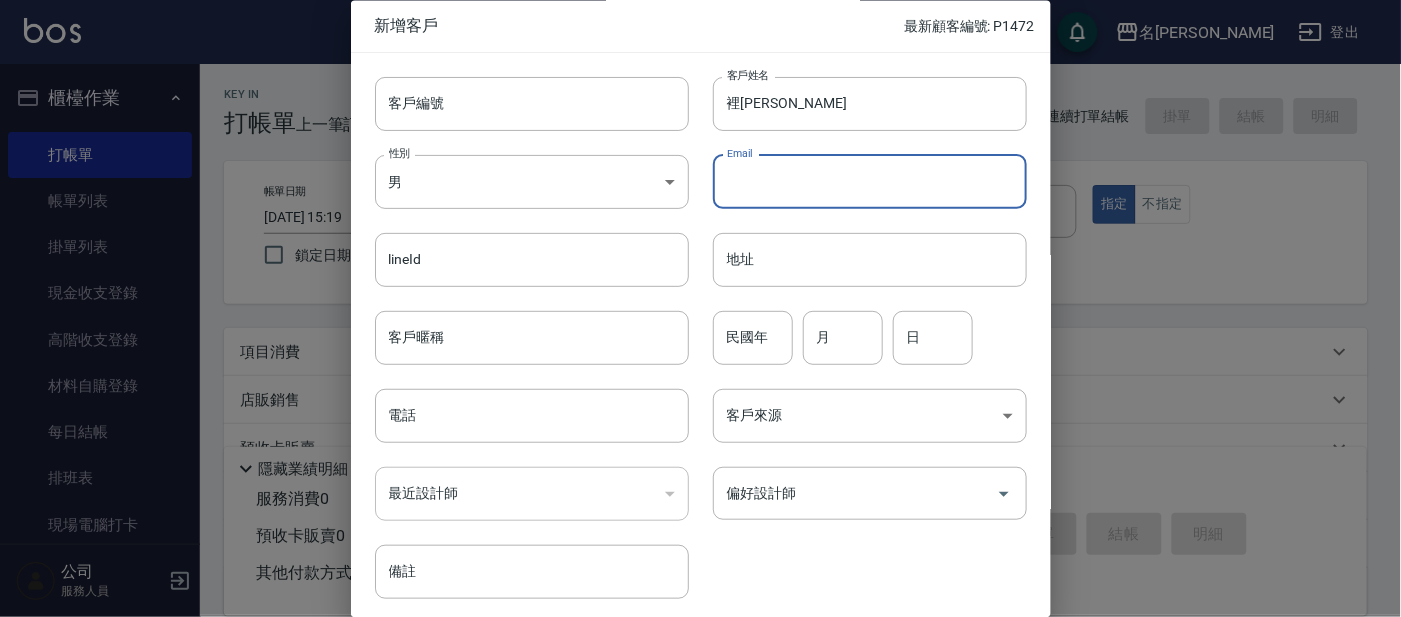drag, startPoint x: 802, startPoint y: 179, endPoint x: 774, endPoint y: 189, distance: 29.732138 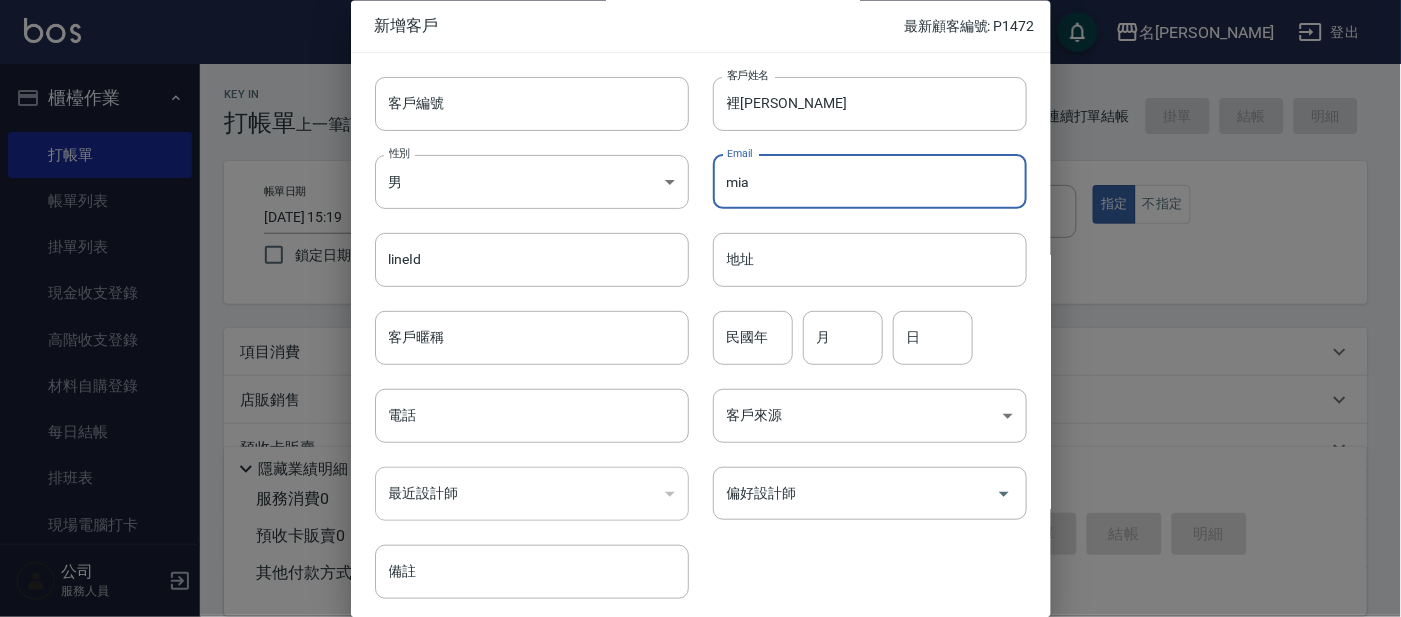 click on "mia" at bounding box center [870, 182] 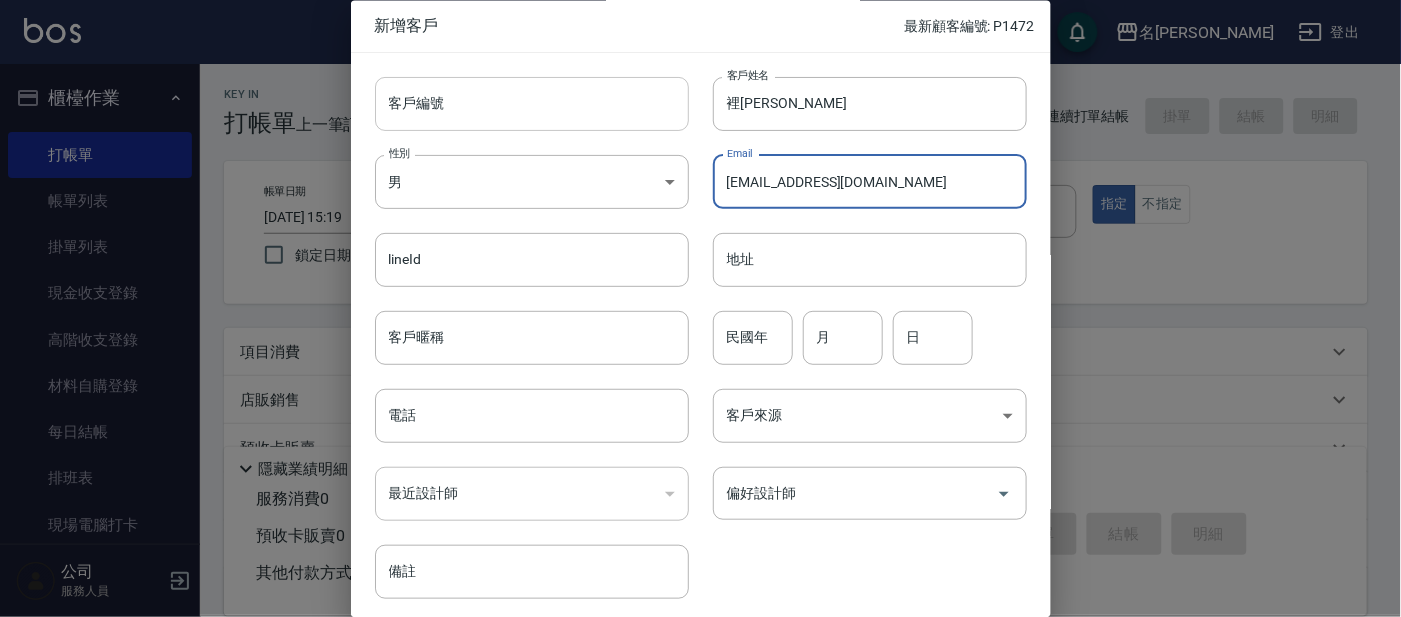 type on "[EMAIL_ADDRESS][DOMAIN_NAME]" 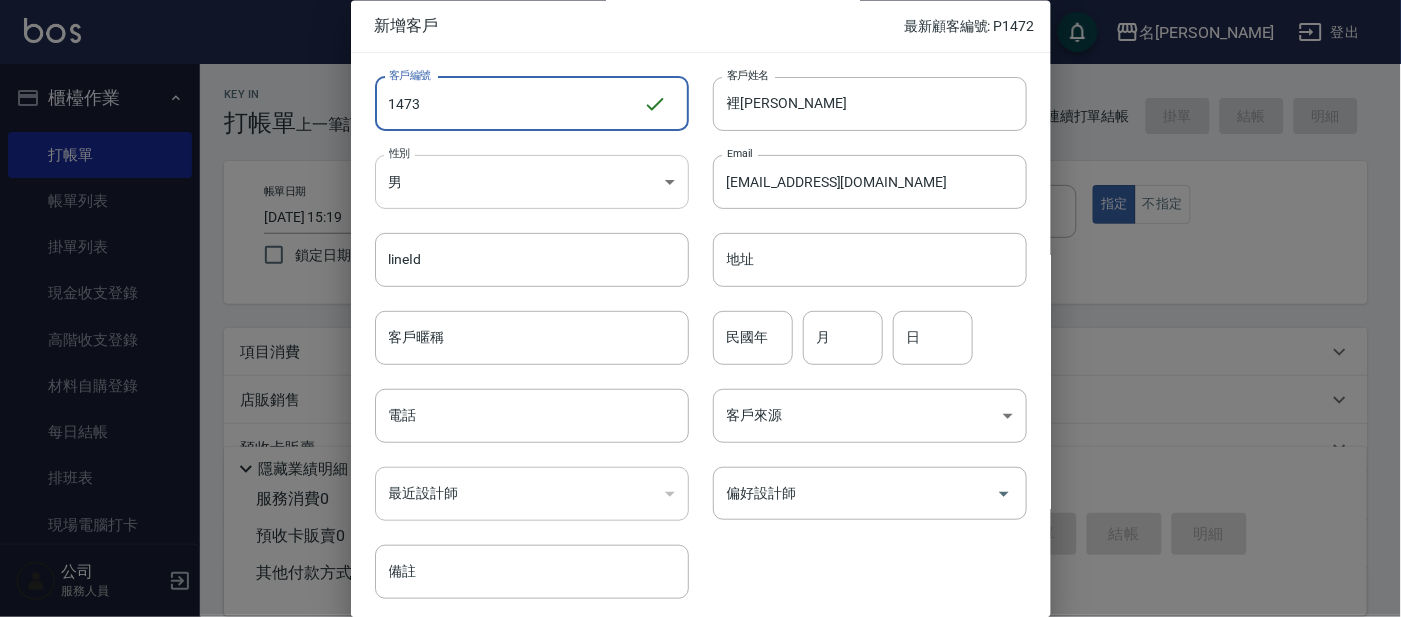 type on "1473" 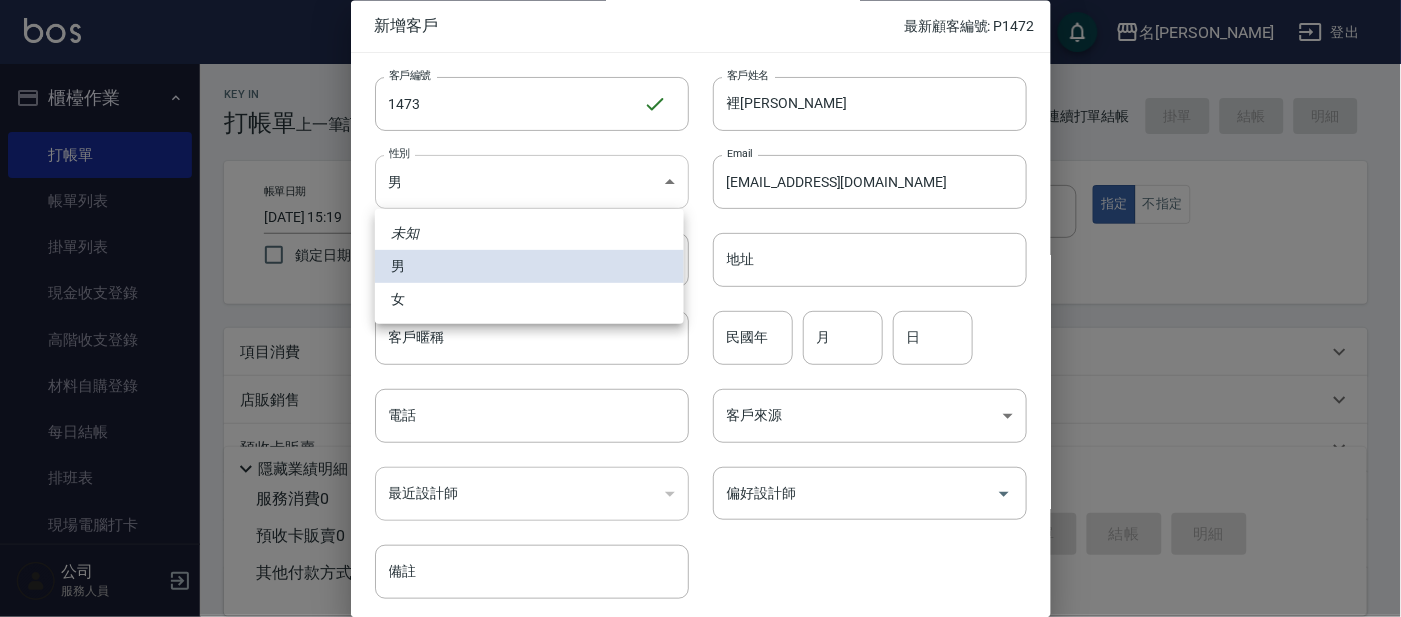 drag, startPoint x: 501, startPoint y: 172, endPoint x: 501, endPoint y: 194, distance: 22 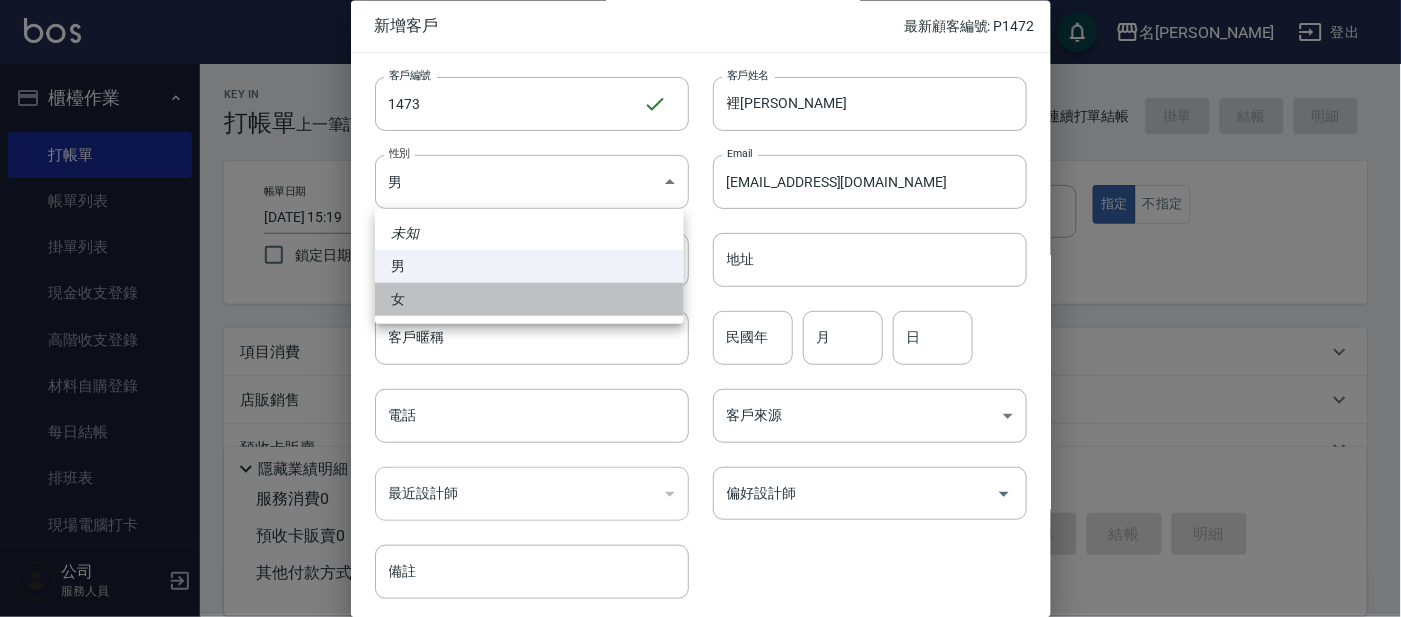 click on "女" at bounding box center (529, 299) 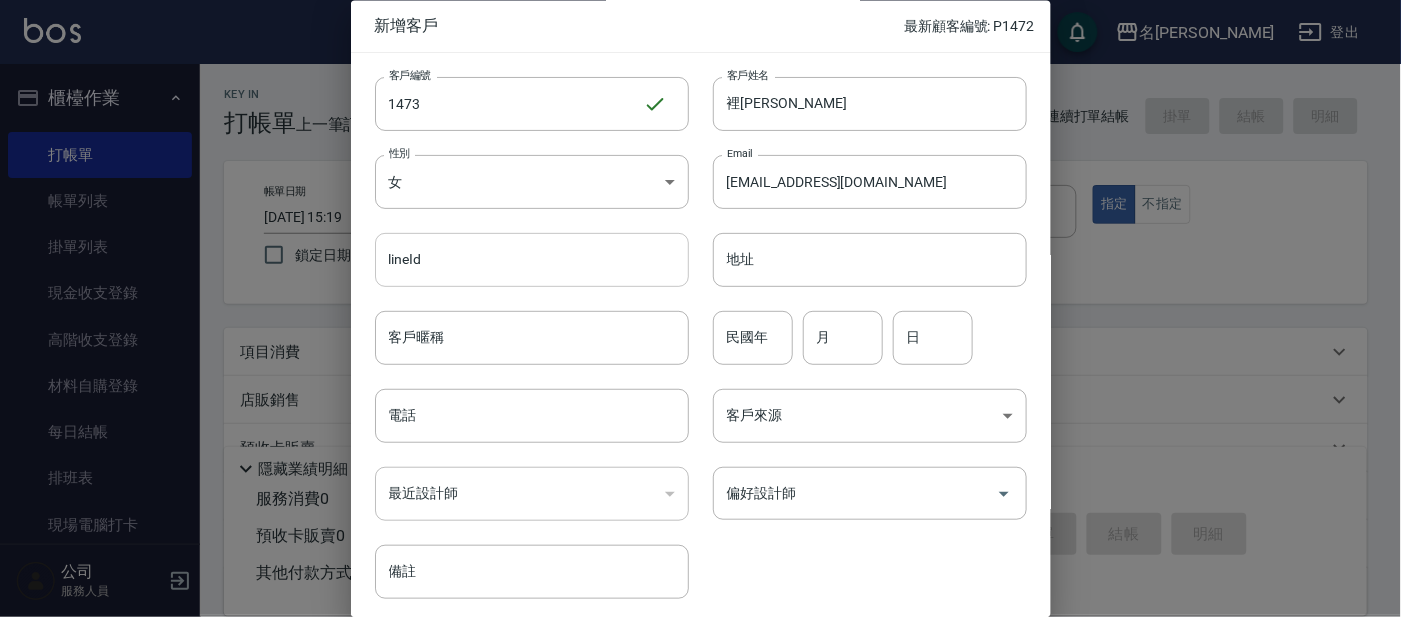click on "lineId" at bounding box center [532, 260] 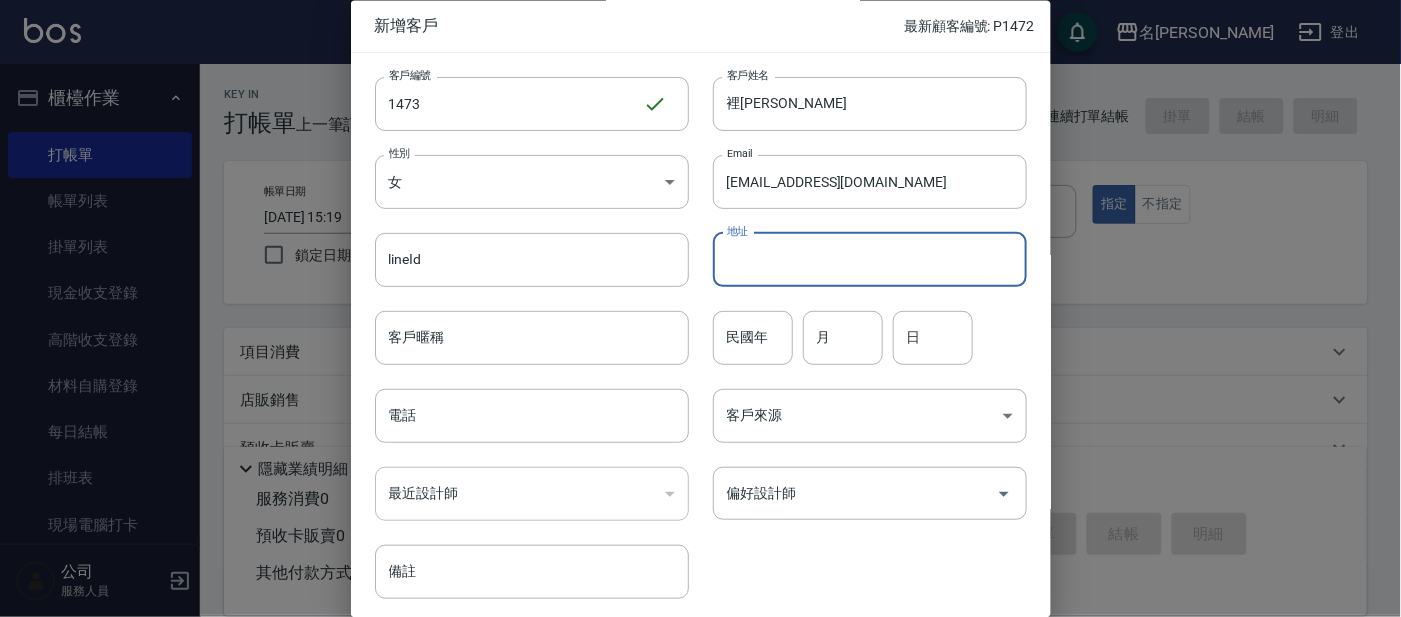 click on "地址" at bounding box center (870, 260) 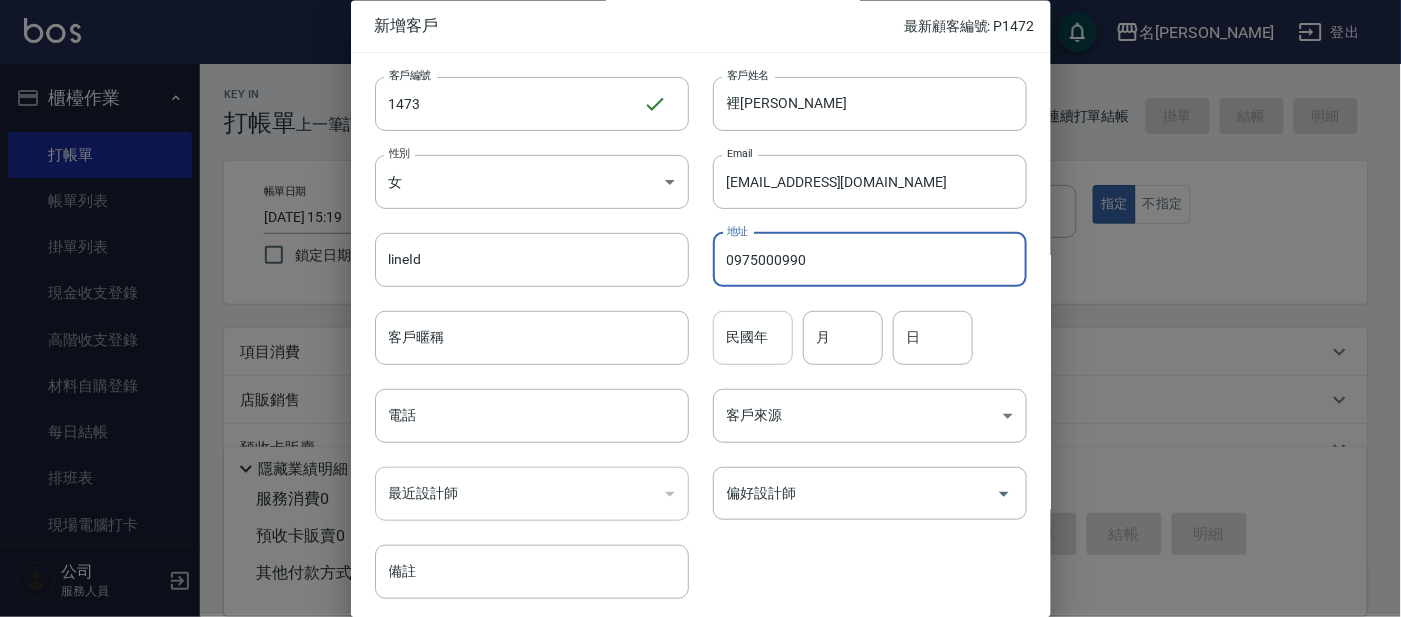 type on "0975000990" 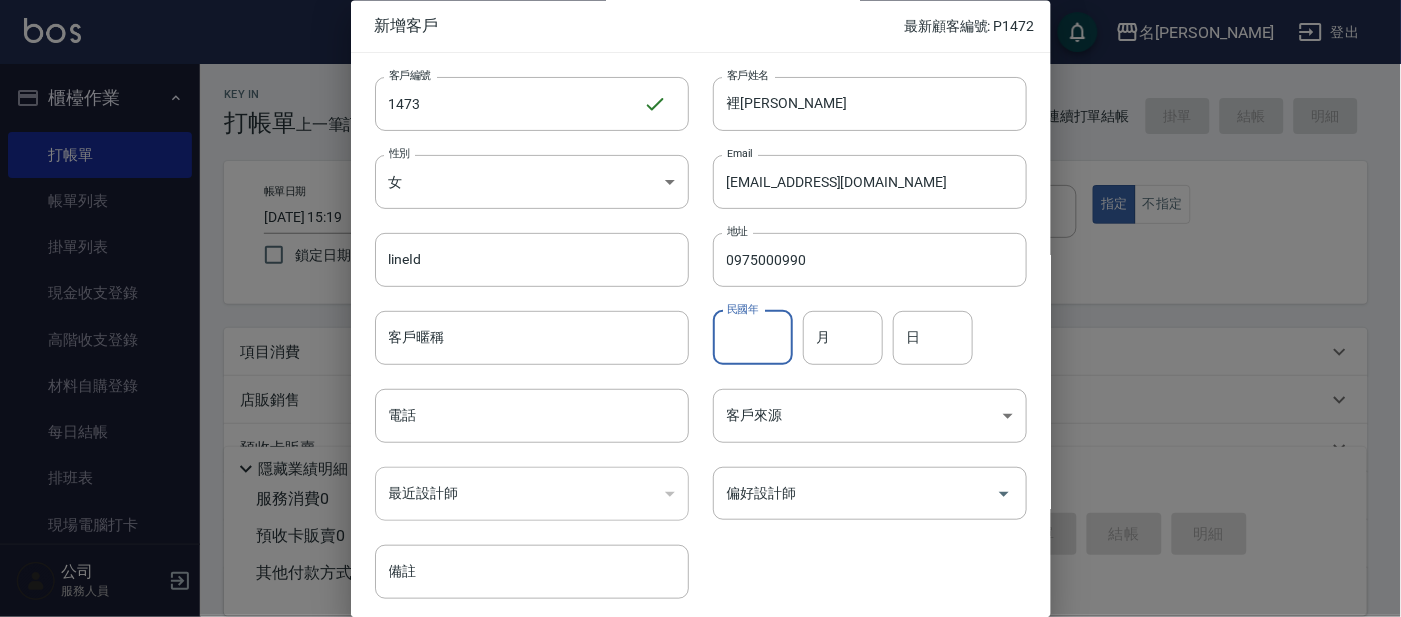 click on "民國年" at bounding box center (753, 338) 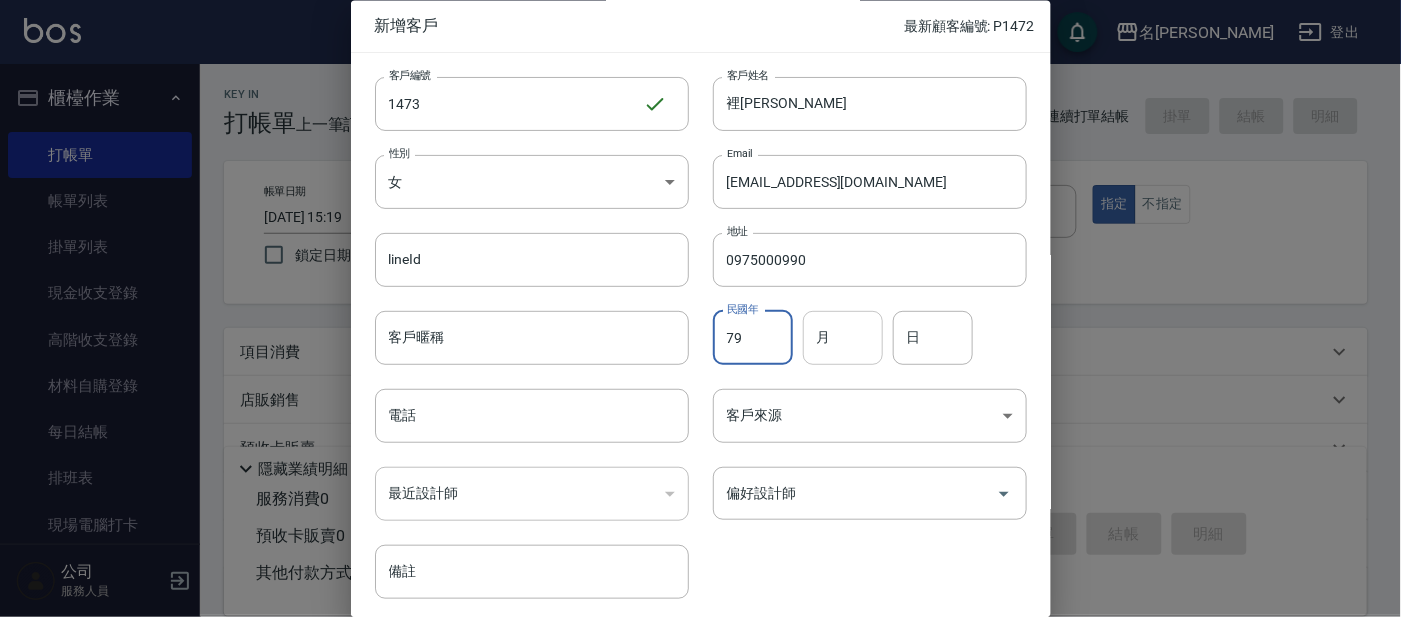 type on "79" 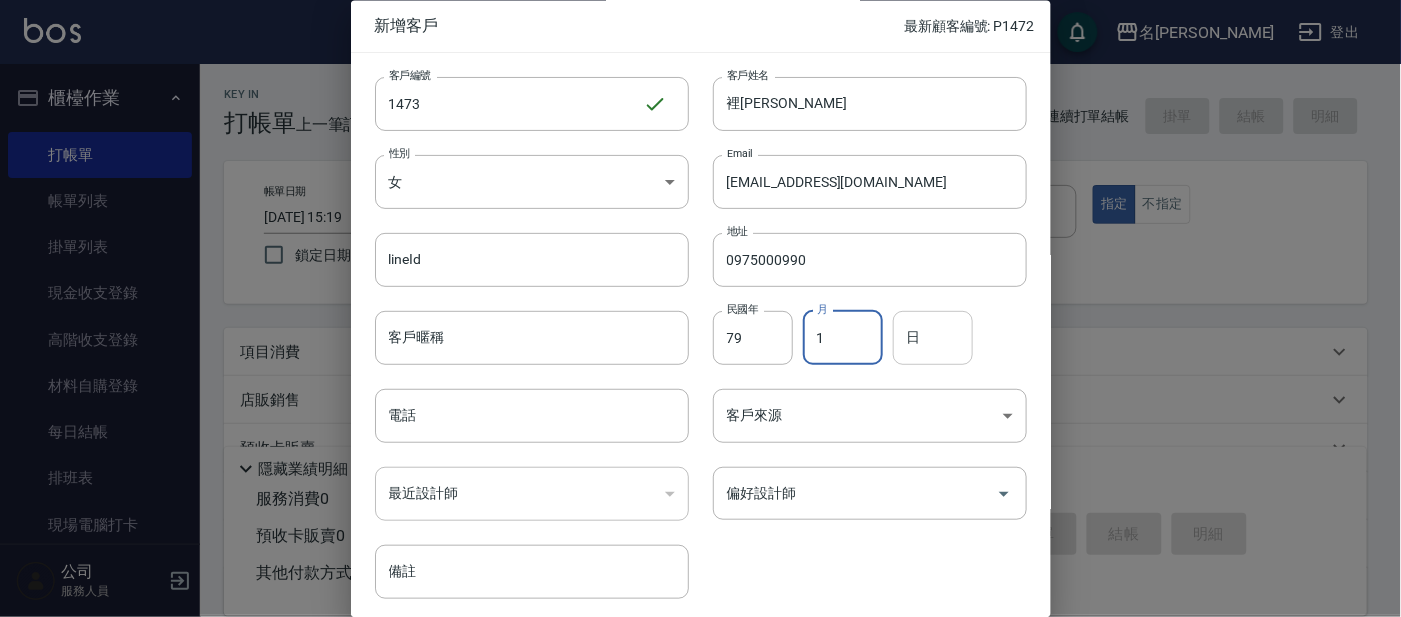 type on "1" 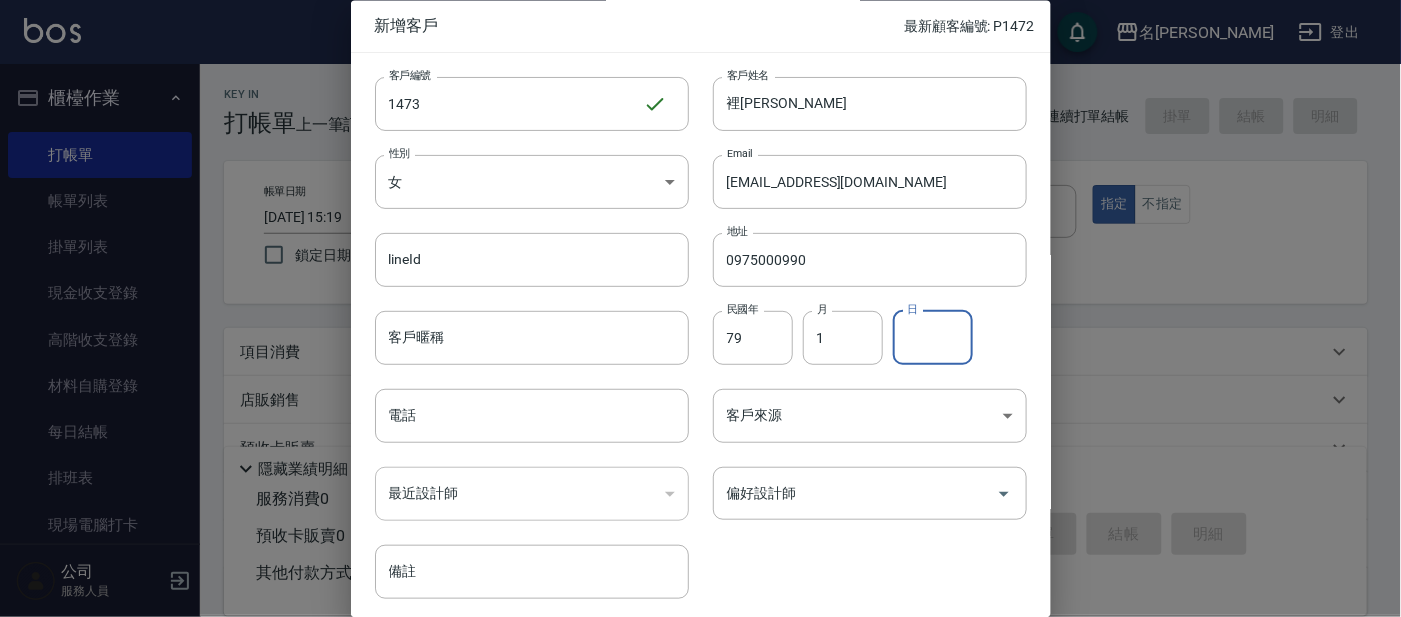 click on "日" at bounding box center [933, 338] 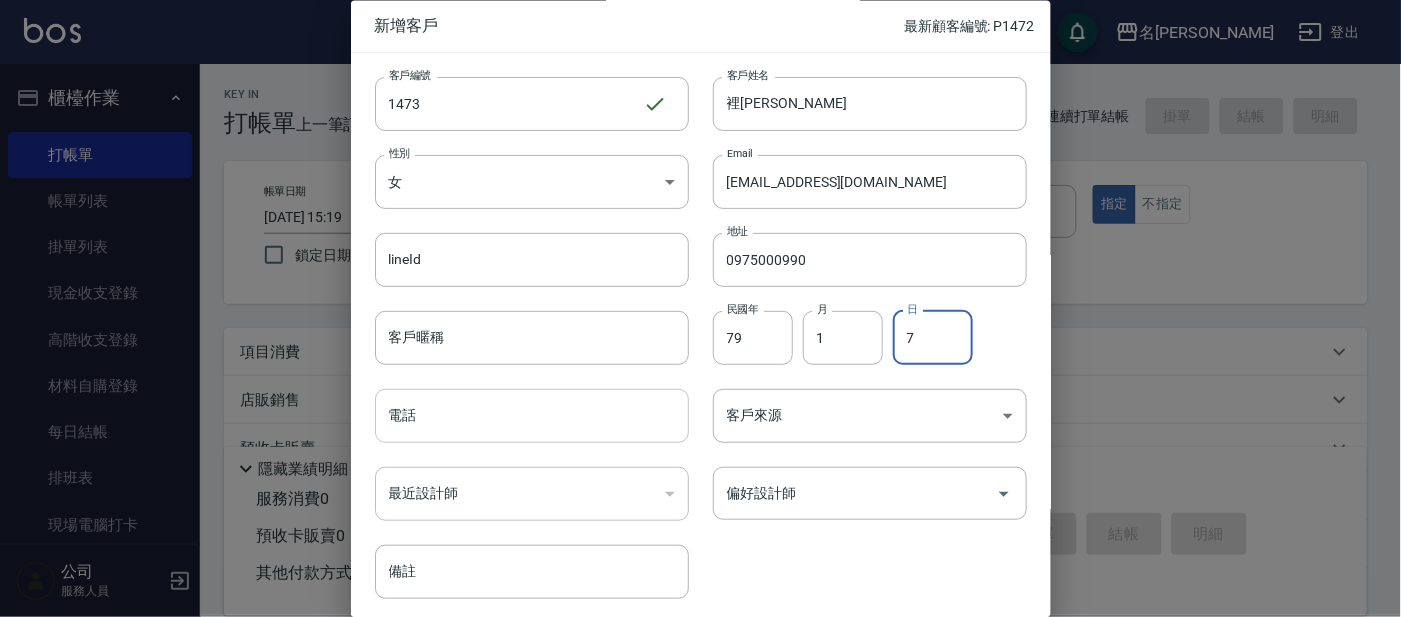 type on "7" 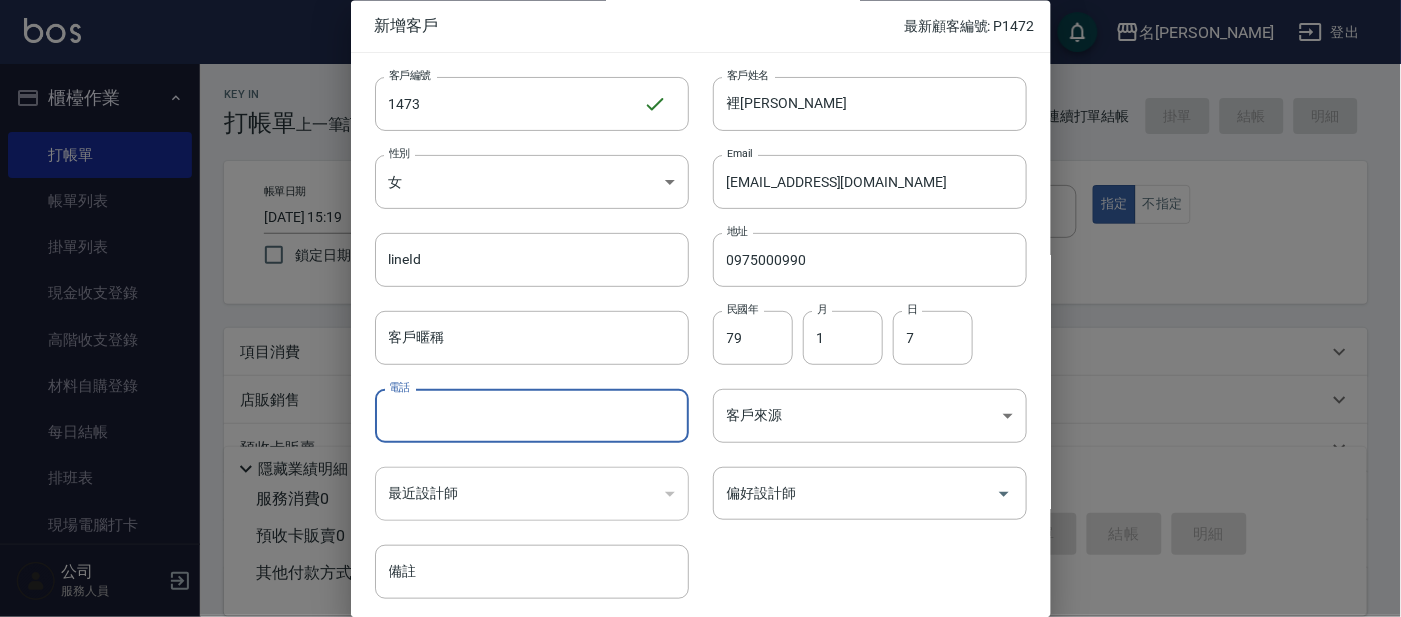 click on "電話" at bounding box center (532, 417) 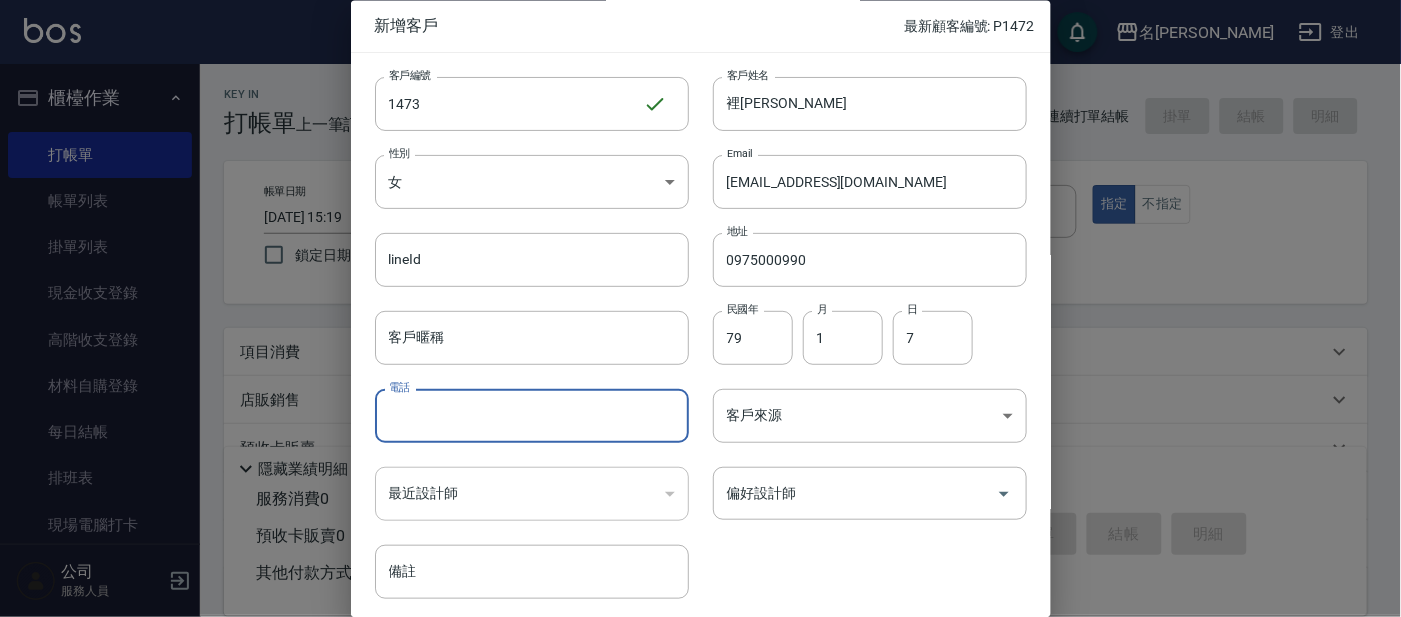 click at bounding box center [700, 308] 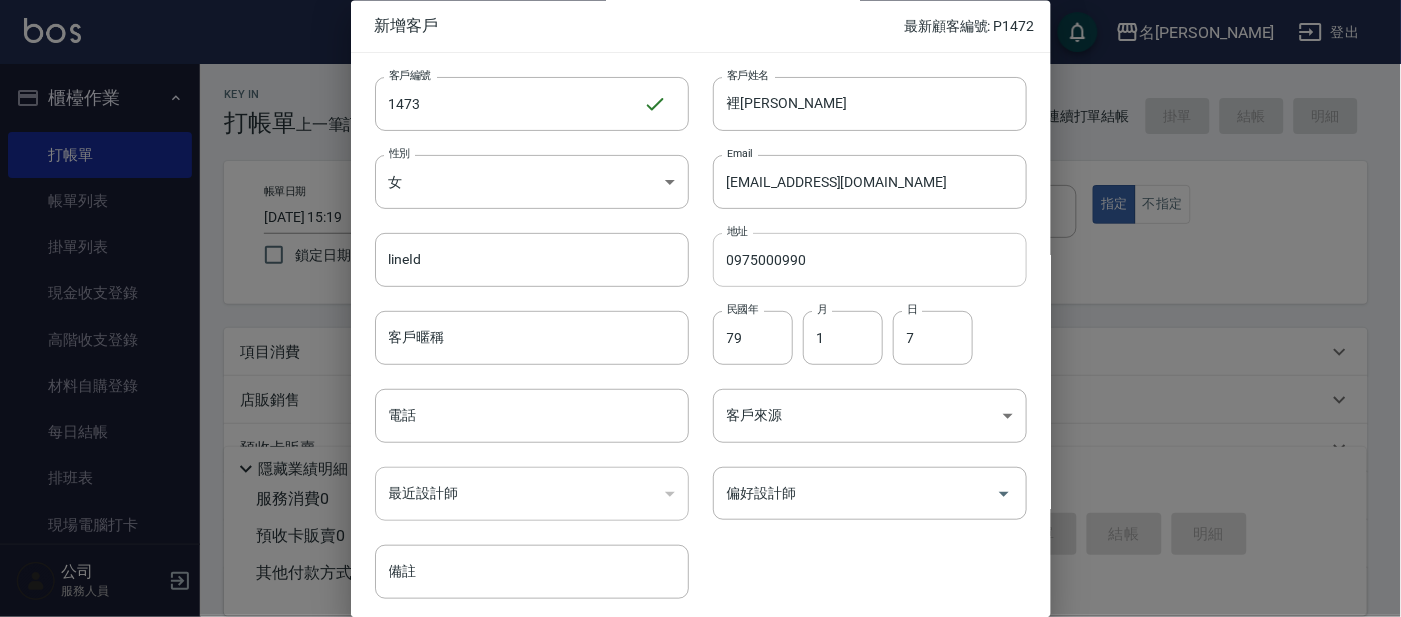 click on "0975000990" at bounding box center (870, 260) 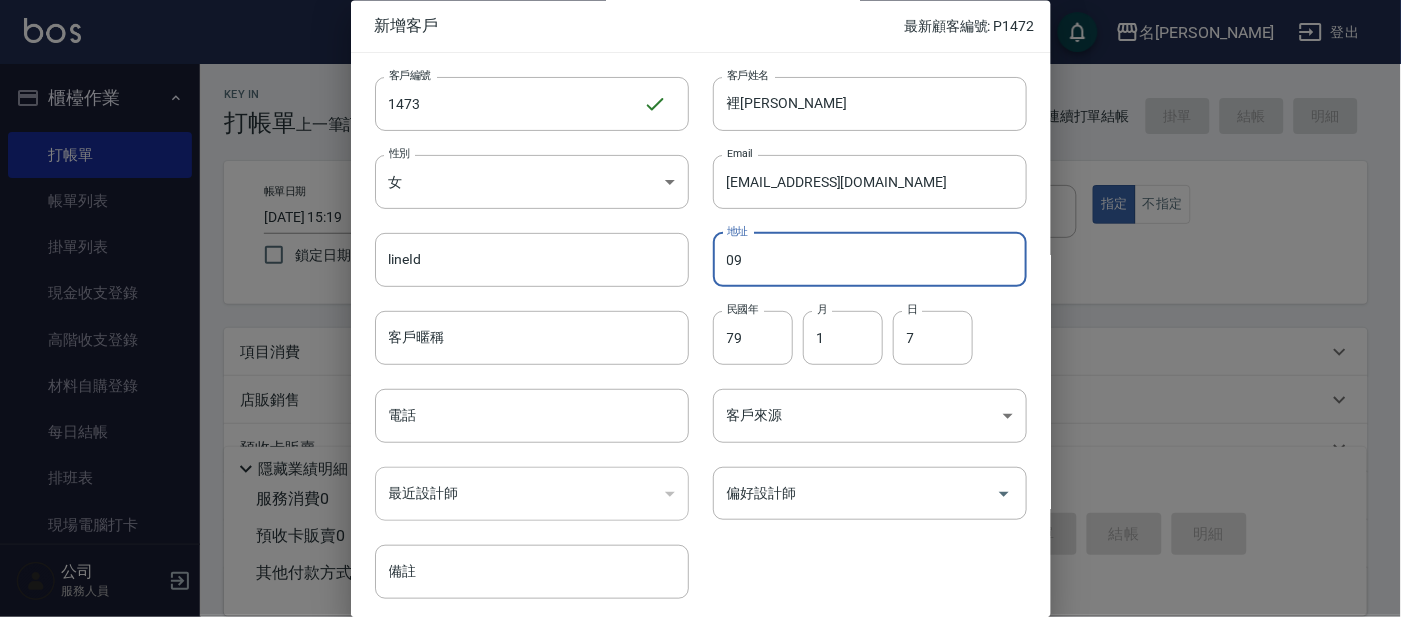 type on "0" 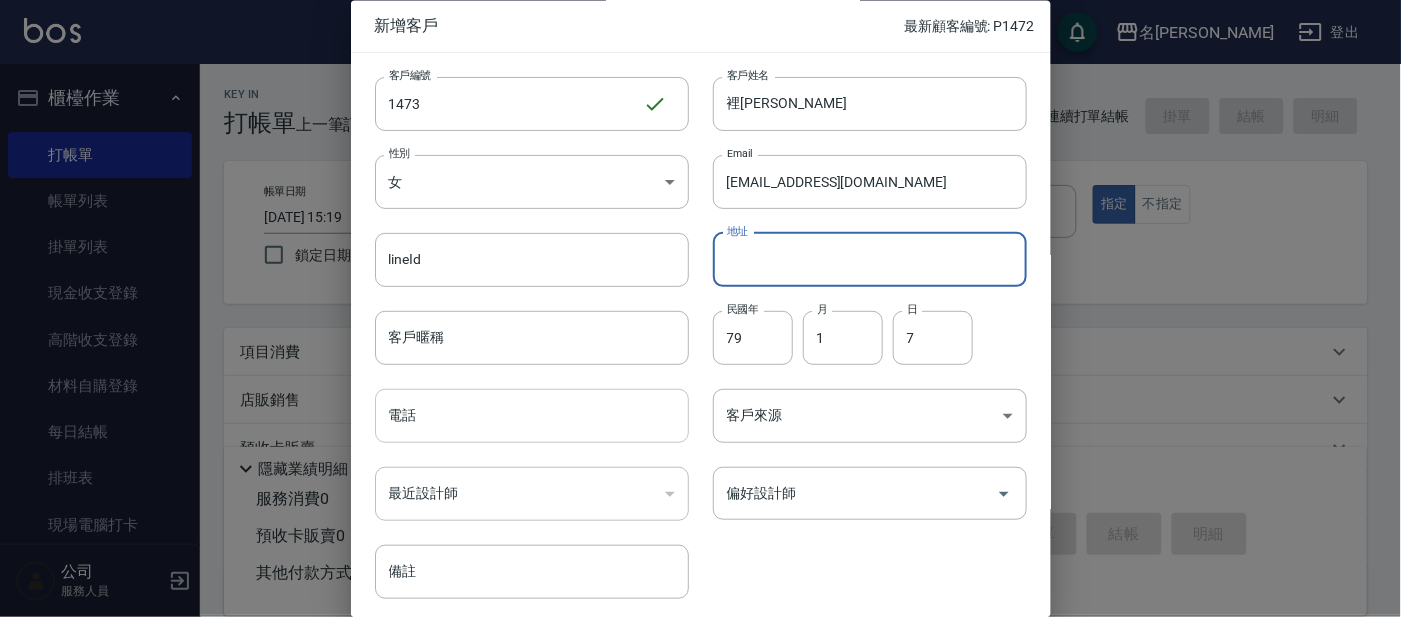 type 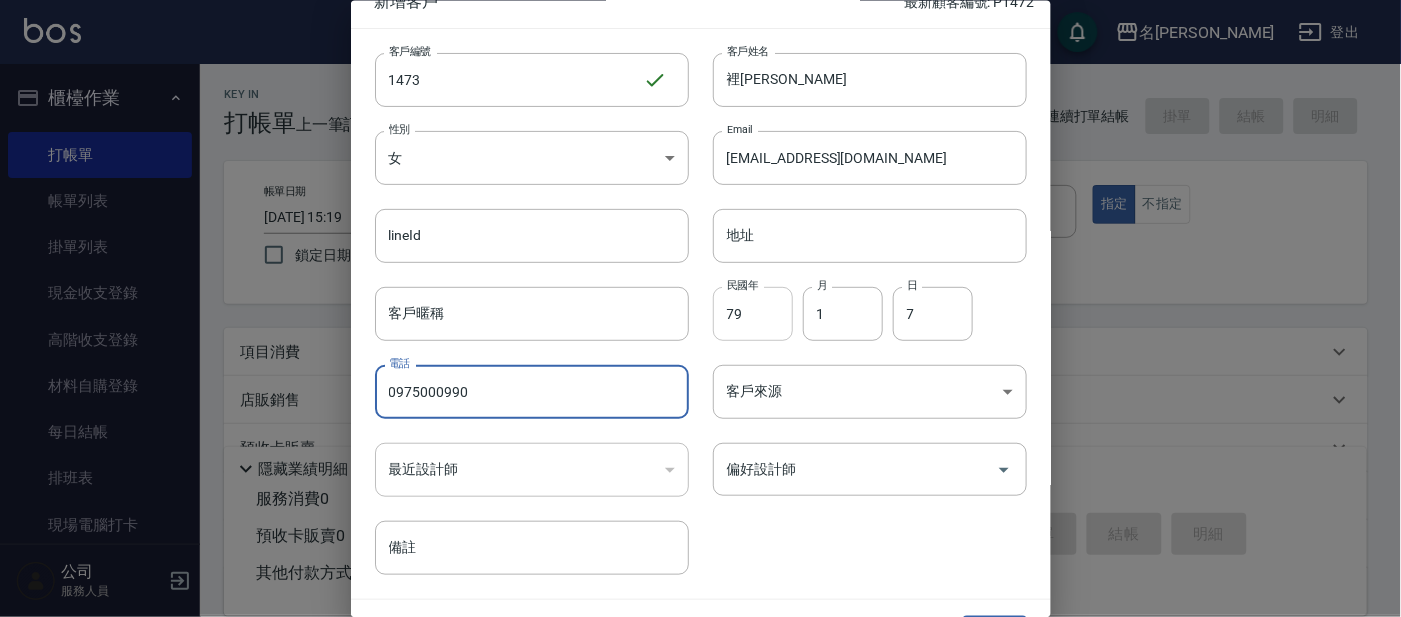 scroll, scrollTop: 0, scrollLeft: 0, axis: both 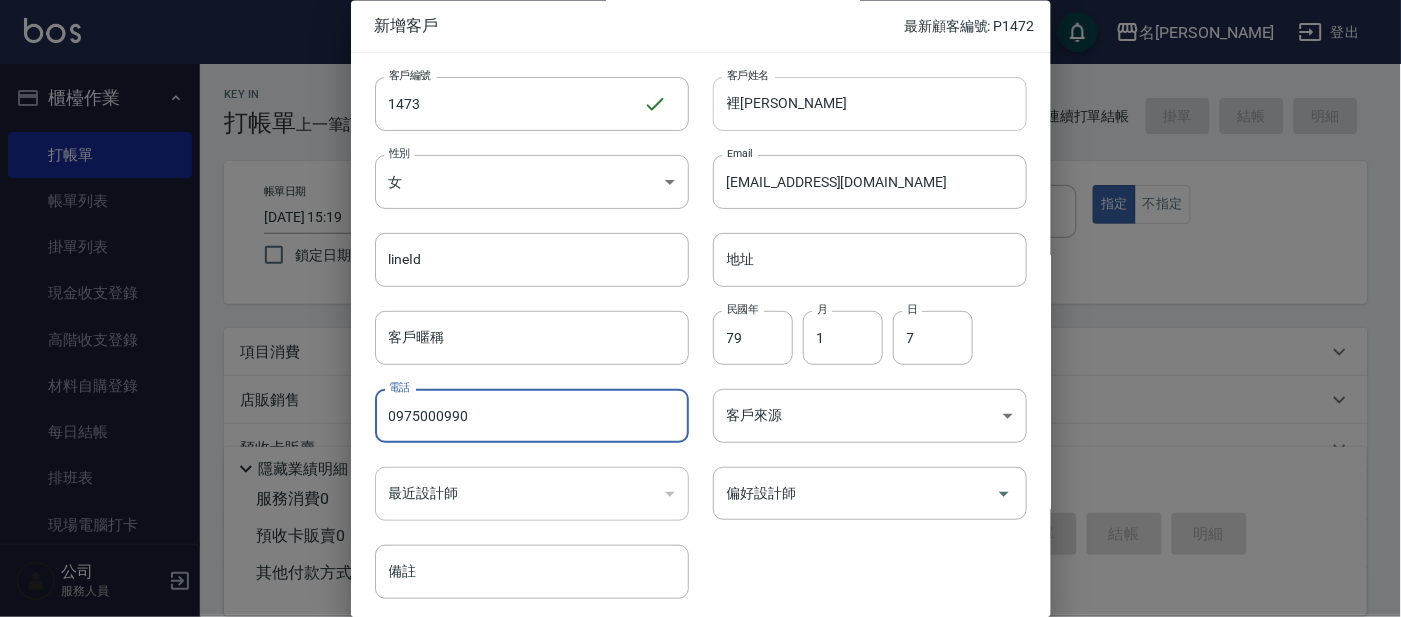 type on "0975000990" 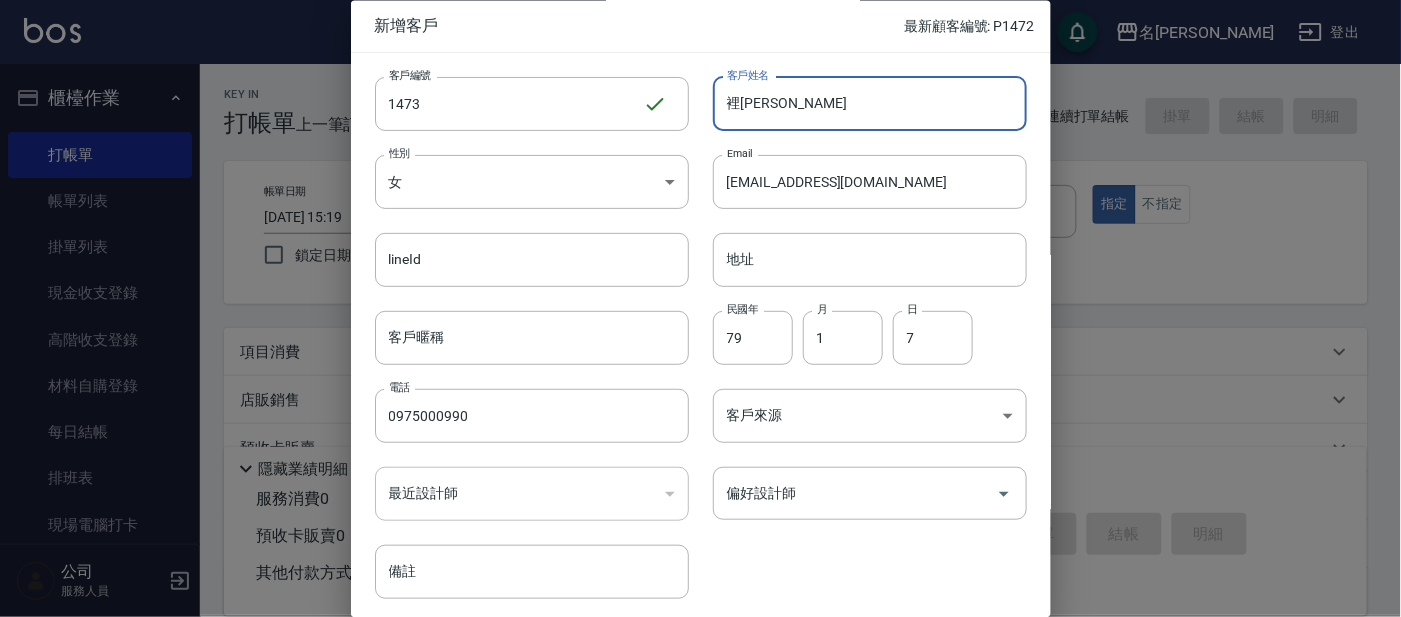 click on "裡[PERSON_NAME]" at bounding box center (870, 104) 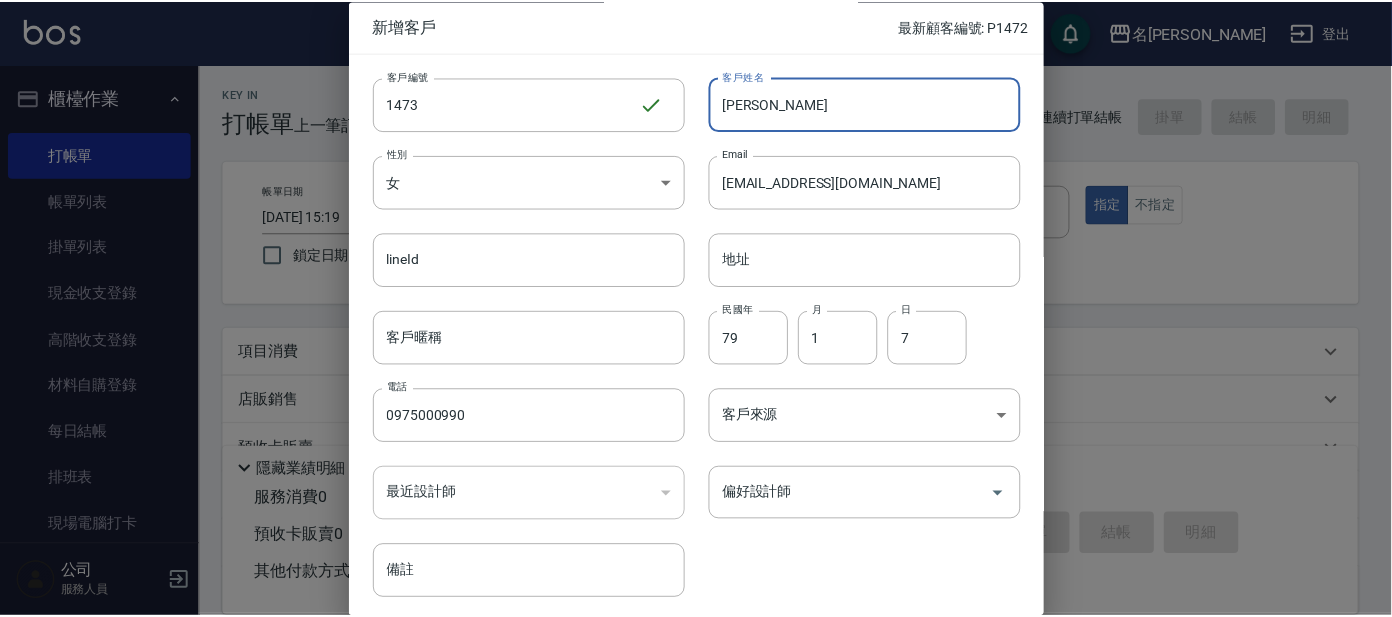 scroll, scrollTop: 75, scrollLeft: 0, axis: vertical 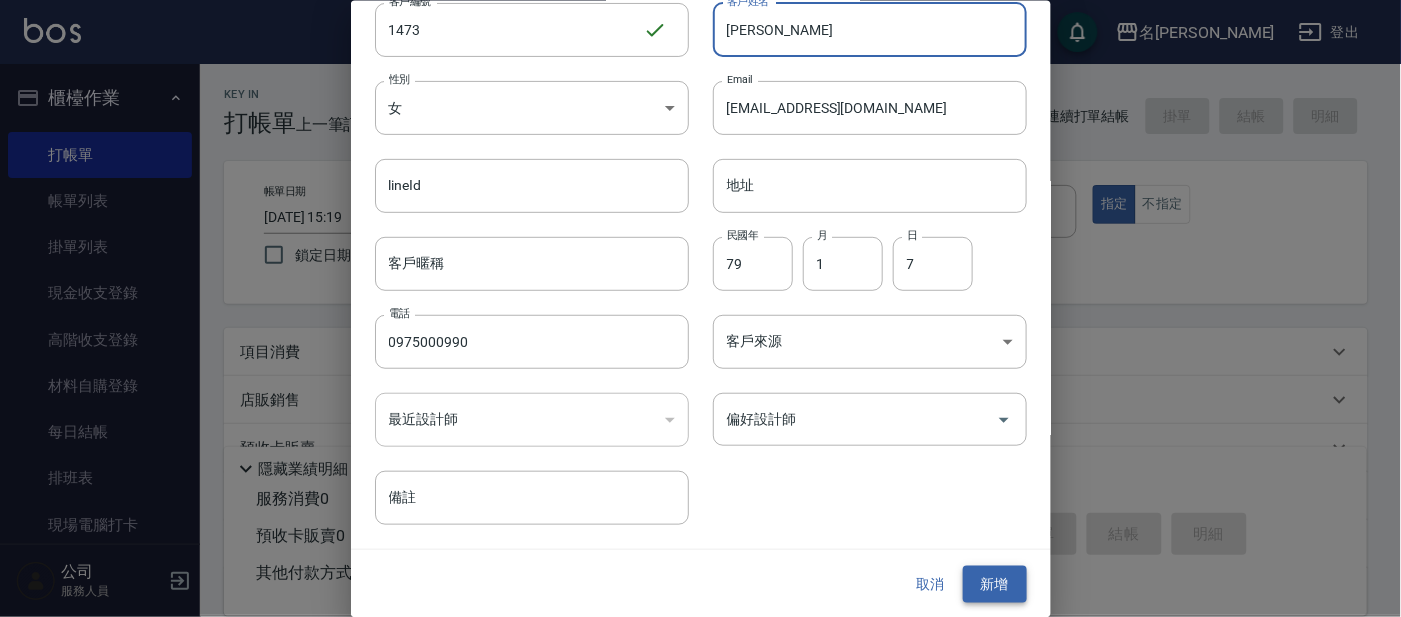 type on "[PERSON_NAME]" 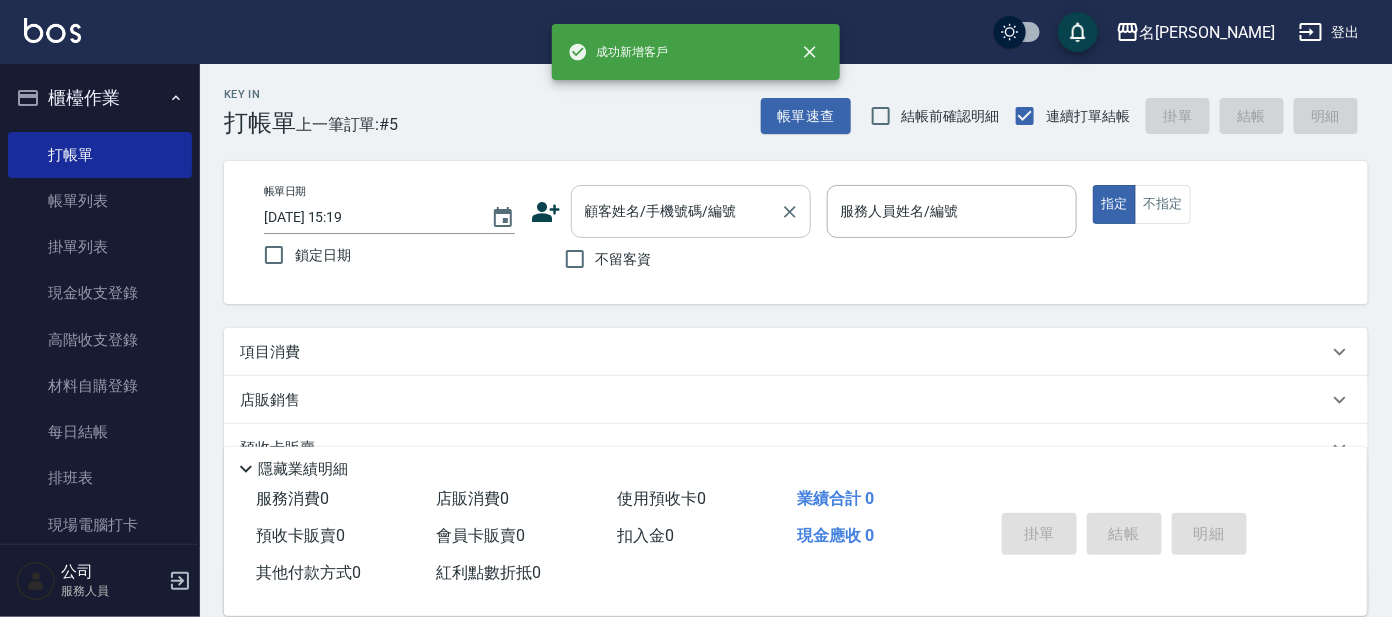 click on "顧客姓名/手機號碼/編號" at bounding box center (676, 211) 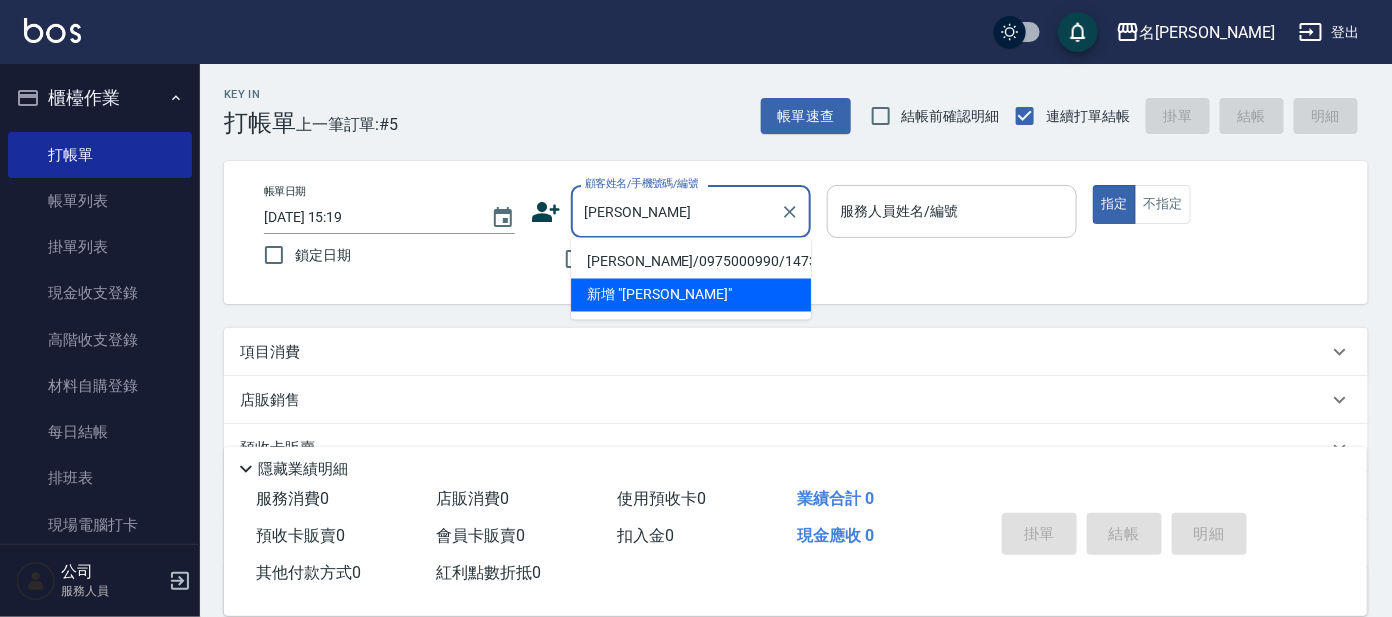 type on "[PERSON_NAME]" 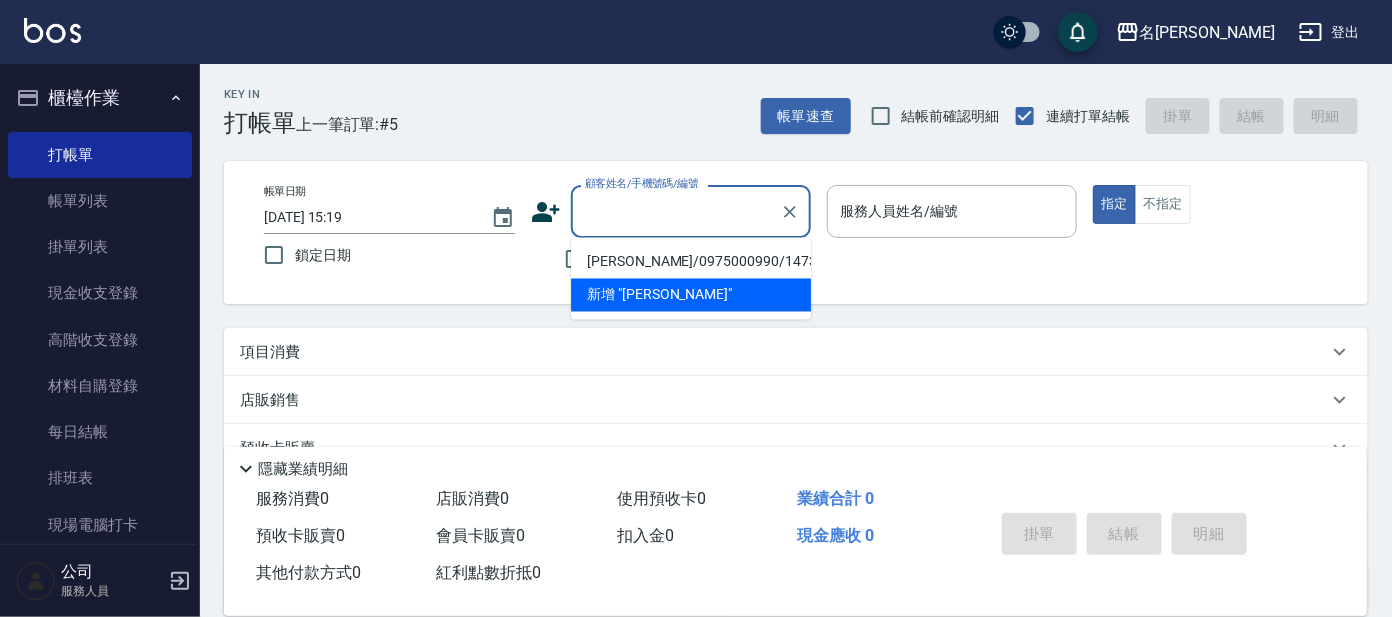 click on "服務人員姓名/編號 服務人員姓名/編號" at bounding box center [952, 211] 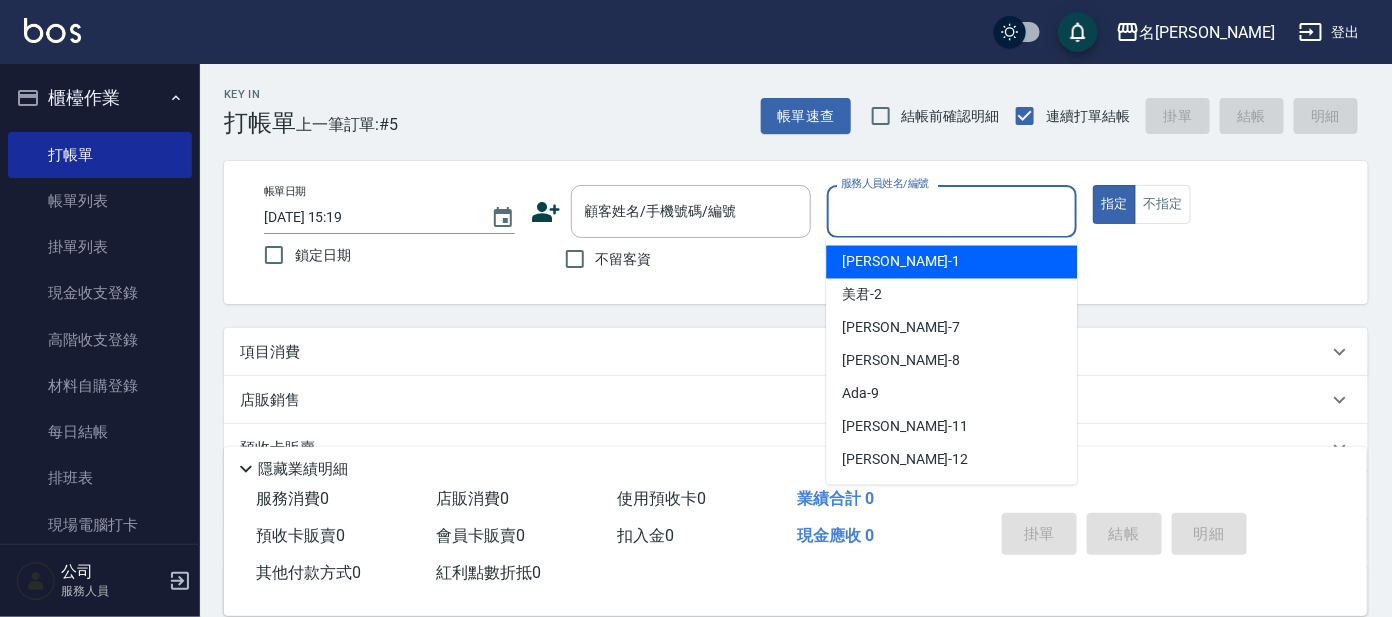 click on "[PERSON_NAME] -1" at bounding box center (951, 262) 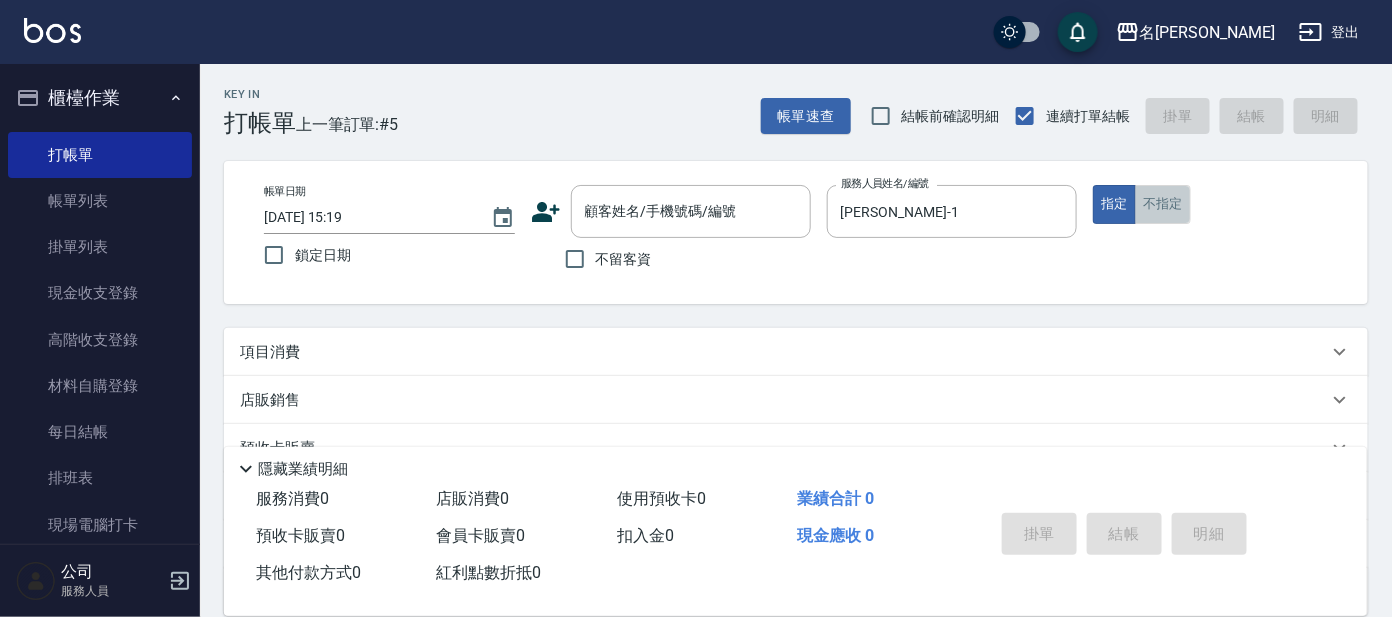 click on "不指定" at bounding box center (1163, 204) 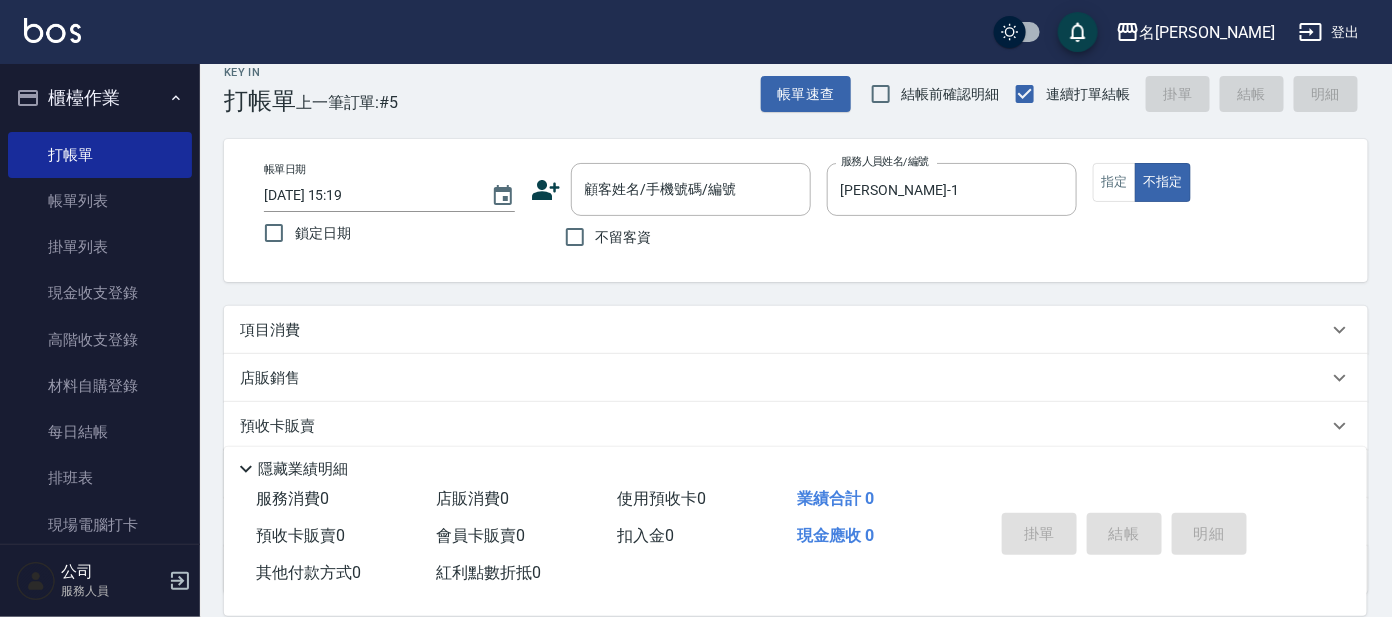 scroll, scrollTop: 0, scrollLeft: 0, axis: both 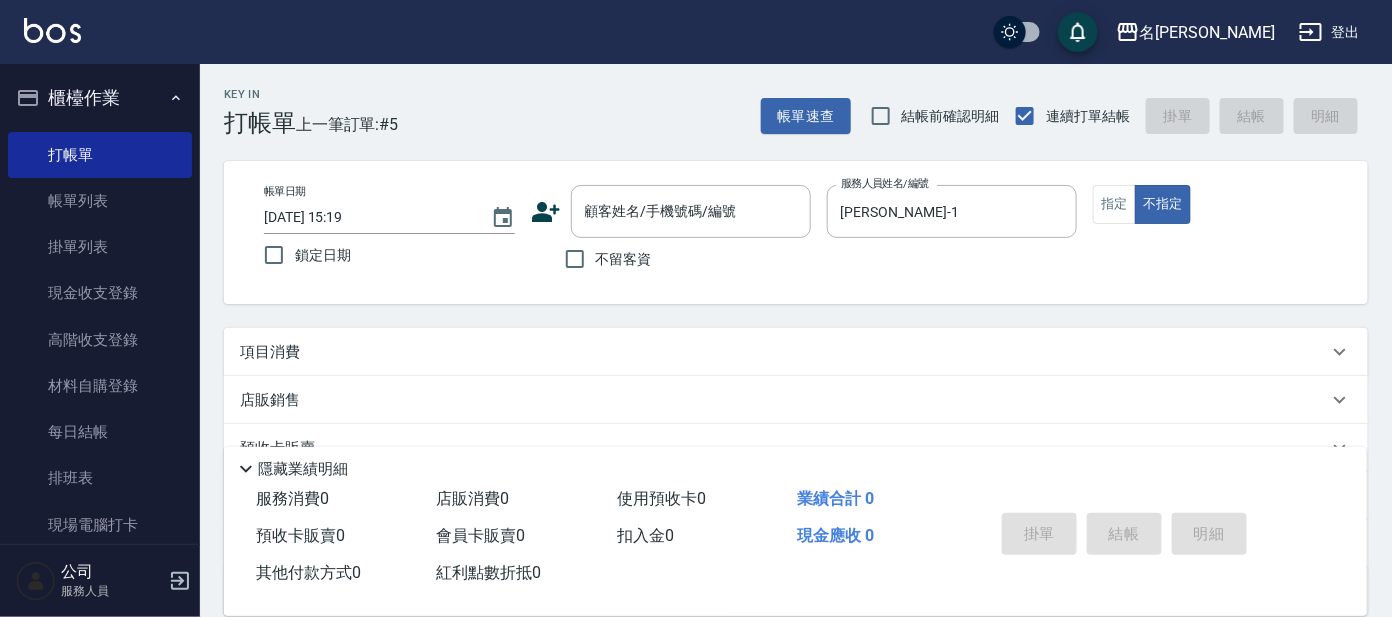 click on "項目消費" at bounding box center [784, 352] 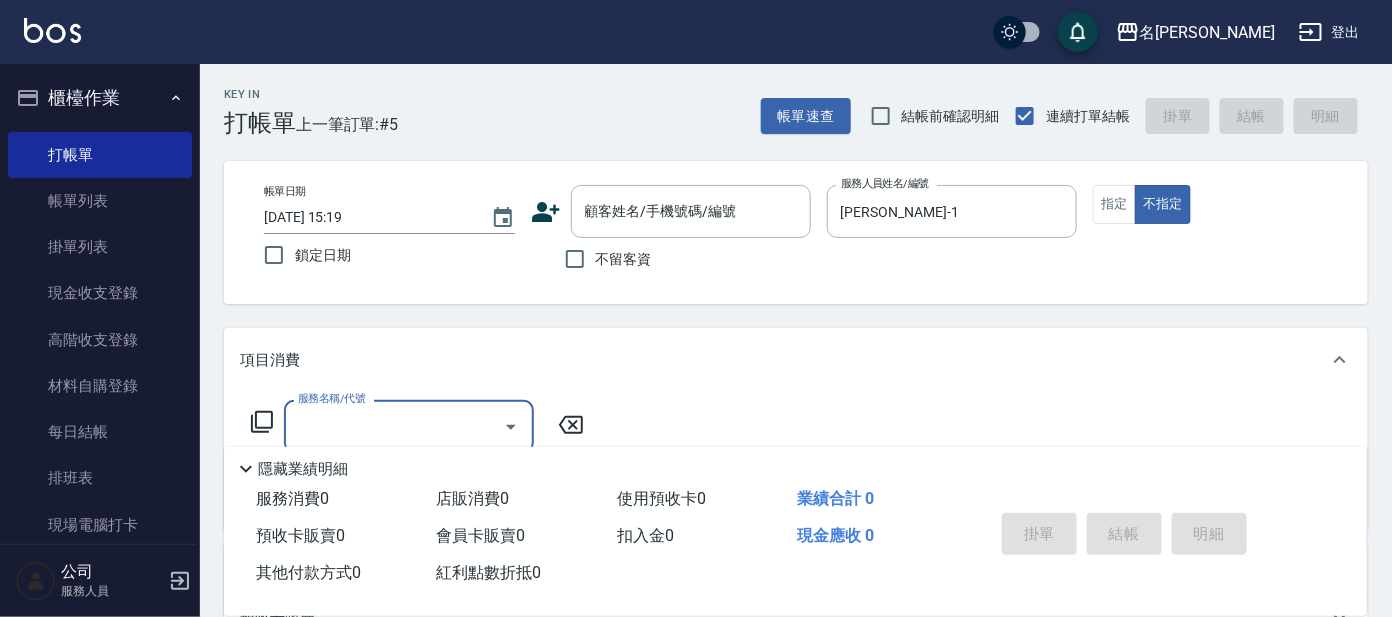 scroll, scrollTop: 0, scrollLeft: 0, axis: both 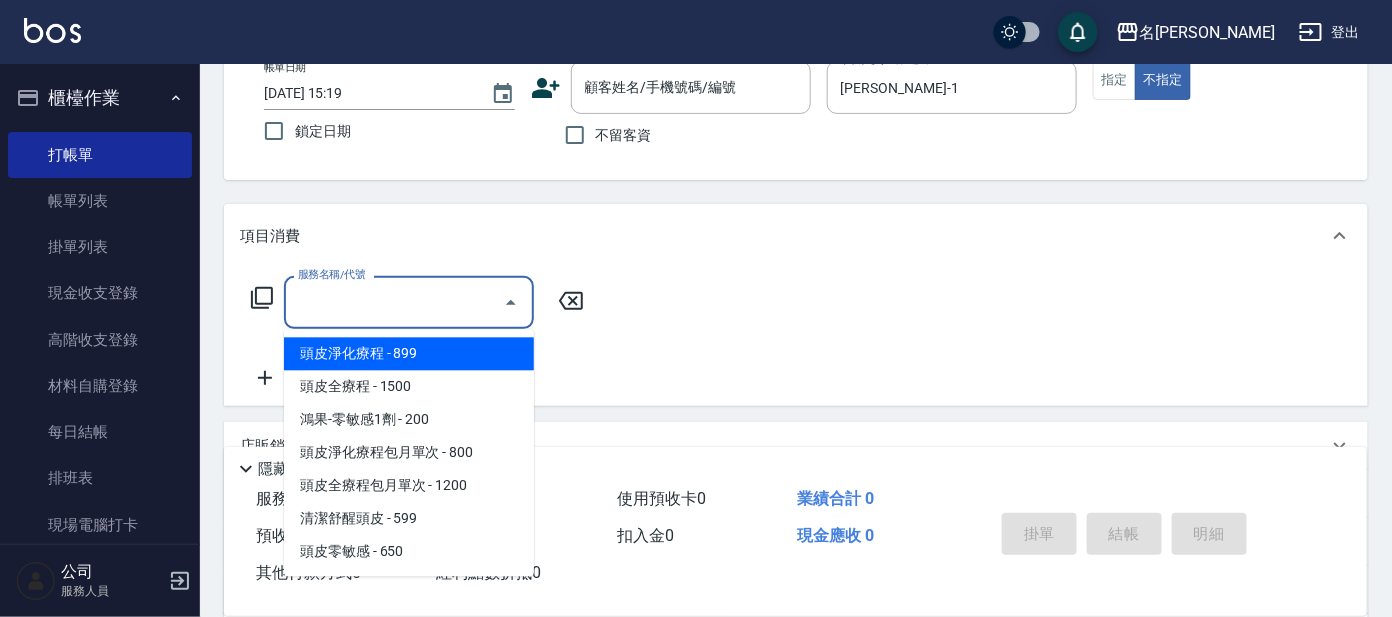 click on "服務名稱/代號" at bounding box center [394, 302] 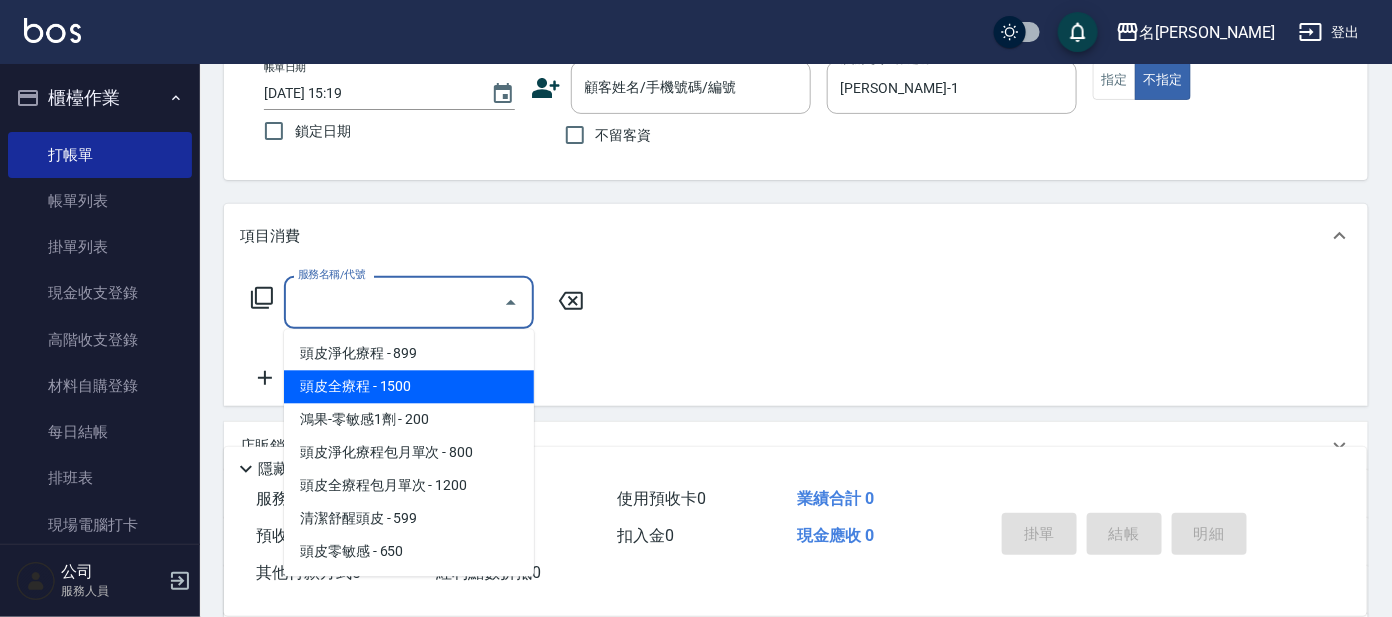 click on "頭皮全療程 - 1500" at bounding box center [409, 387] 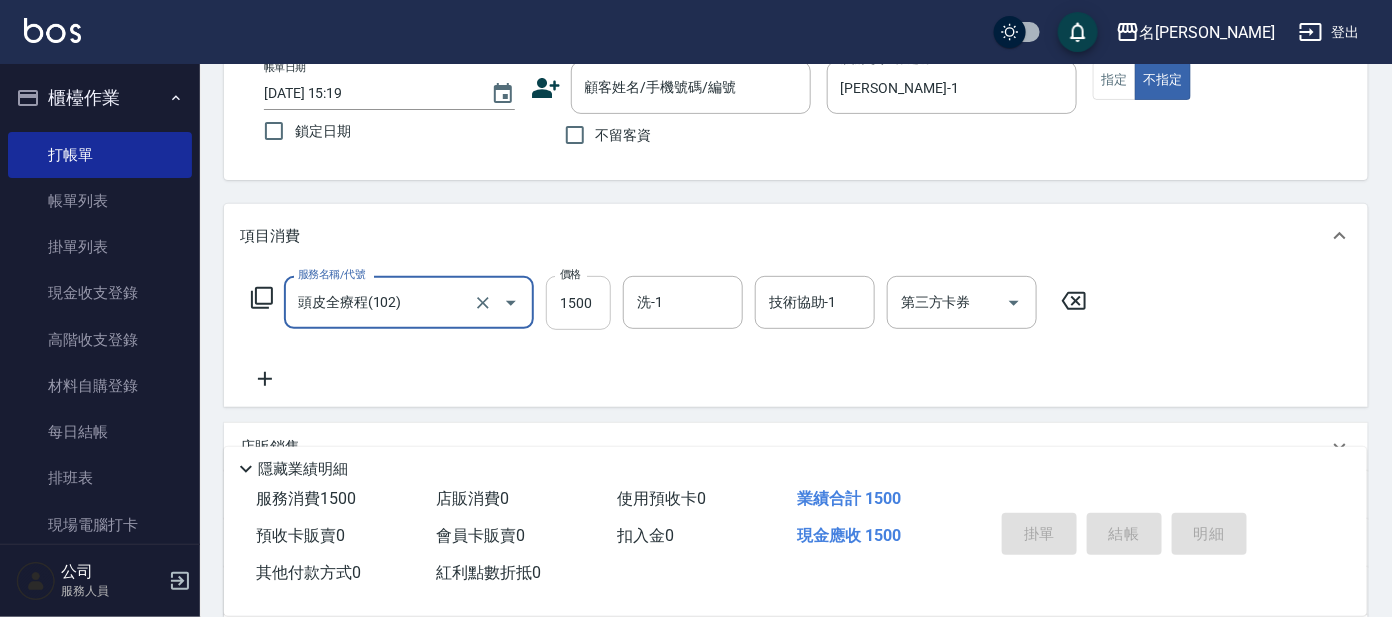 click on "1500" at bounding box center [578, 303] 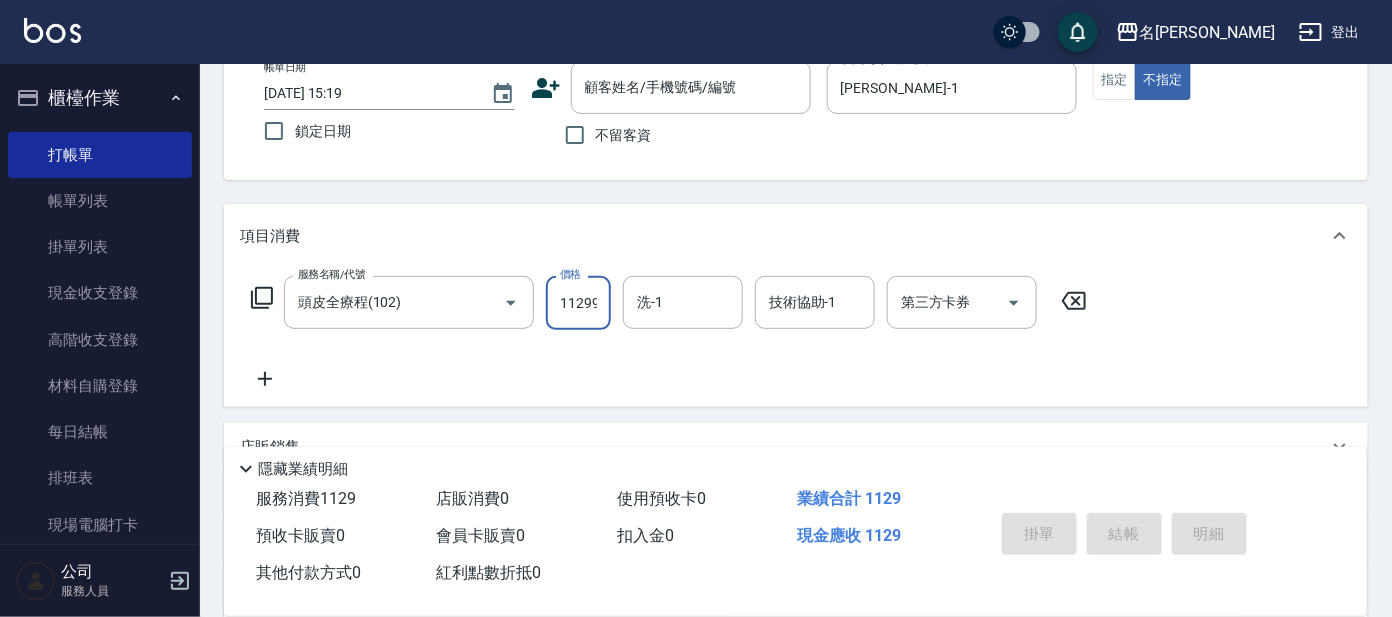 scroll, scrollTop: 0, scrollLeft: 2, axis: horizontal 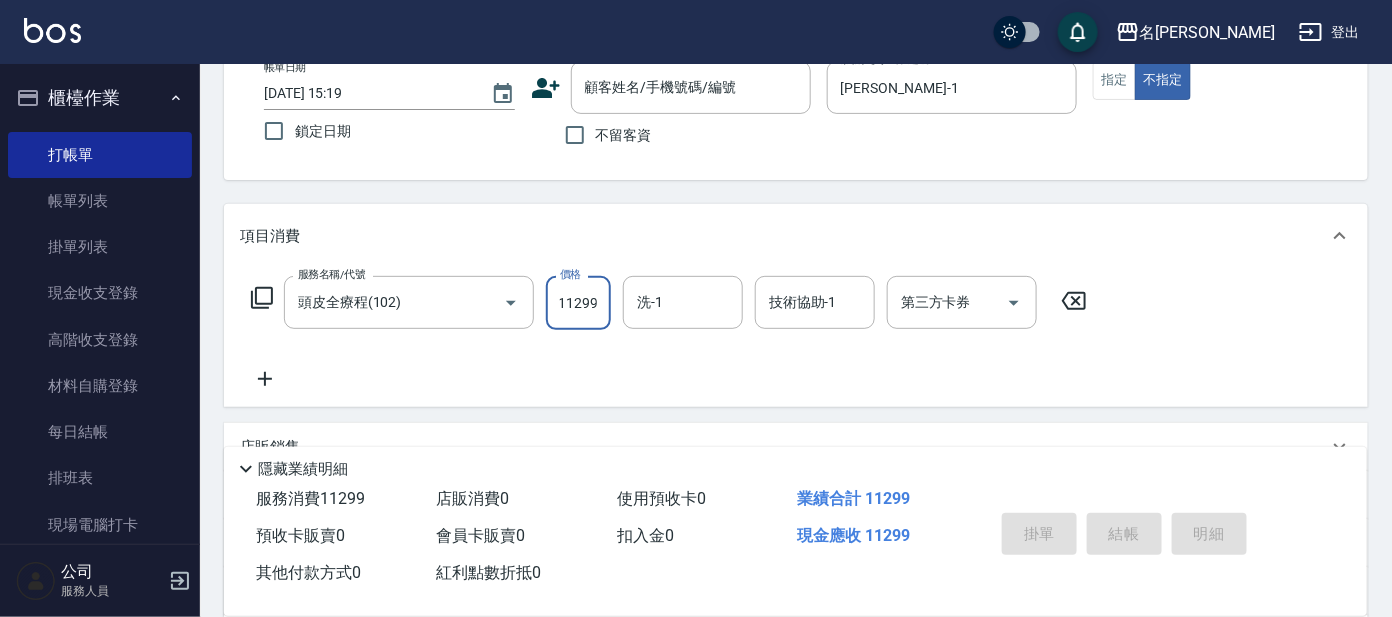 click on "11299" at bounding box center (578, 303) 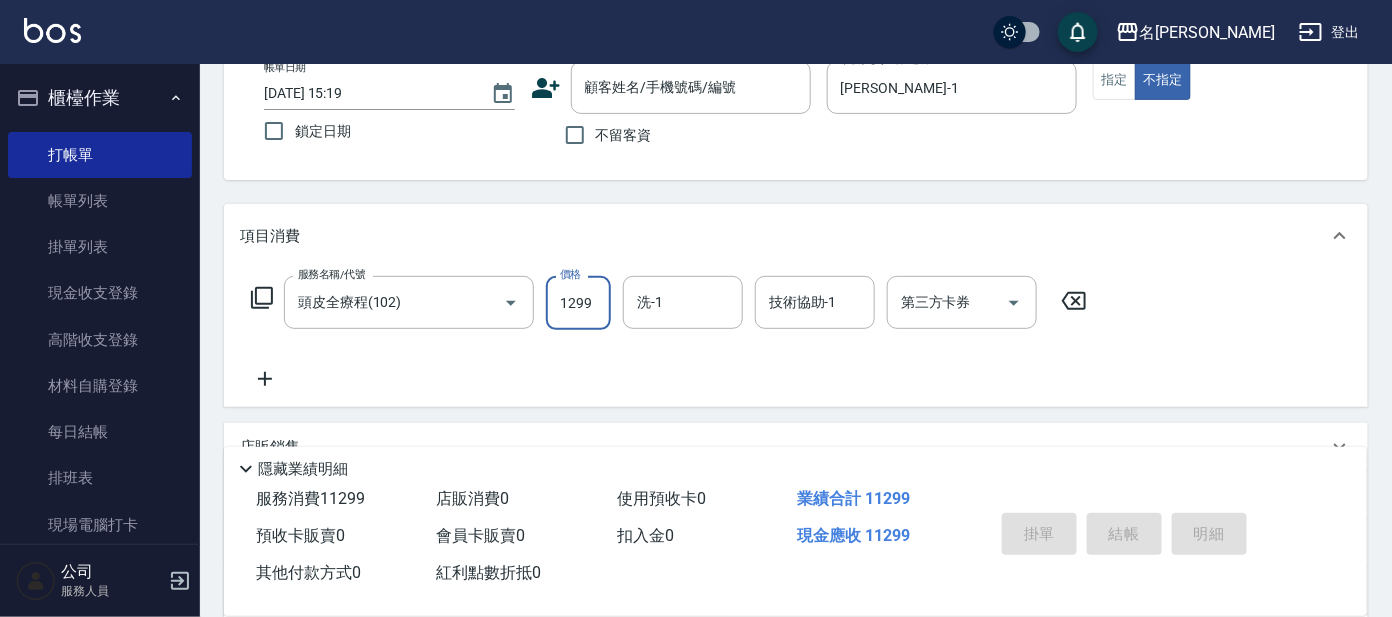 scroll, scrollTop: 0, scrollLeft: 0, axis: both 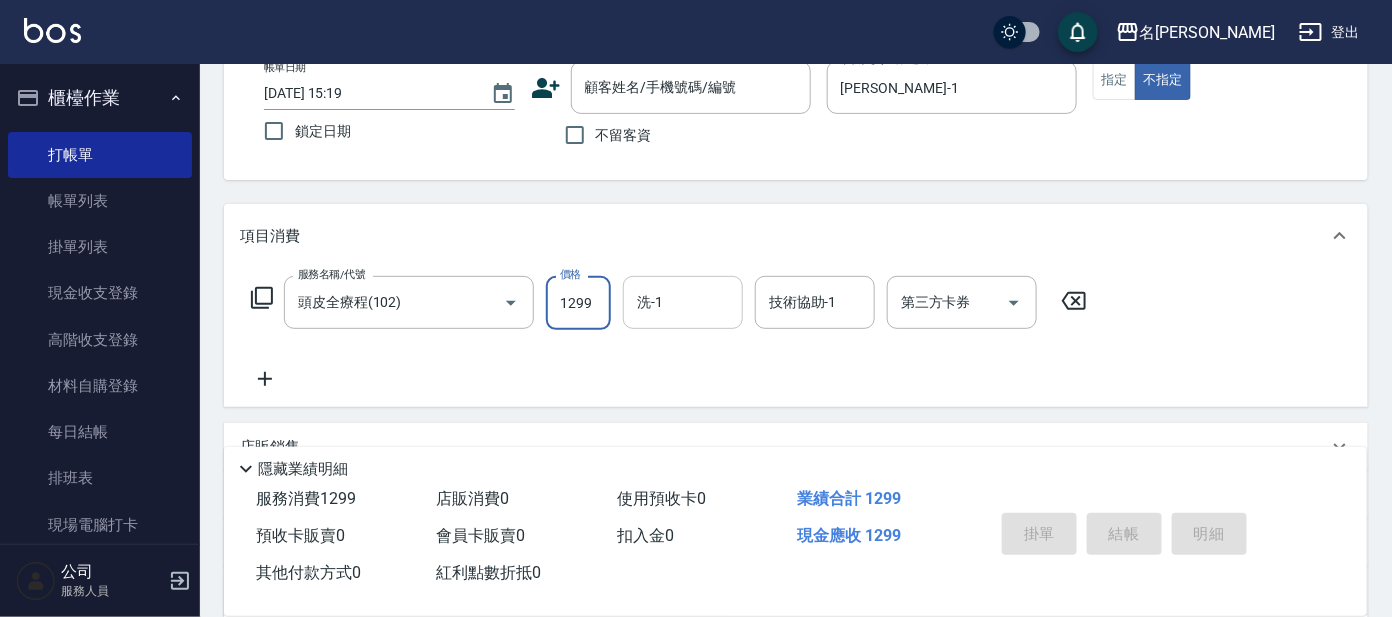 type on "1299" 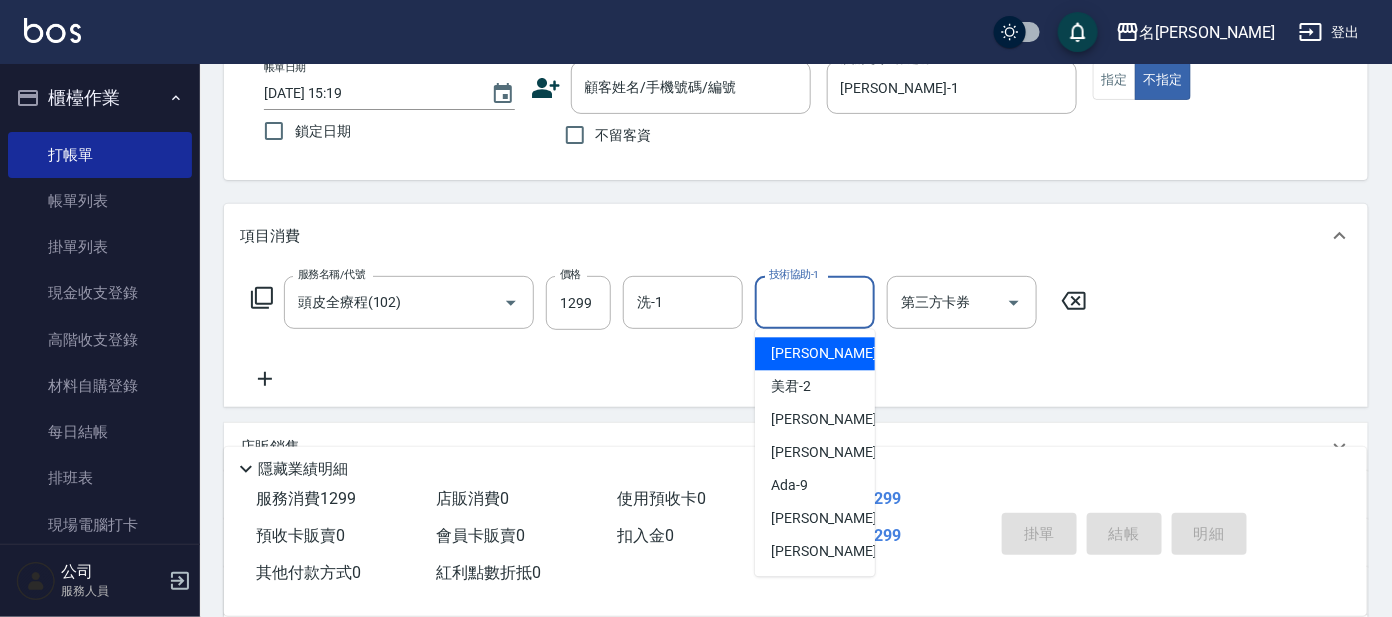 click on "技術協助-1" at bounding box center (815, 302) 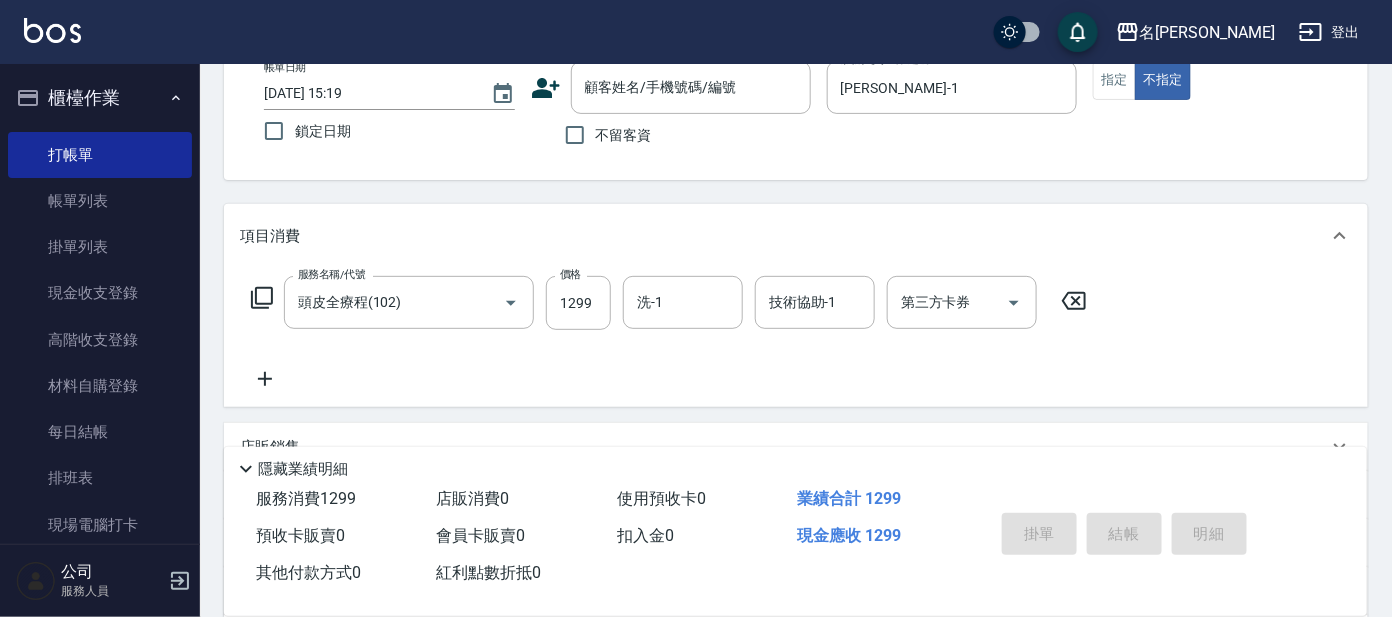 click on "服務名稱/代號 頭皮全療程(102) 服務名稱/代號 價格 1299 價格 洗-1 洗-1 技術協助-1 技術協助-1 第三方卡券 第三方卡券" at bounding box center [669, 333] 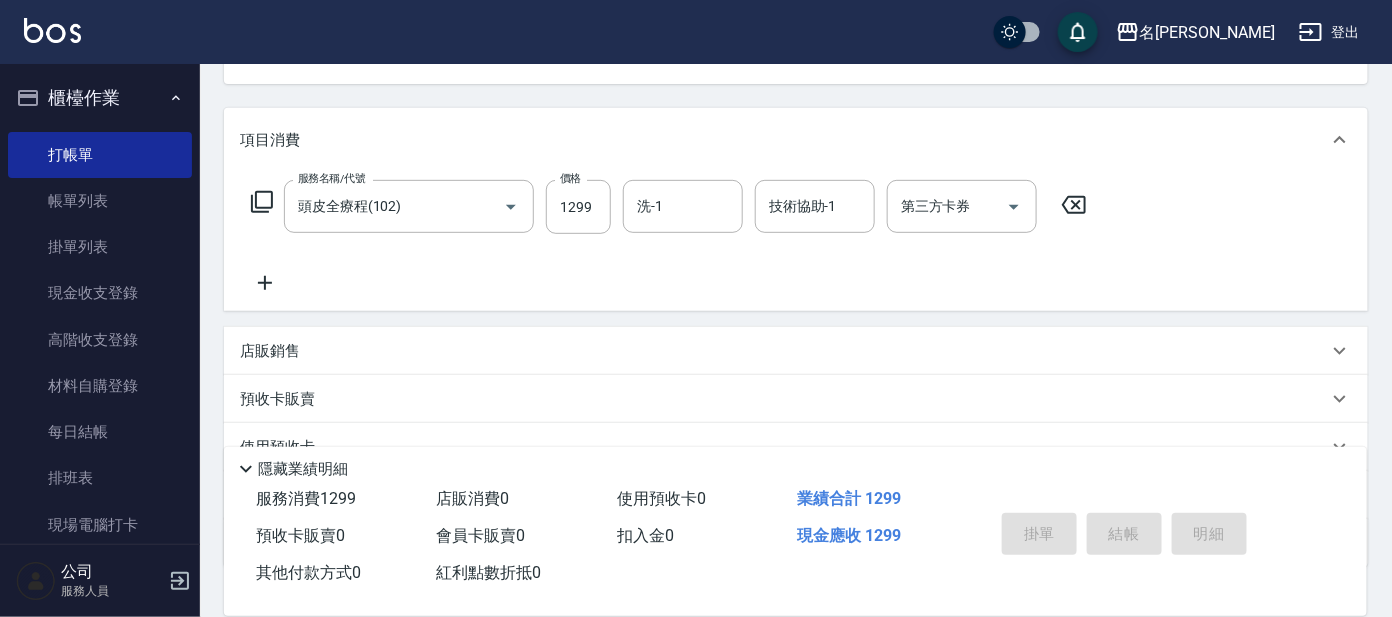 scroll, scrollTop: 357, scrollLeft: 0, axis: vertical 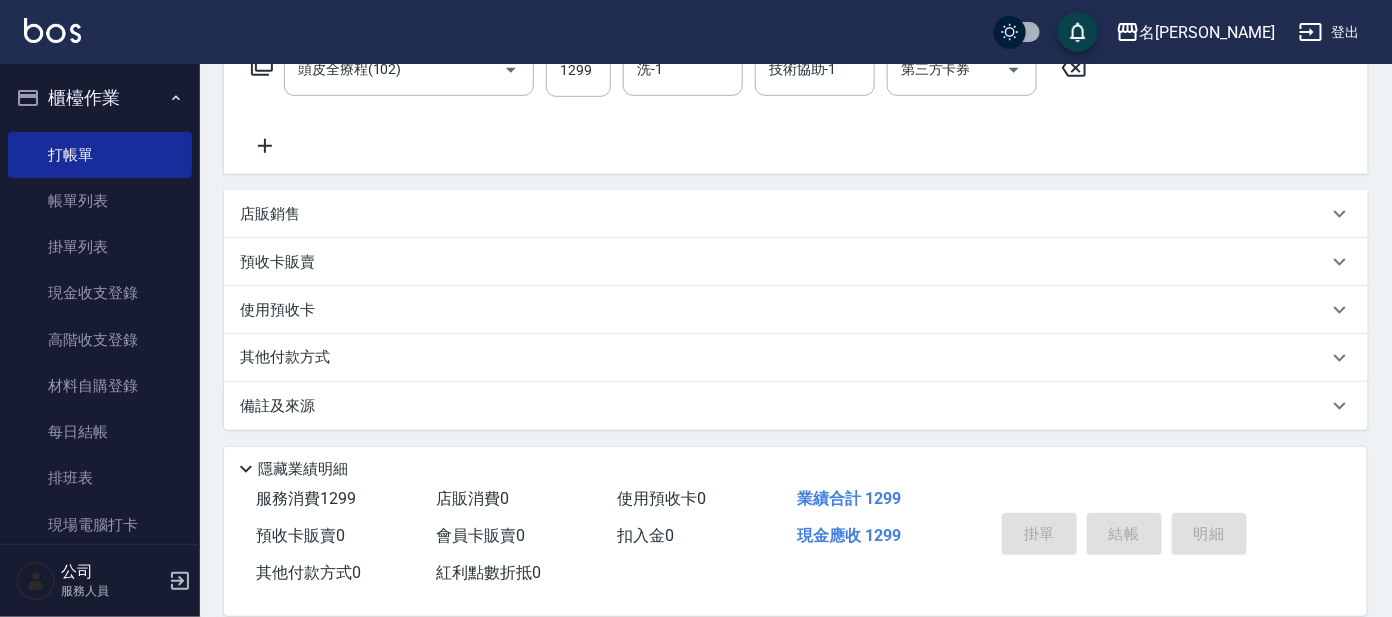 click on "店販銷售" at bounding box center (784, 214) 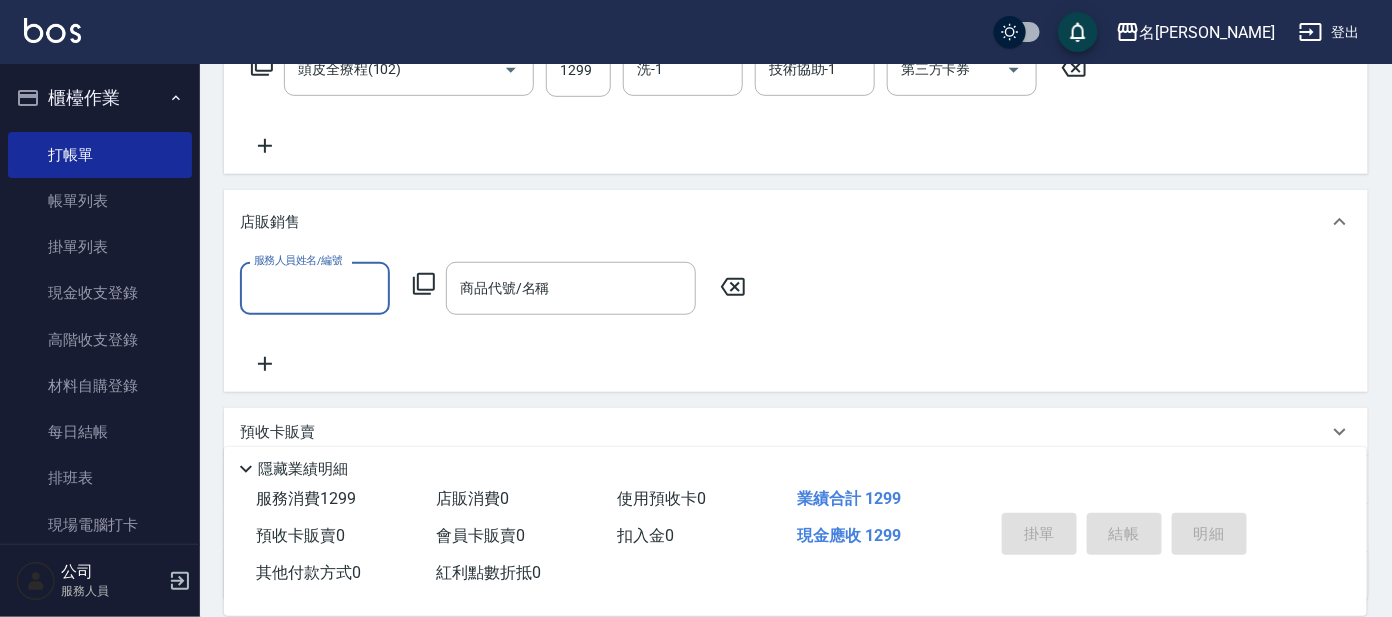scroll, scrollTop: 0, scrollLeft: 0, axis: both 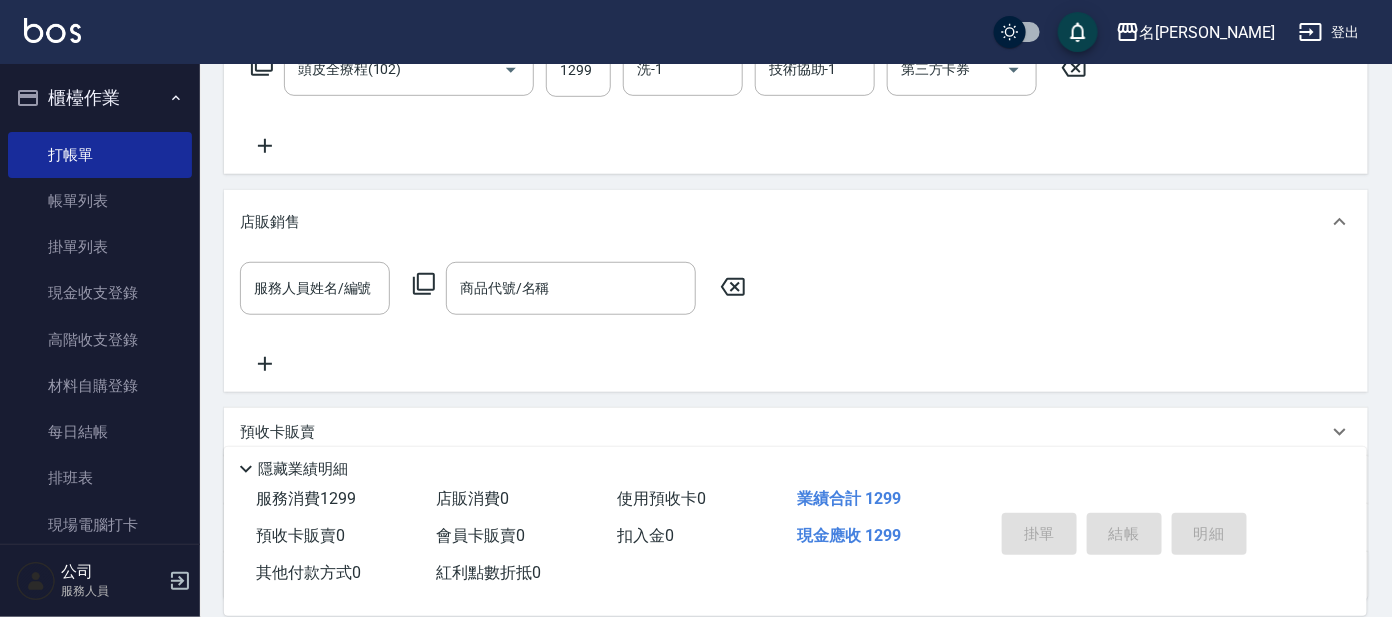click 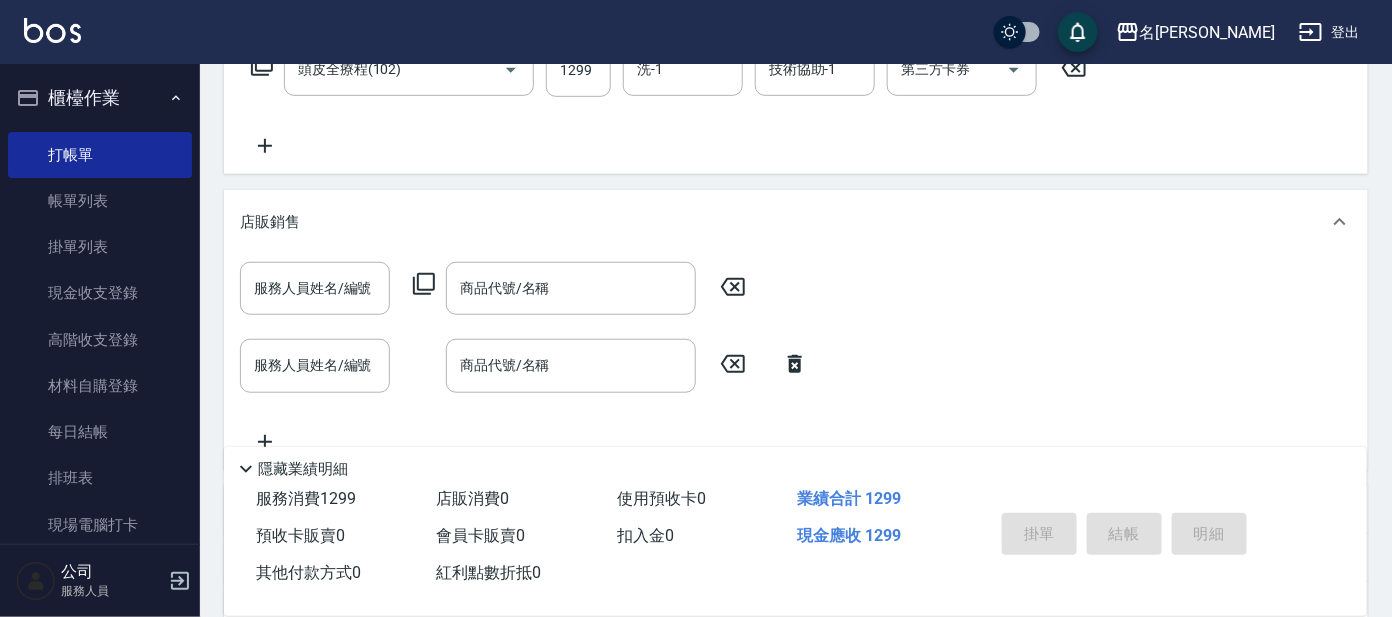 drag, startPoint x: 731, startPoint y: 358, endPoint x: 727, endPoint y: 345, distance: 13.601471 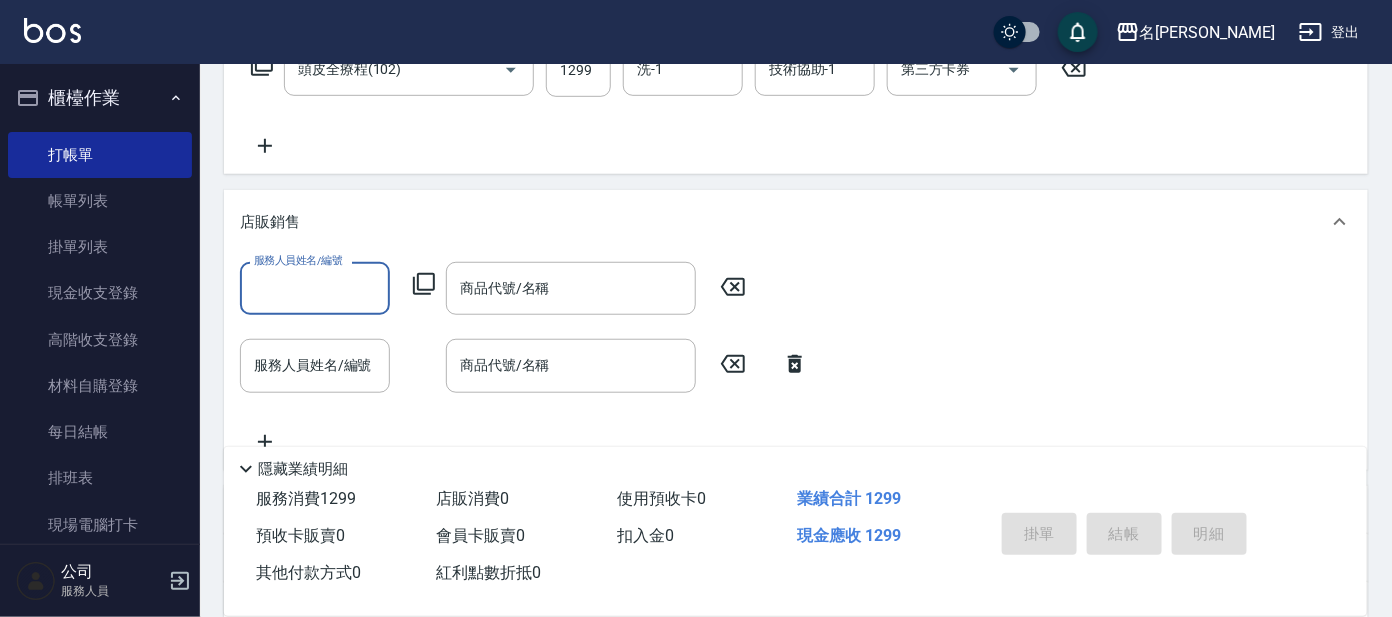 click 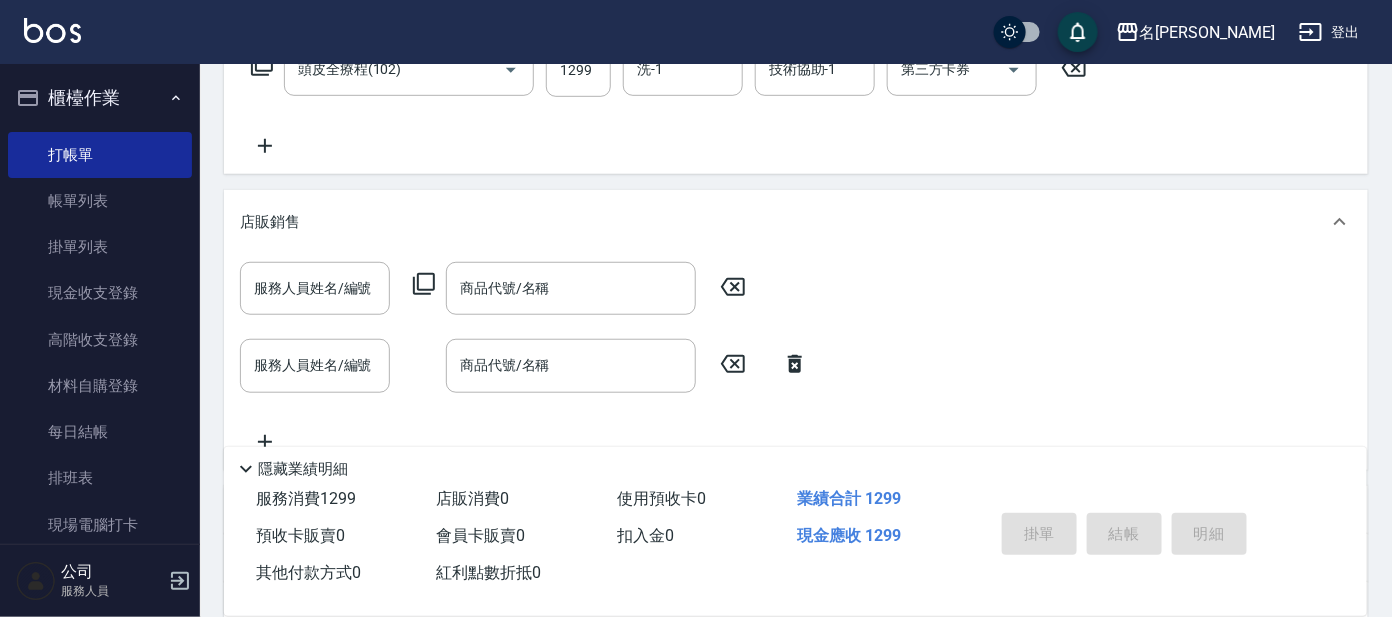 drag, startPoint x: 728, startPoint y: 368, endPoint x: 750, endPoint y: 363, distance: 22.561028 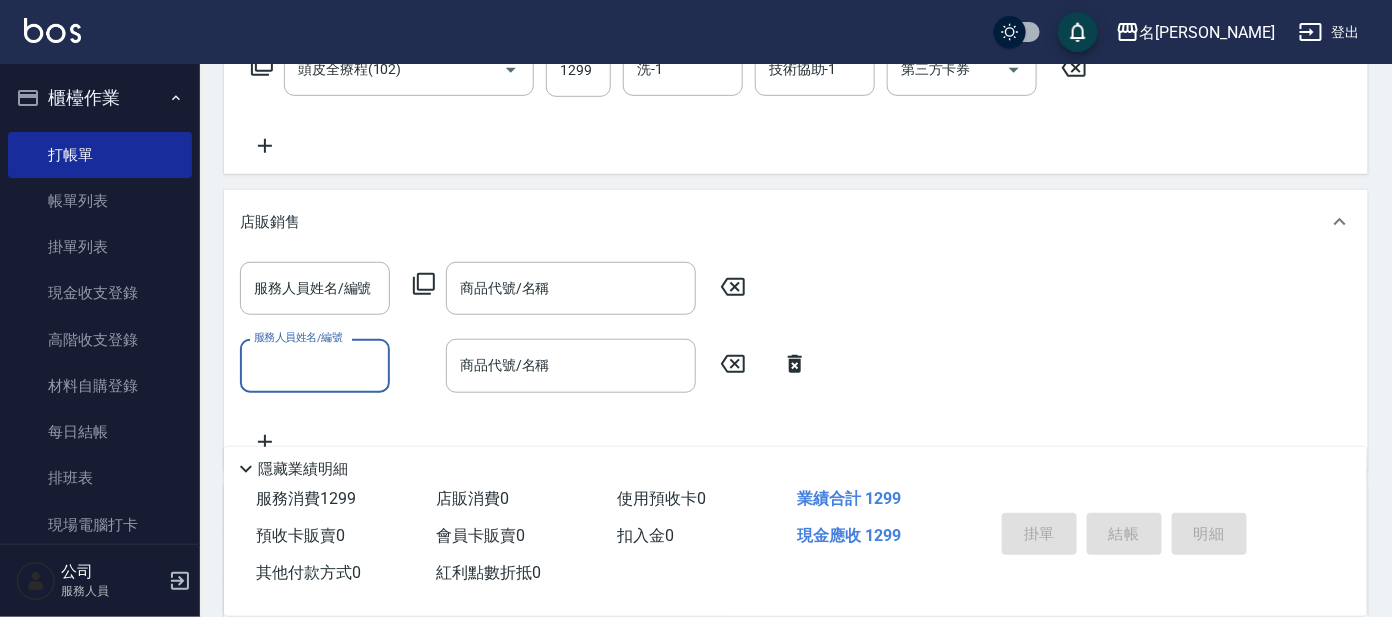 click 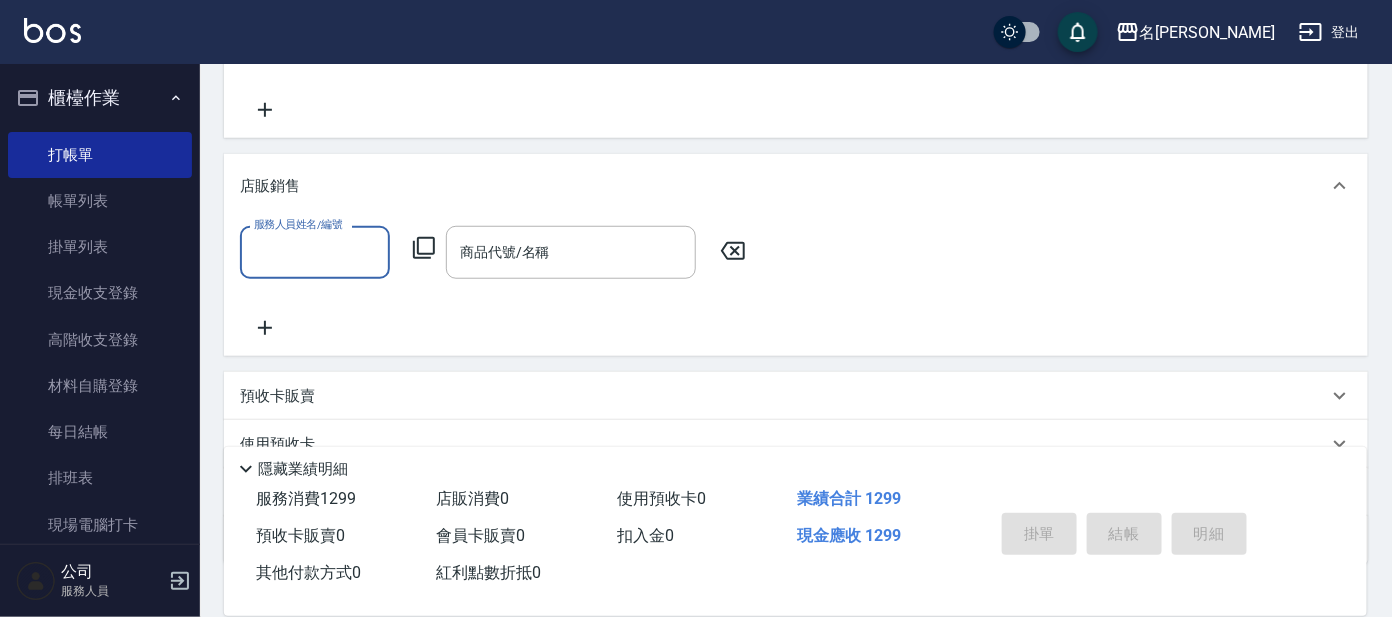 scroll, scrollTop: 526, scrollLeft: 0, axis: vertical 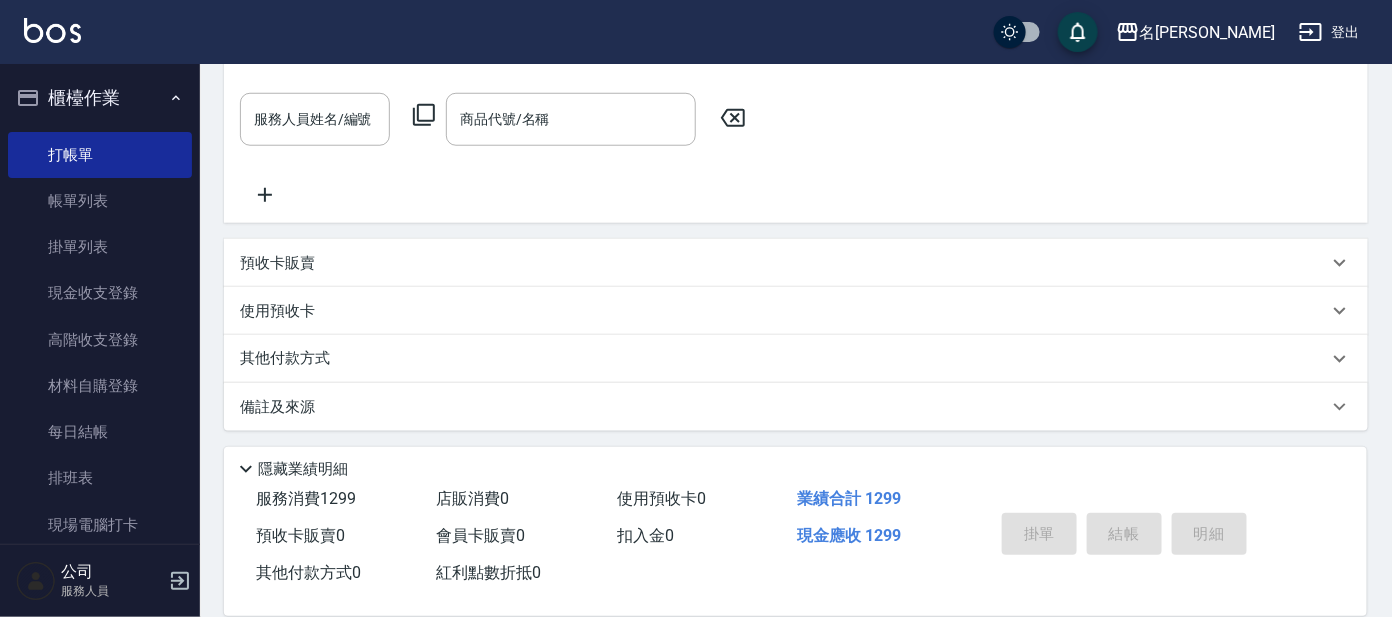 click on "預收卡販賣" at bounding box center (277, 263) 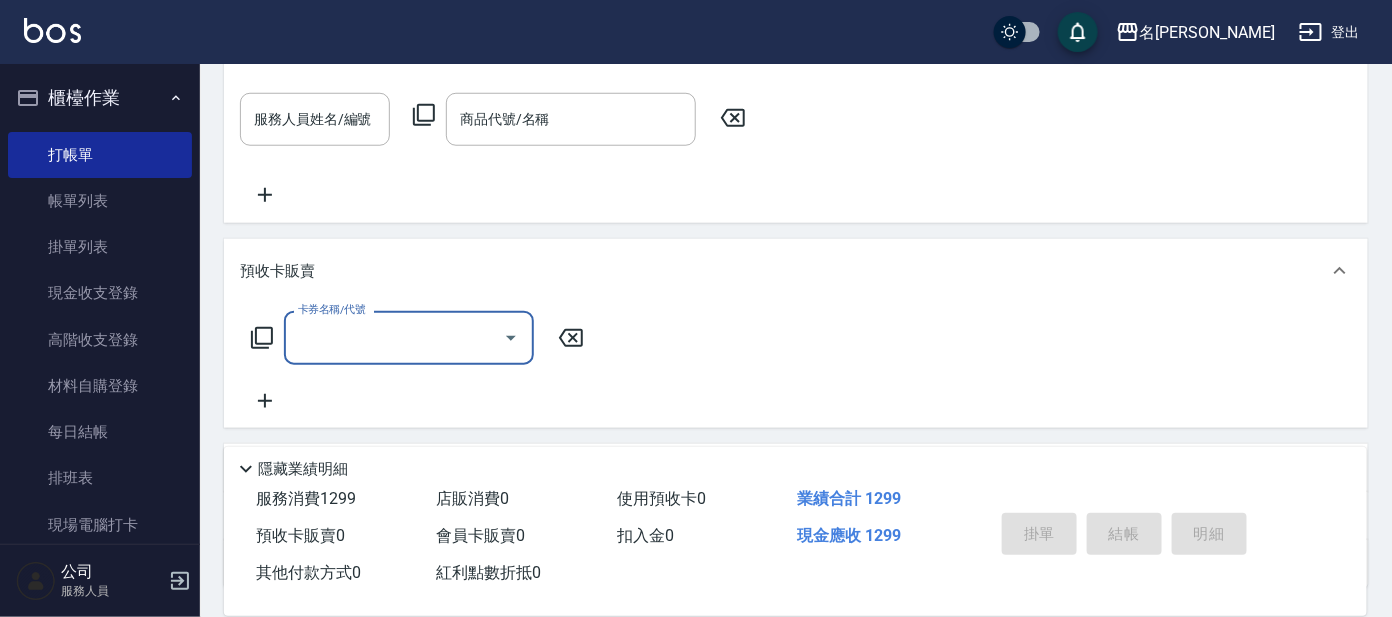 scroll, scrollTop: 0, scrollLeft: 0, axis: both 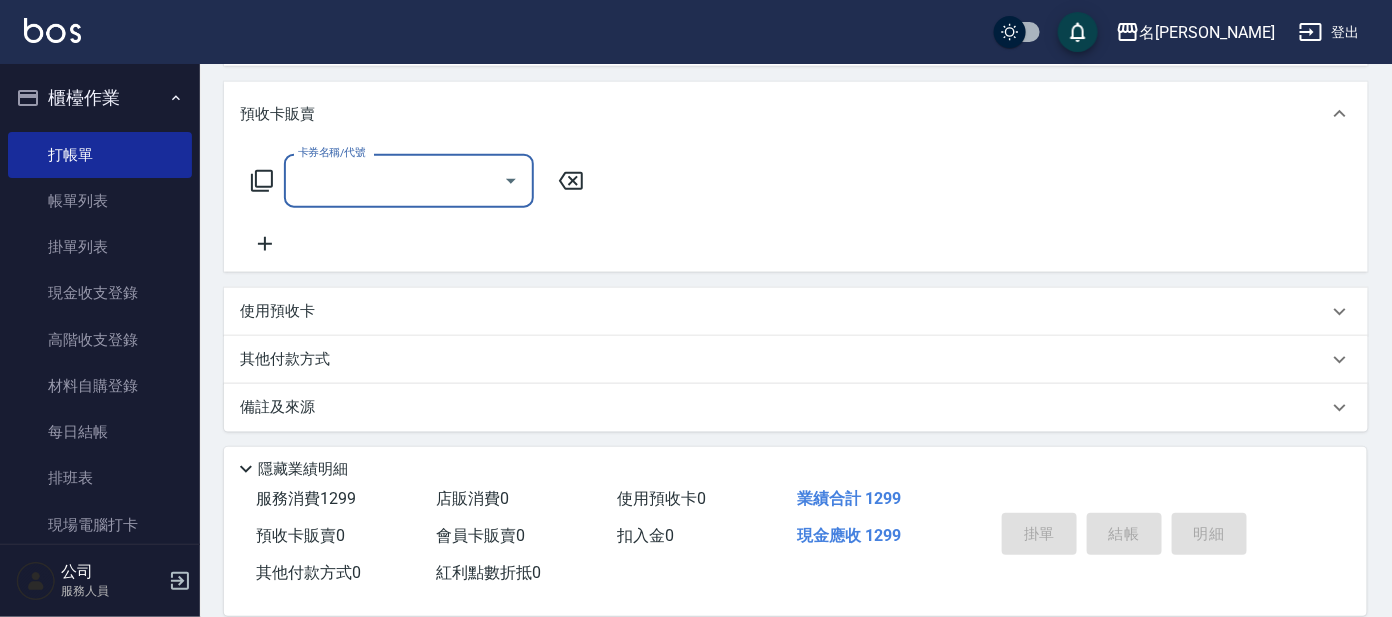 click on "使用預收卡" at bounding box center [277, 311] 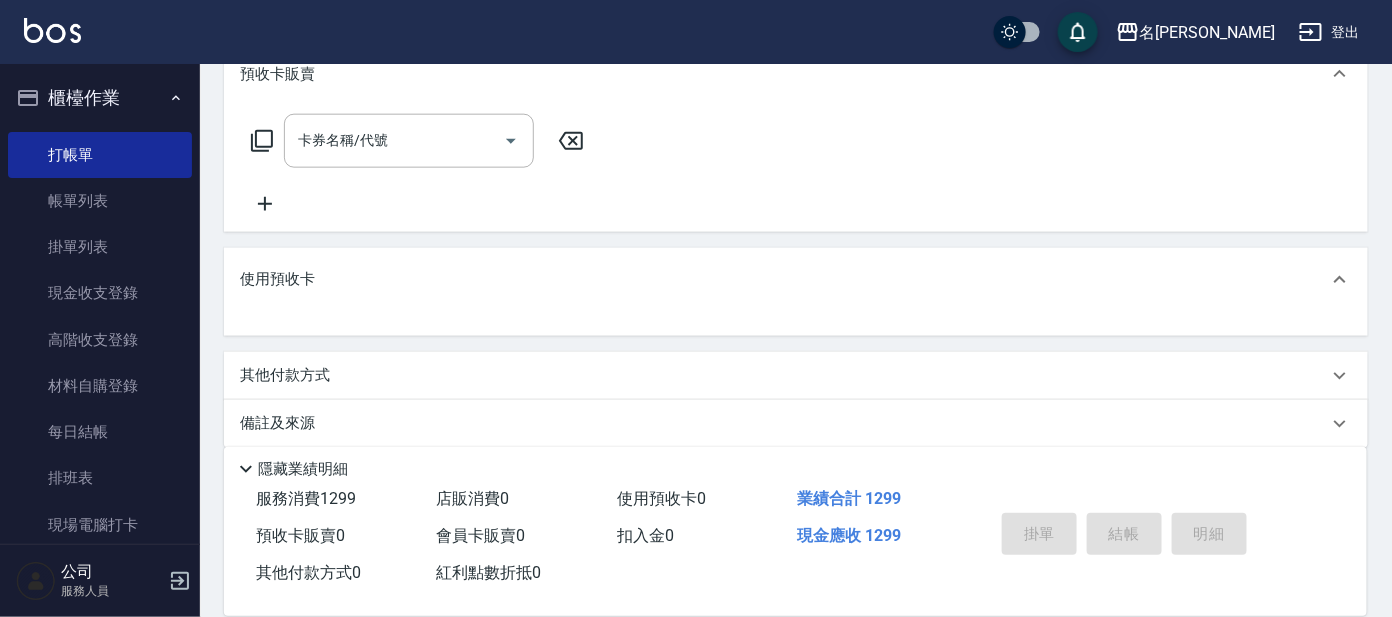 scroll, scrollTop: 739, scrollLeft: 0, axis: vertical 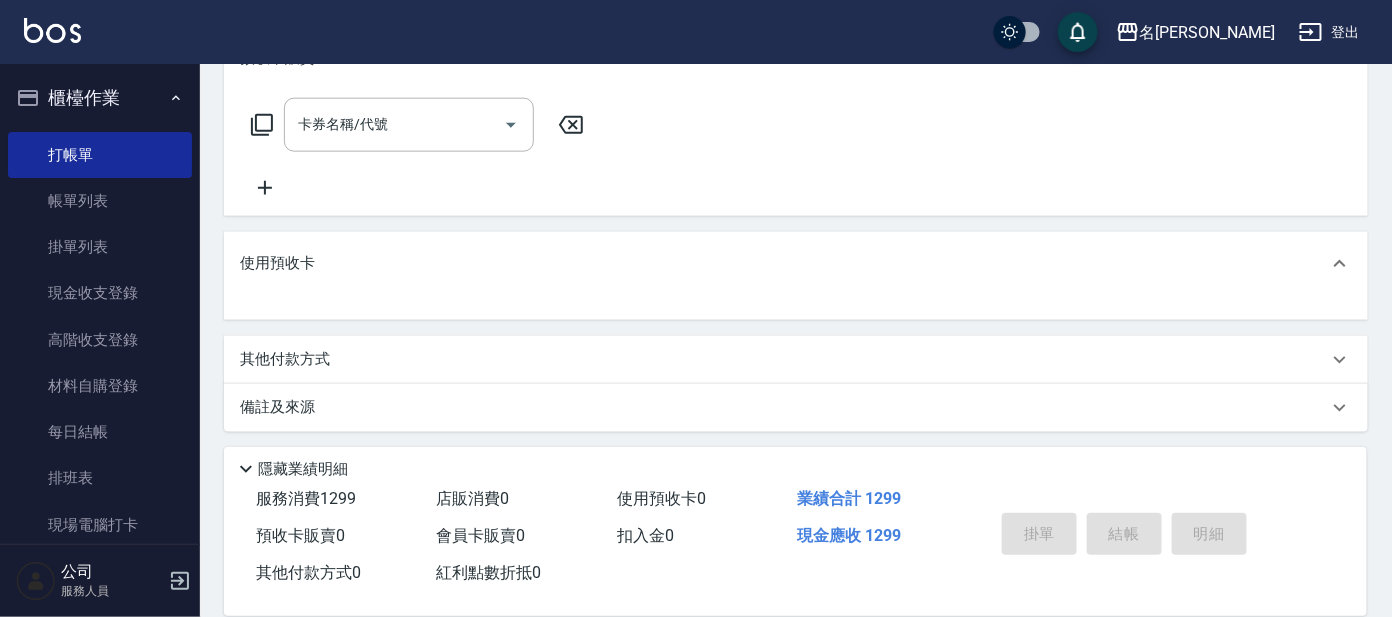 click on "其他付款方式" at bounding box center [290, 360] 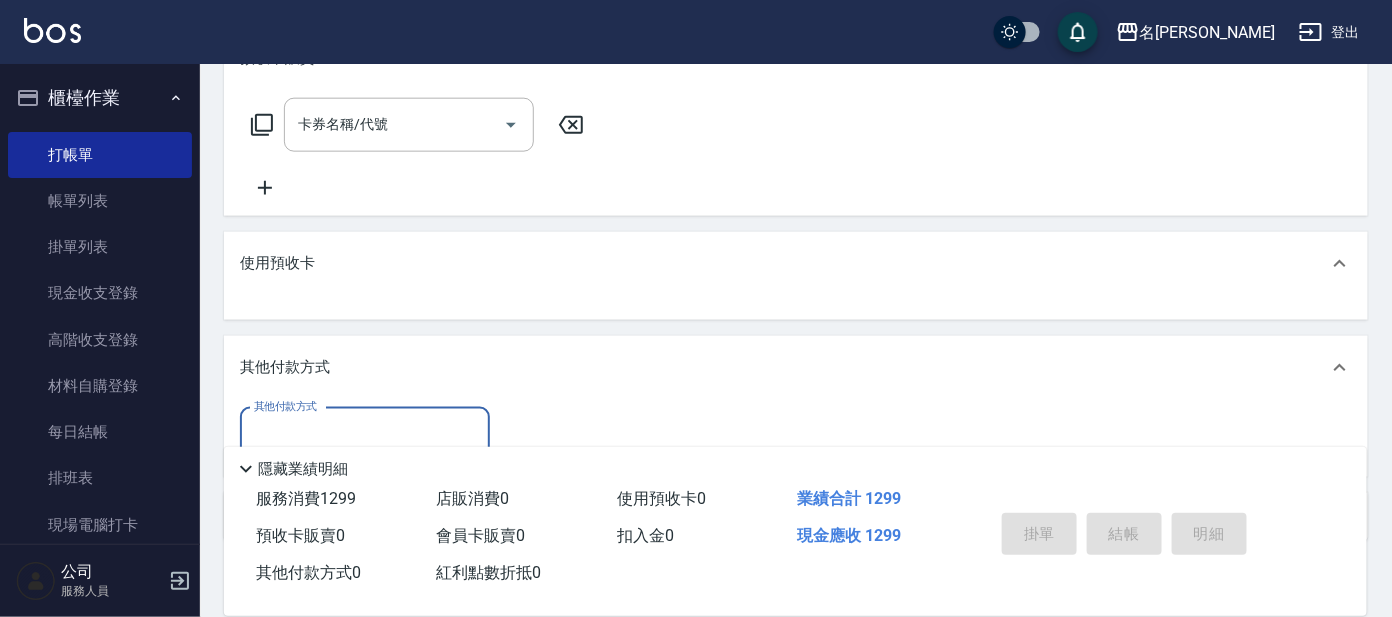 scroll, scrollTop: 0, scrollLeft: 0, axis: both 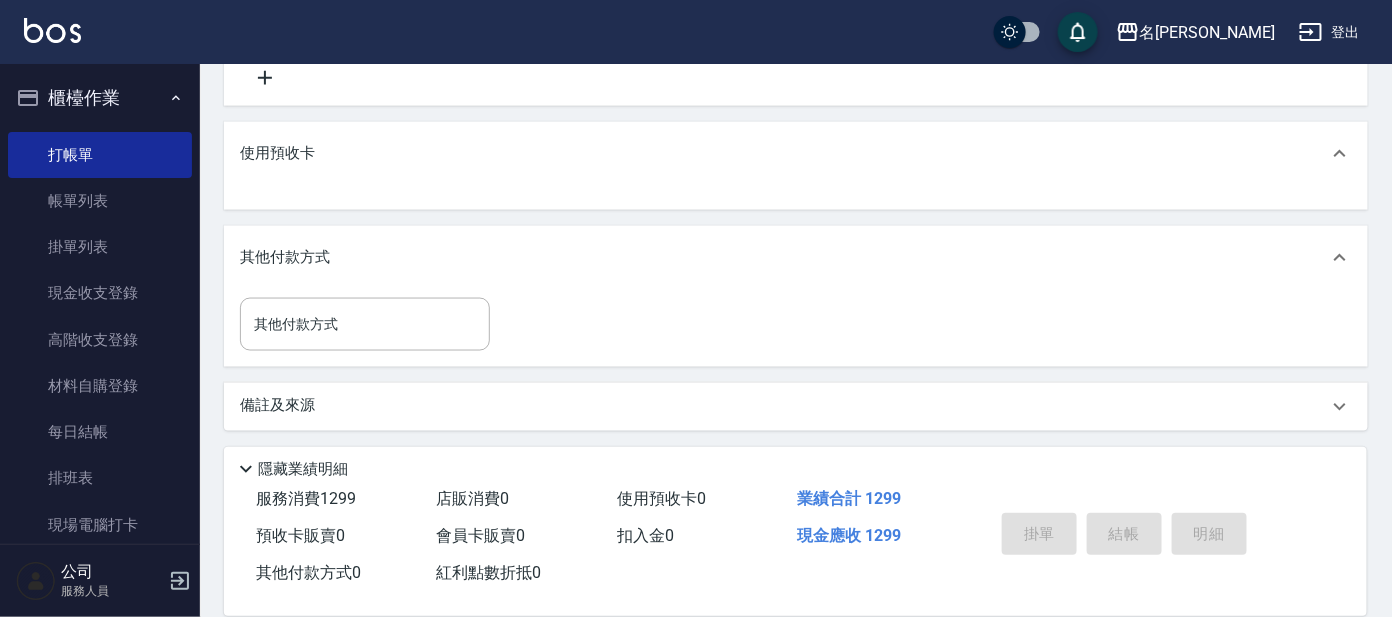 click on "備註及來源" at bounding box center (277, 406) 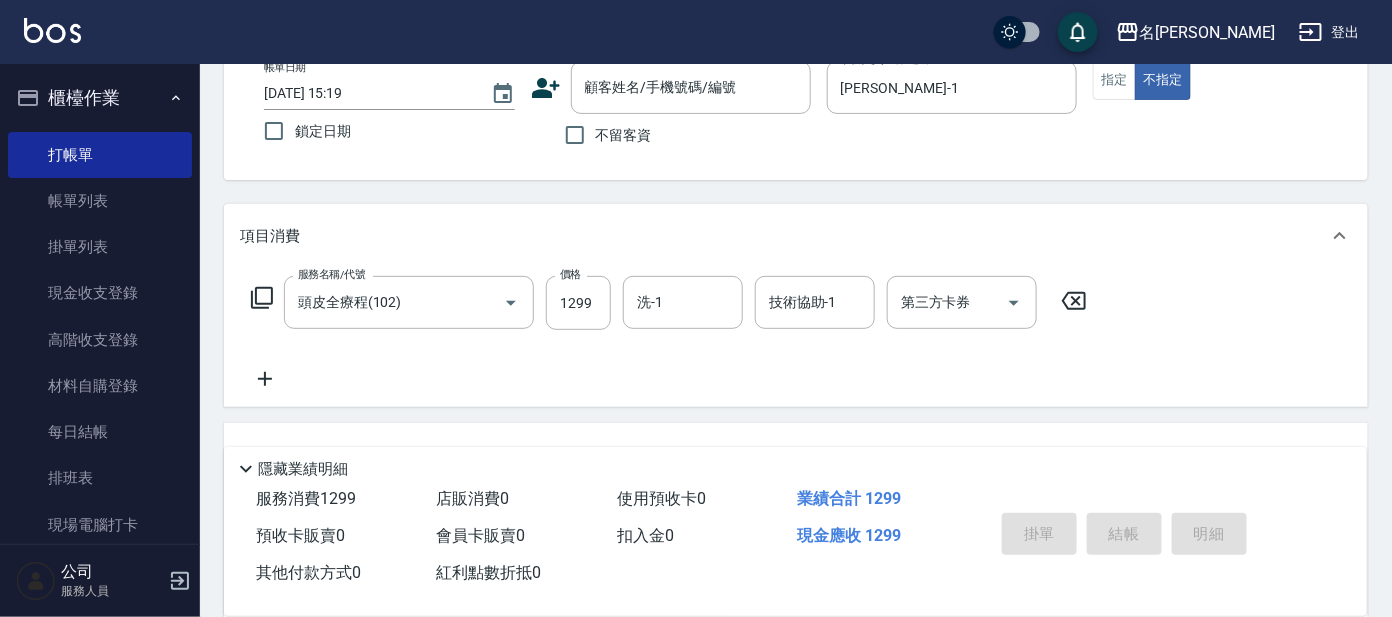 scroll, scrollTop: 249, scrollLeft: 0, axis: vertical 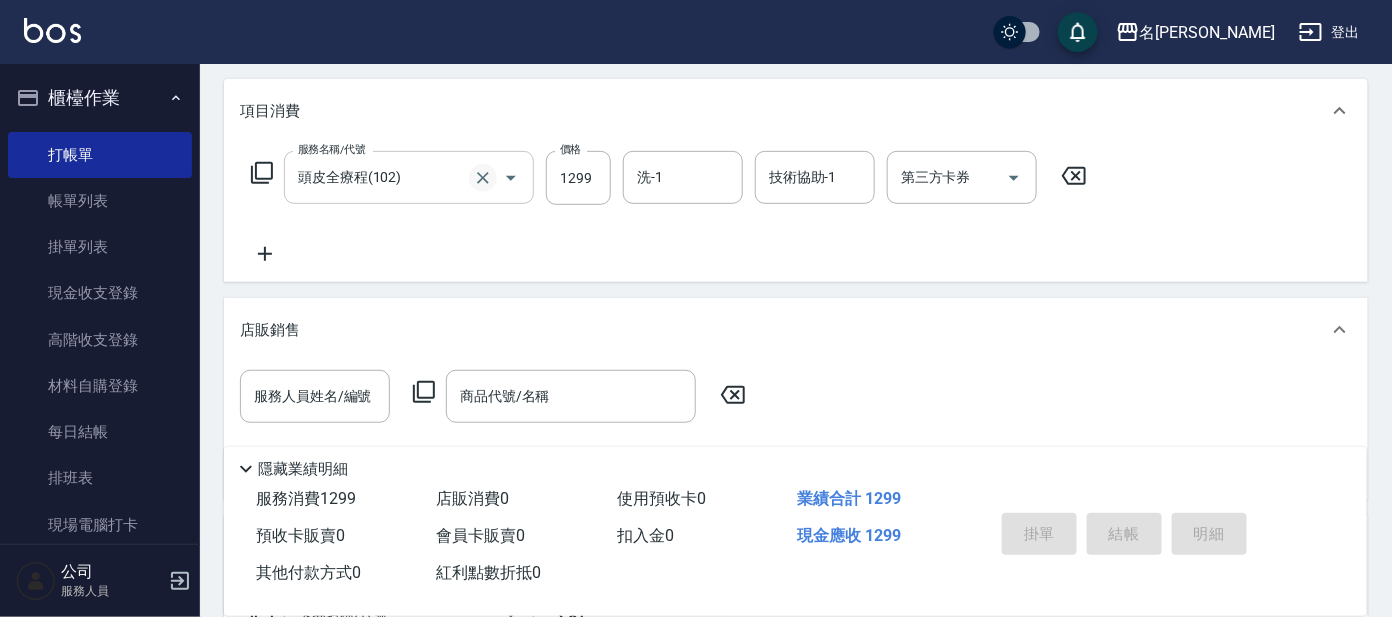 click 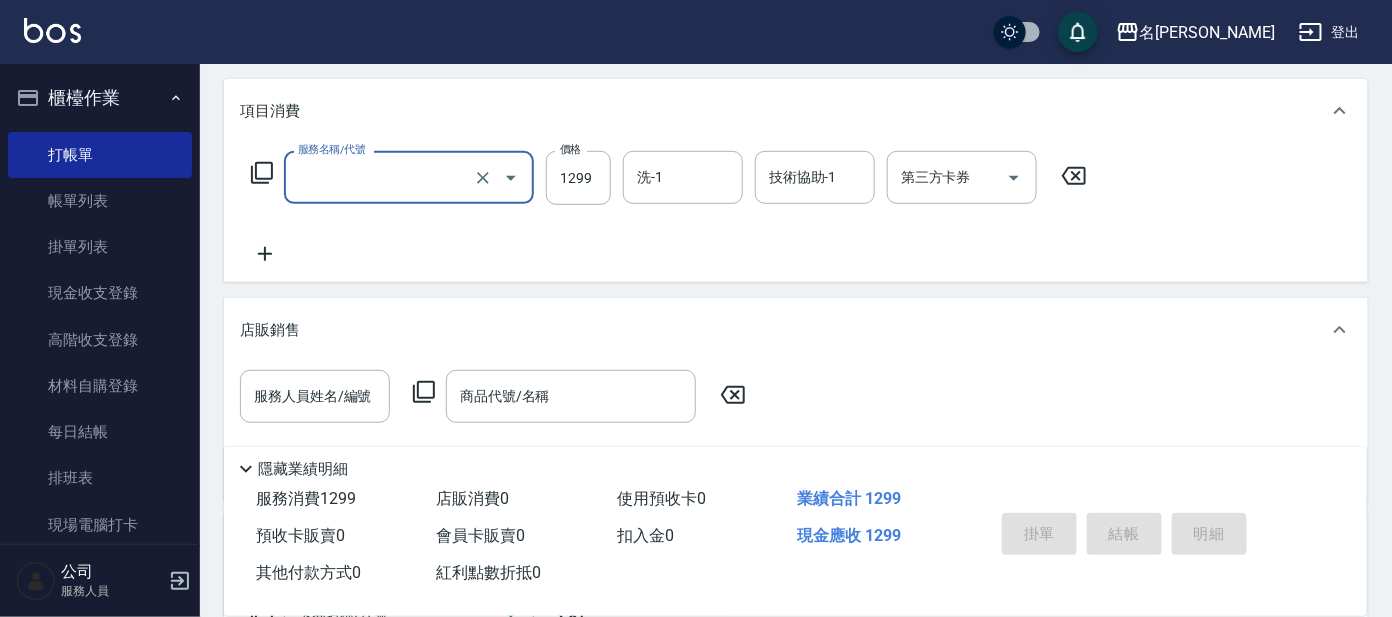 click 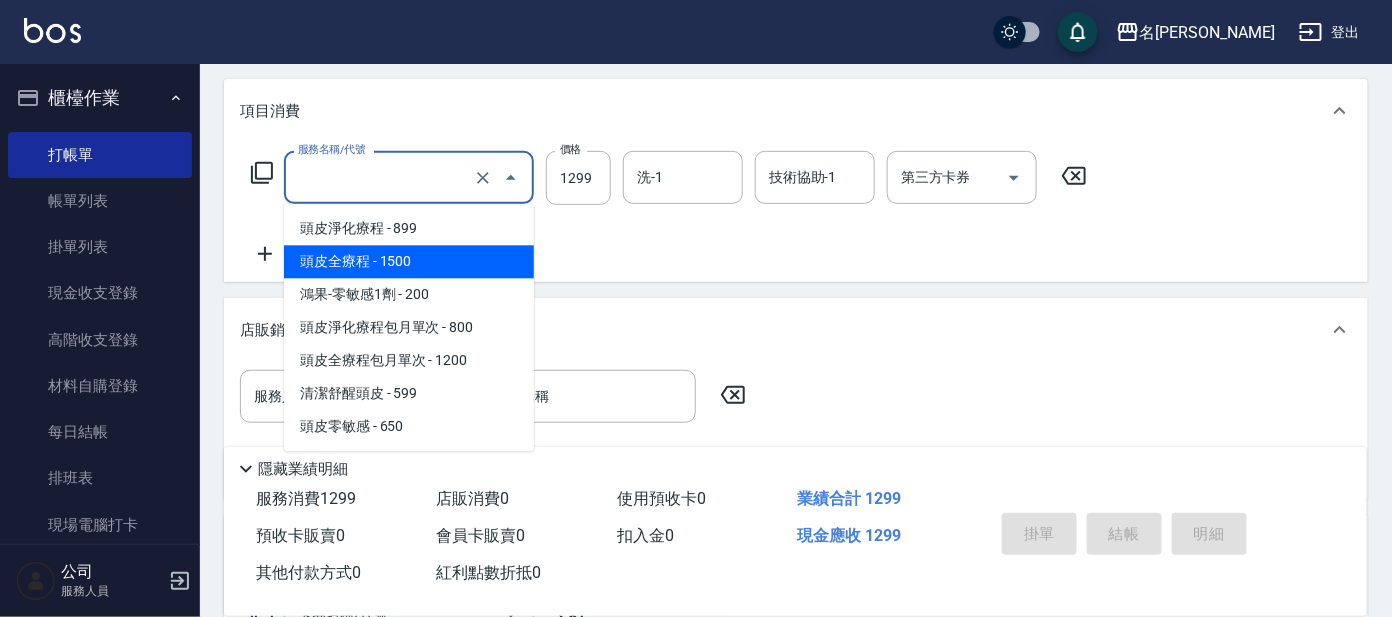 click on "頭皮全療程 - 1500" at bounding box center [409, 262] 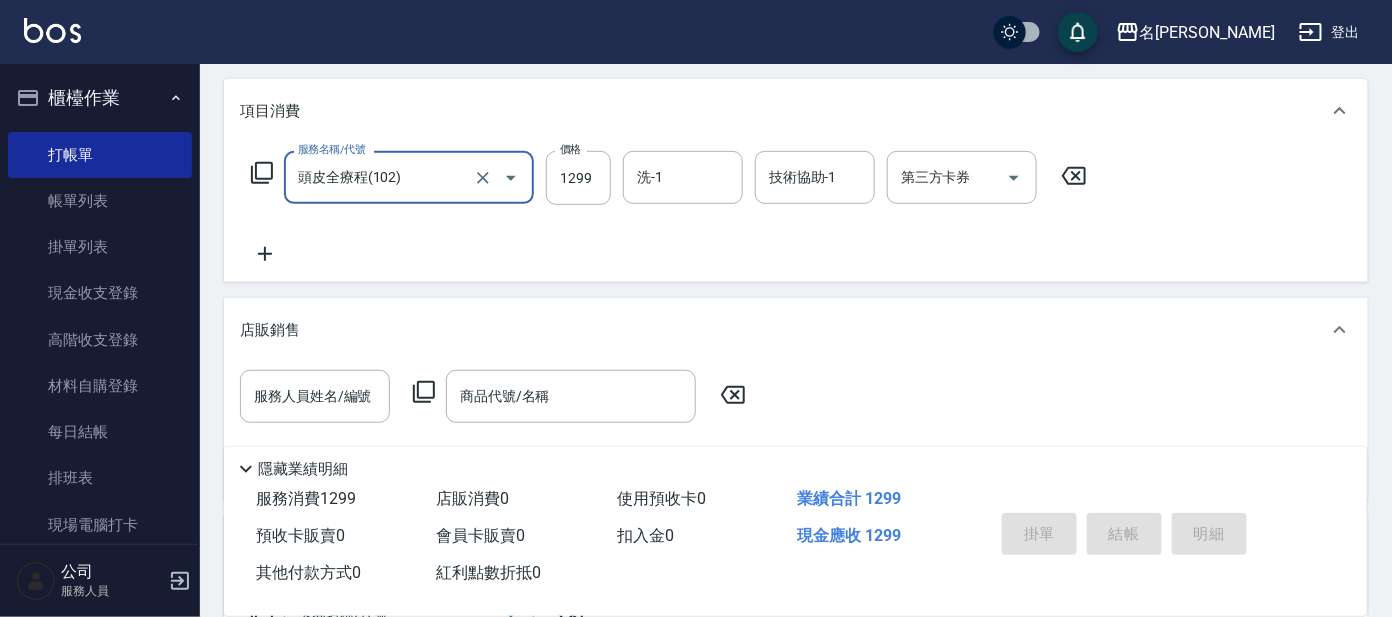 click 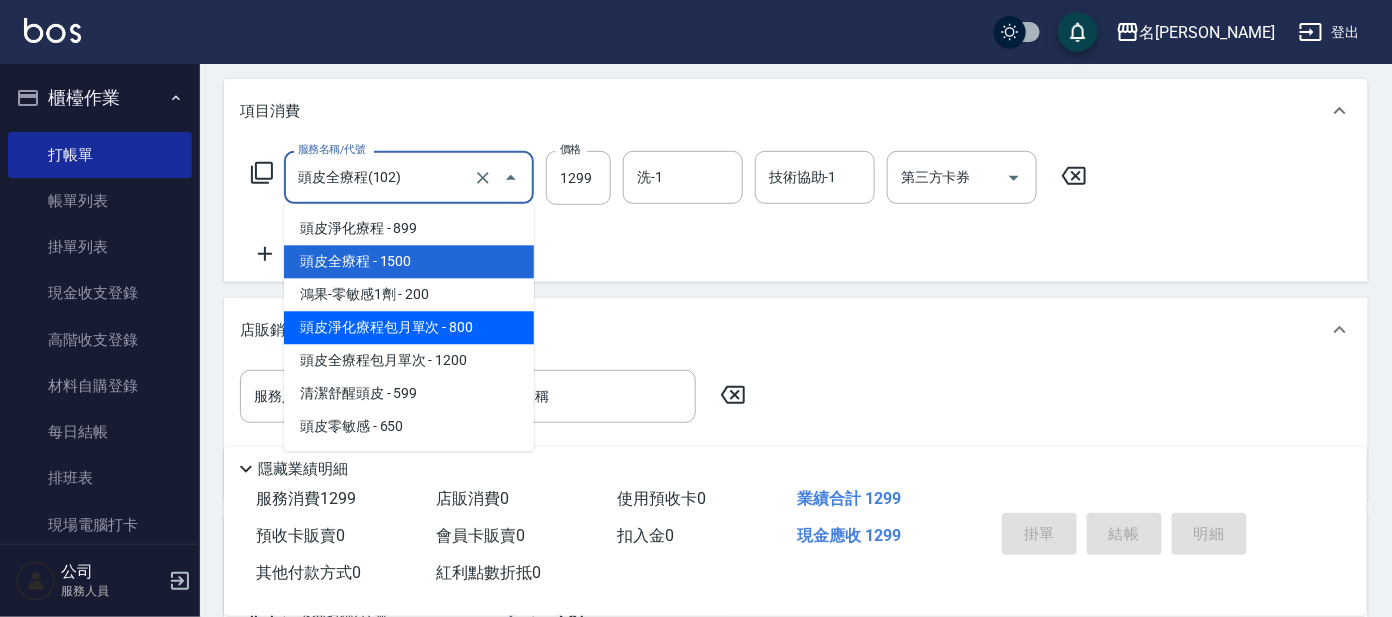 click on "項目消費 服務名稱/代號 頭皮全療程(102) 服務名稱/代號 價格 1299 價格 洗-1 洗-1 技術協助-1 技術協助-1 第三方卡券 第三方卡券 店販銷售 服務人員姓名/編號 服務人員姓名/編號 商品代號/名稱 商品代號/名稱 預收卡販賣 卡券名稱/代號 卡券名稱/代號 使用預收卡 其他付款方式 其他付款方式 其他付款方式 備註及來源 備註 備註 訂單來源 ​ 訂單來源" at bounding box center [796, 614] 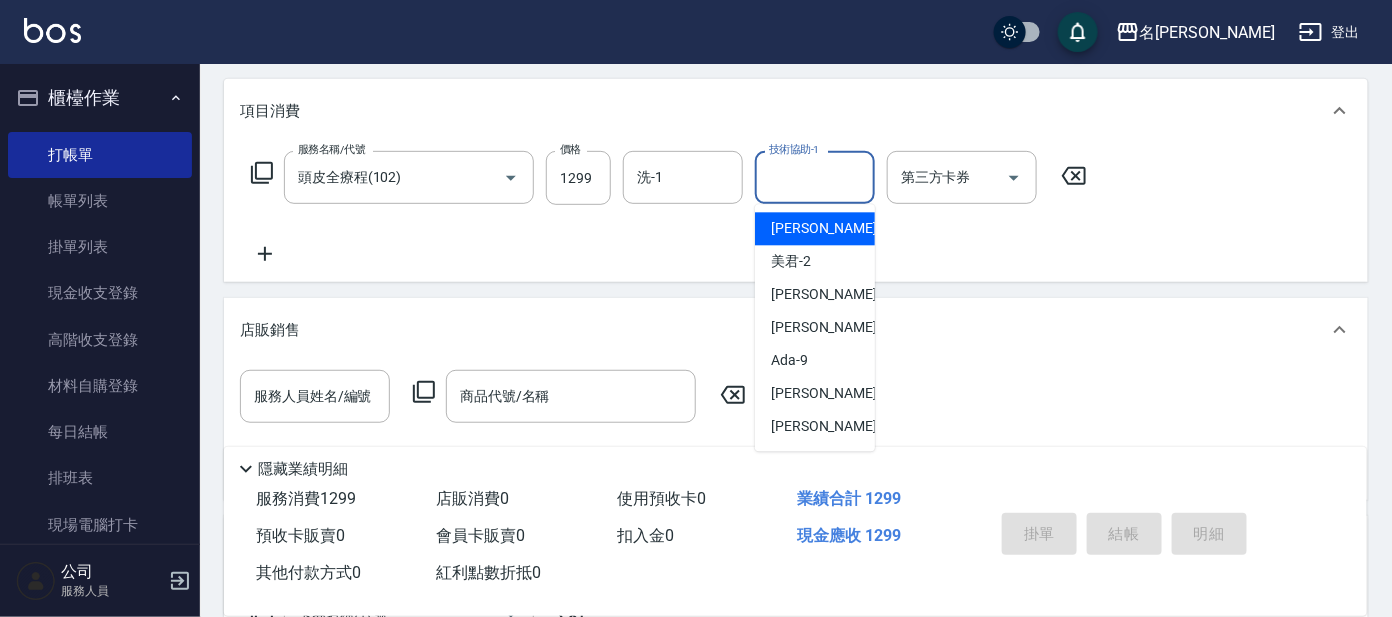 click on "技術協助-1" at bounding box center (815, 177) 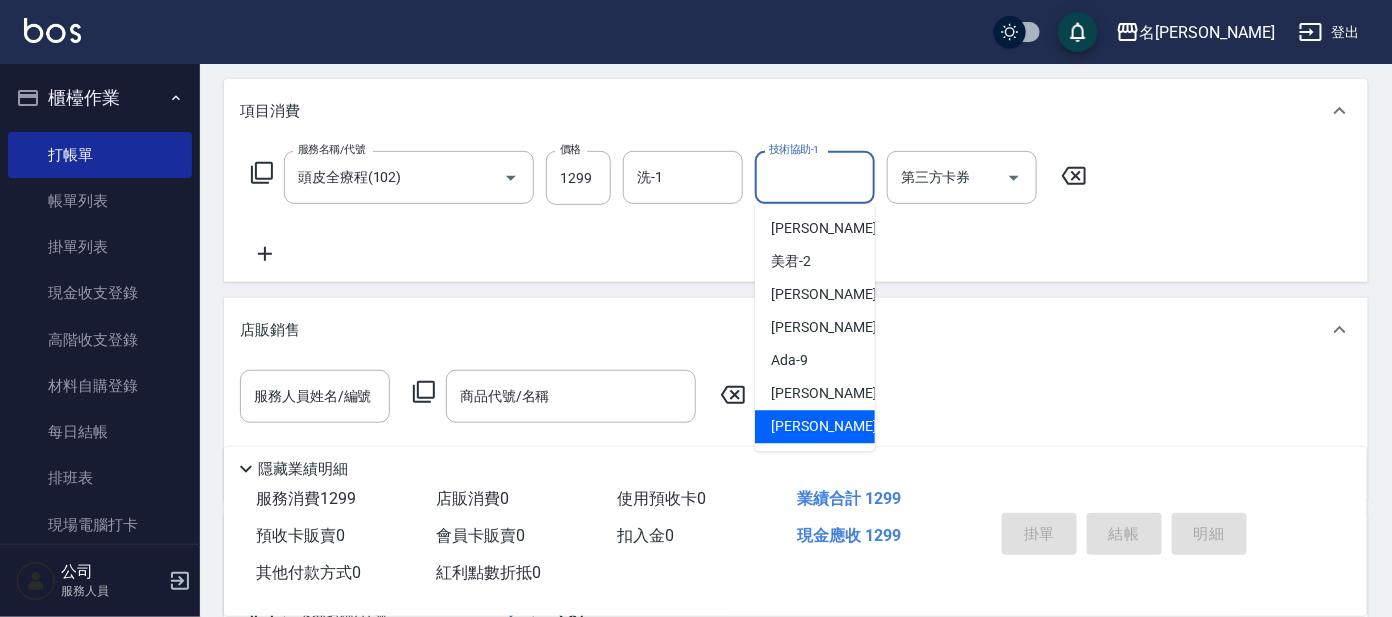 click on "云潔 -12" at bounding box center [815, 427] 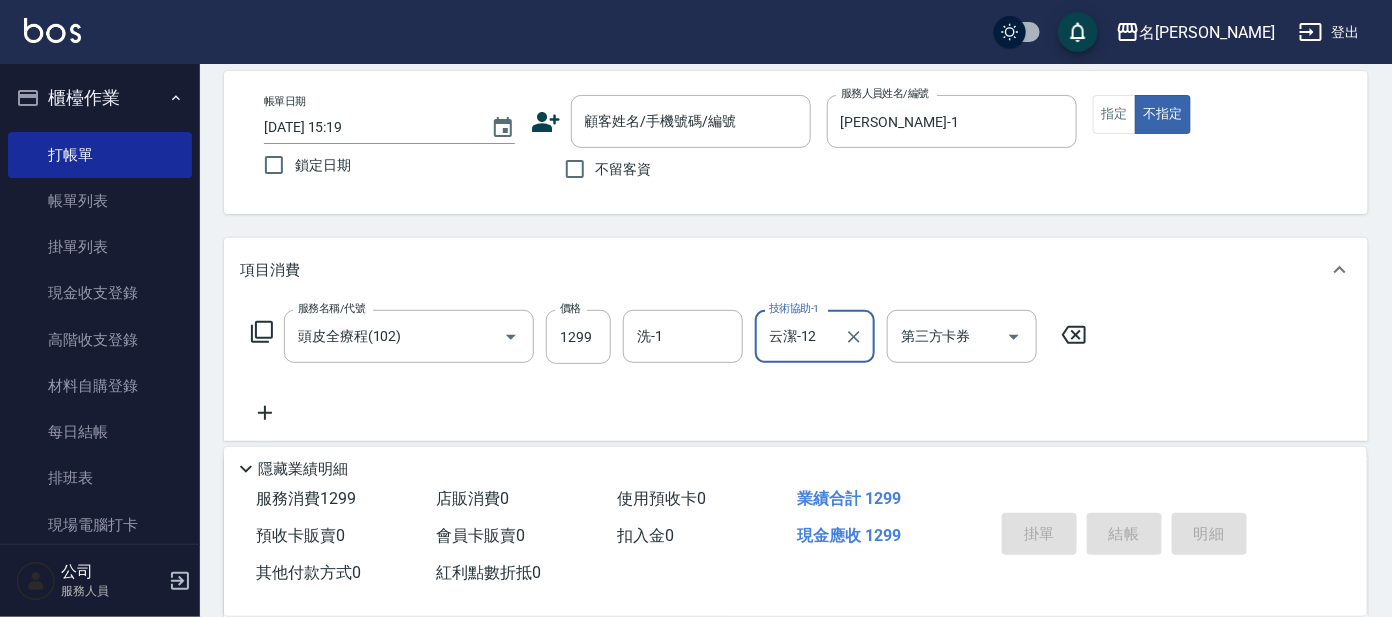 scroll, scrollTop: 0, scrollLeft: 0, axis: both 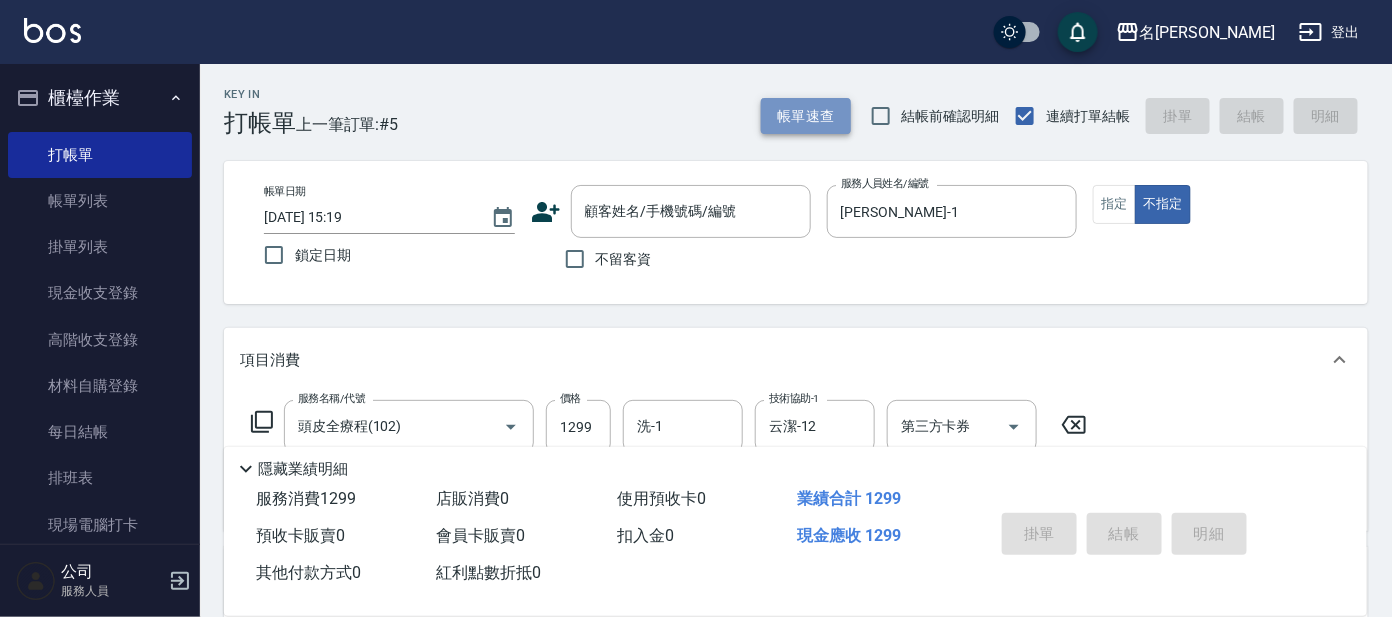 click on "帳單速查" at bounding box center (806, 116) 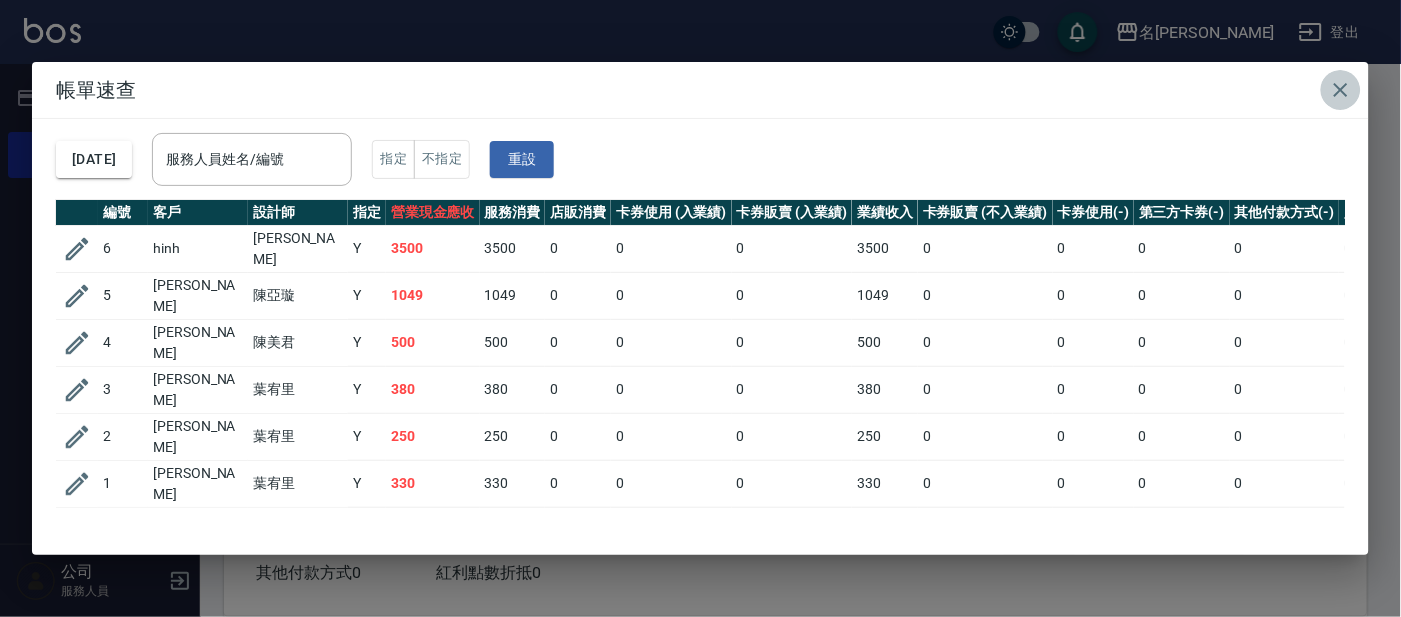 click at bounding box center (1341, 90) 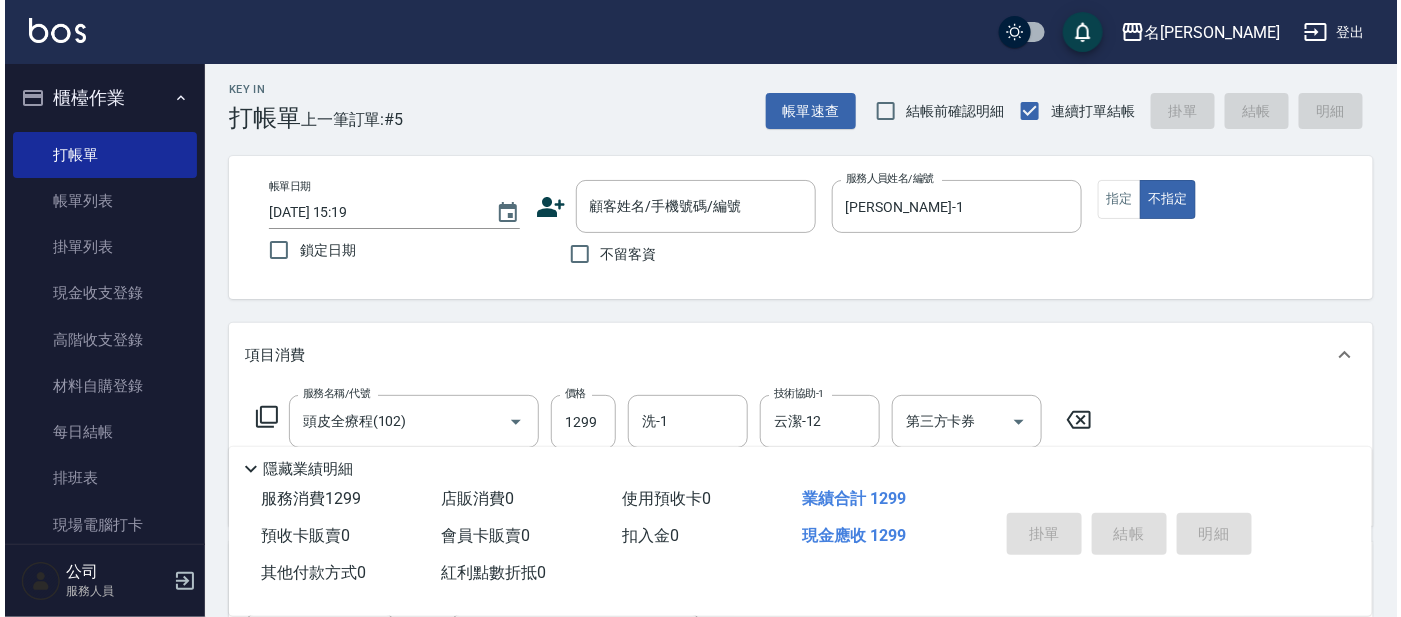 scroll, scrollTop: 0, scrollLeft: 0, axis: both 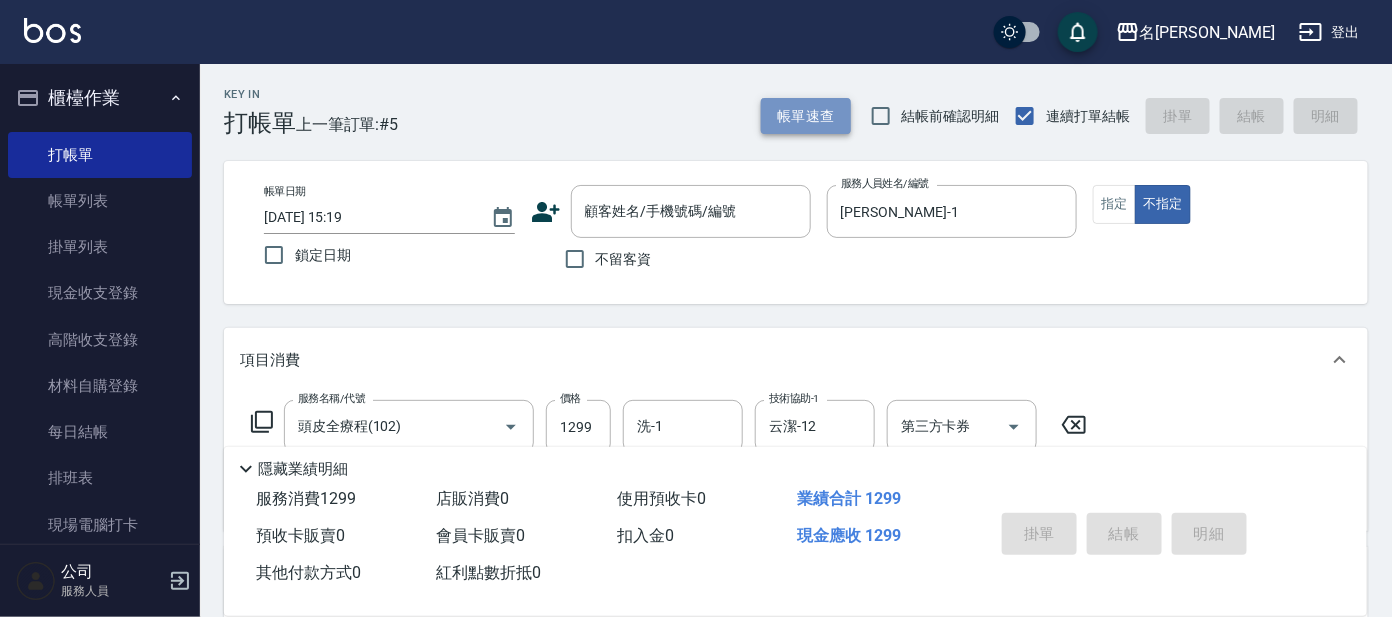click on "帳單速查" at bounding box center [806, 116] 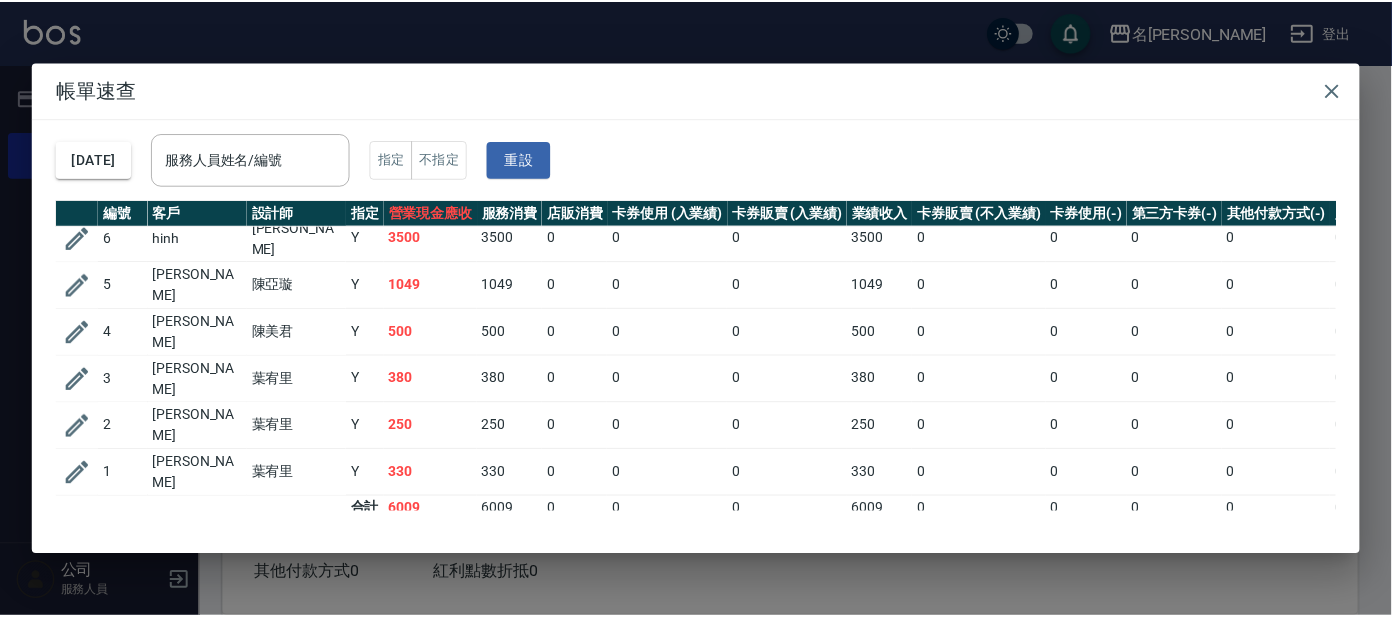 scroll, scrollTop: 14, scrollLeft: 0, axis: vertical 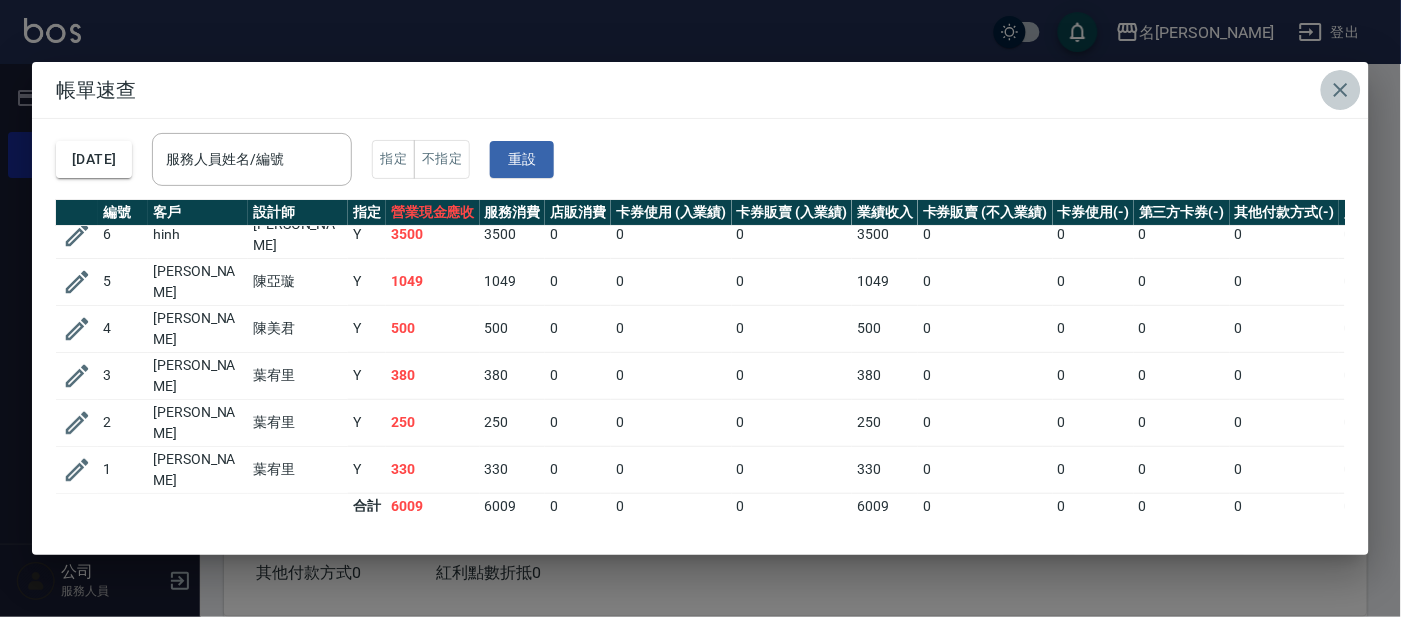 click 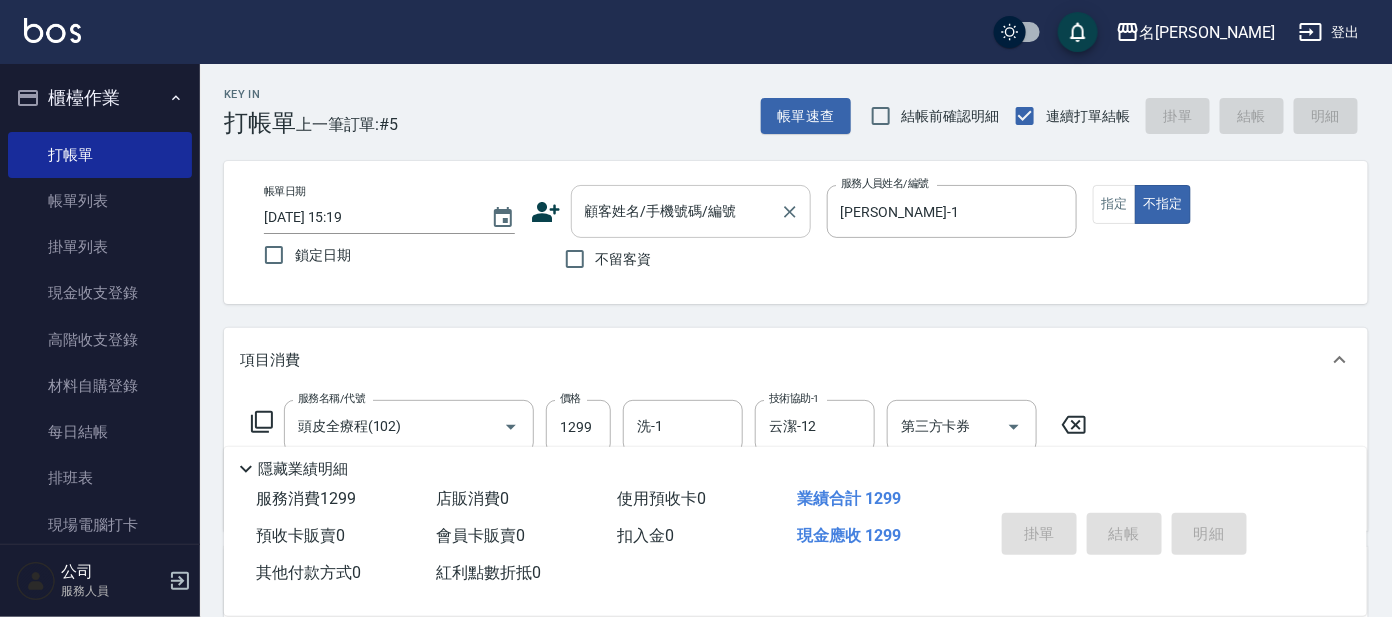 click on "顧客姓名/手機號碼/編號" at bounding box center (676, 211) 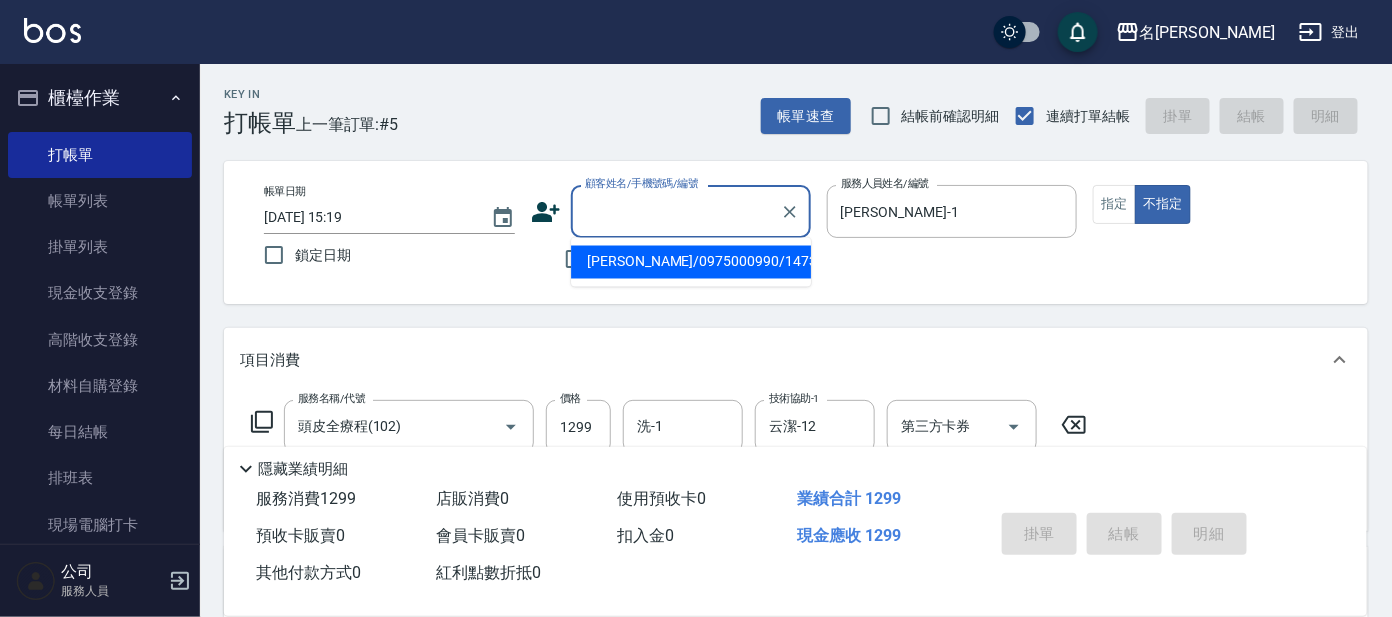 click on "[PERSON_NAME]/0975000990/1473" at bounding box center [691, 262] 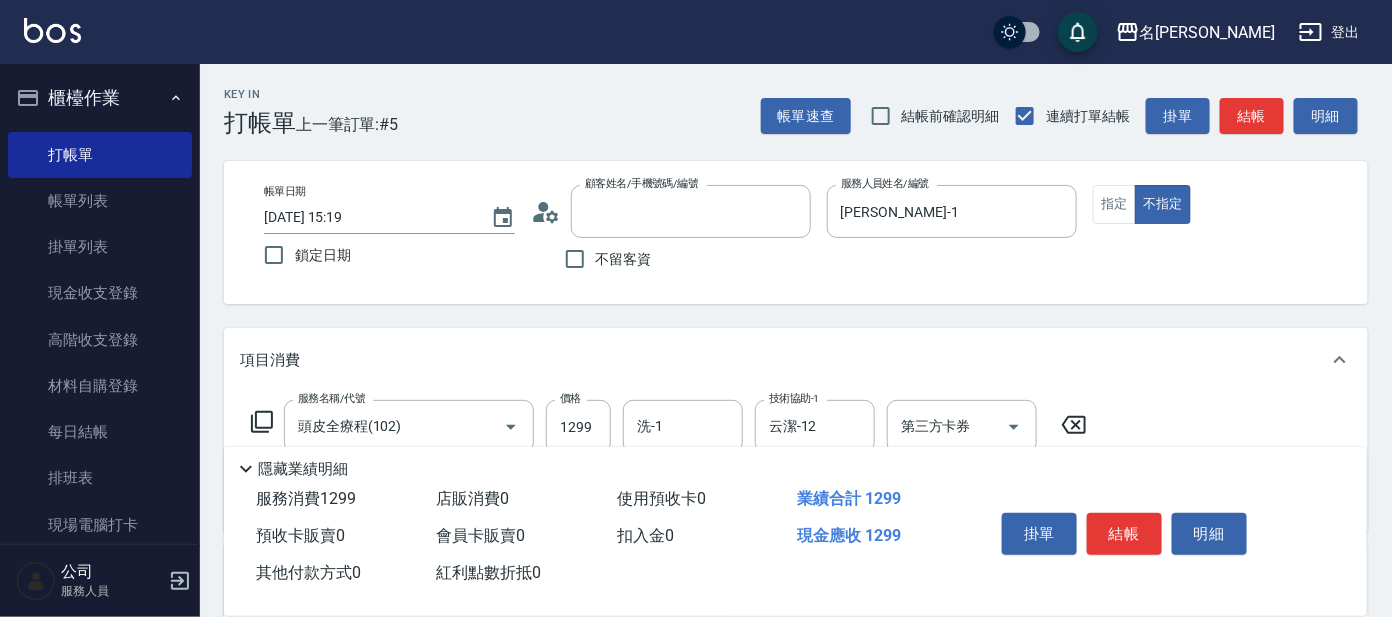 type on "[PERSON_NAME]/0975000990/1473" 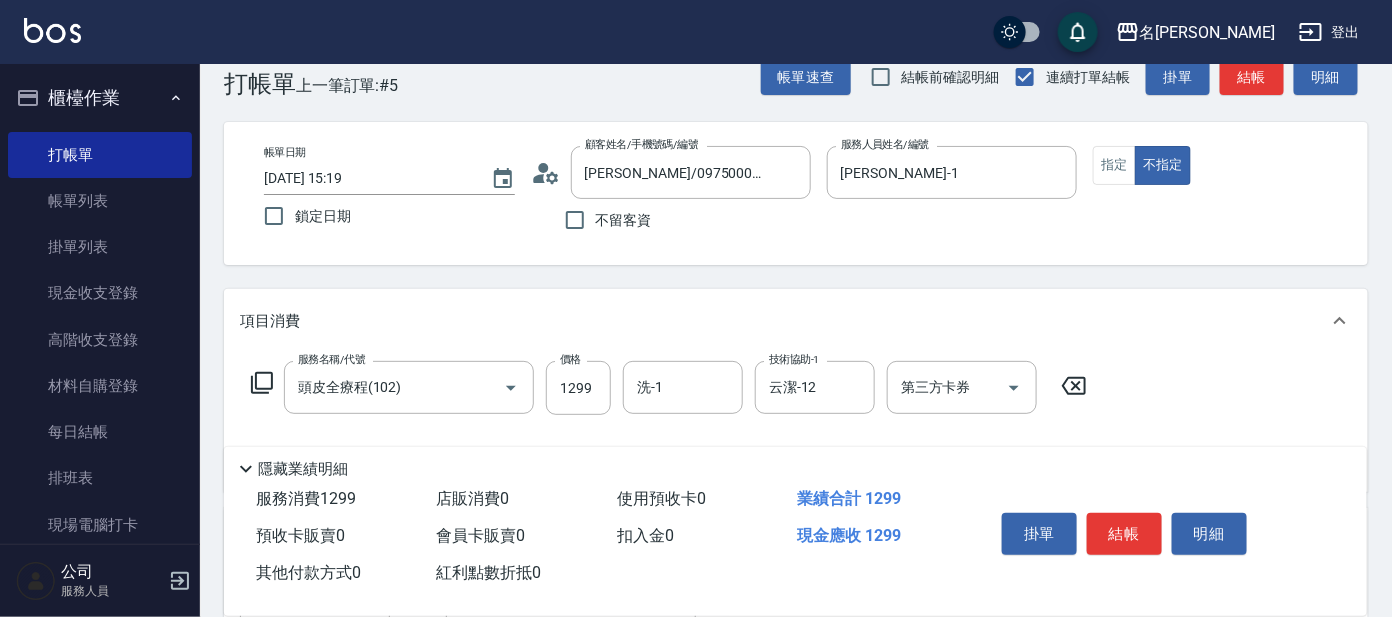 scroll, scrollTop: 0, scrollLeft: 0, axis: both 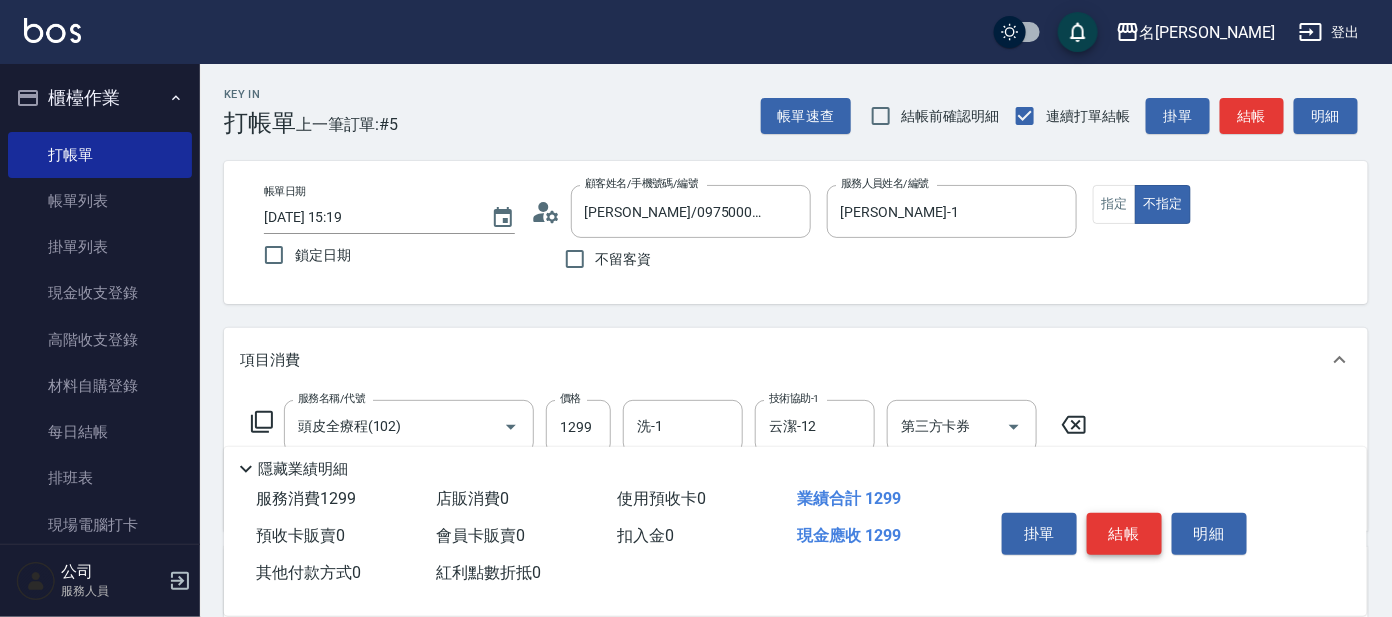 click on "結帳" at bounding box center [1124, 534] 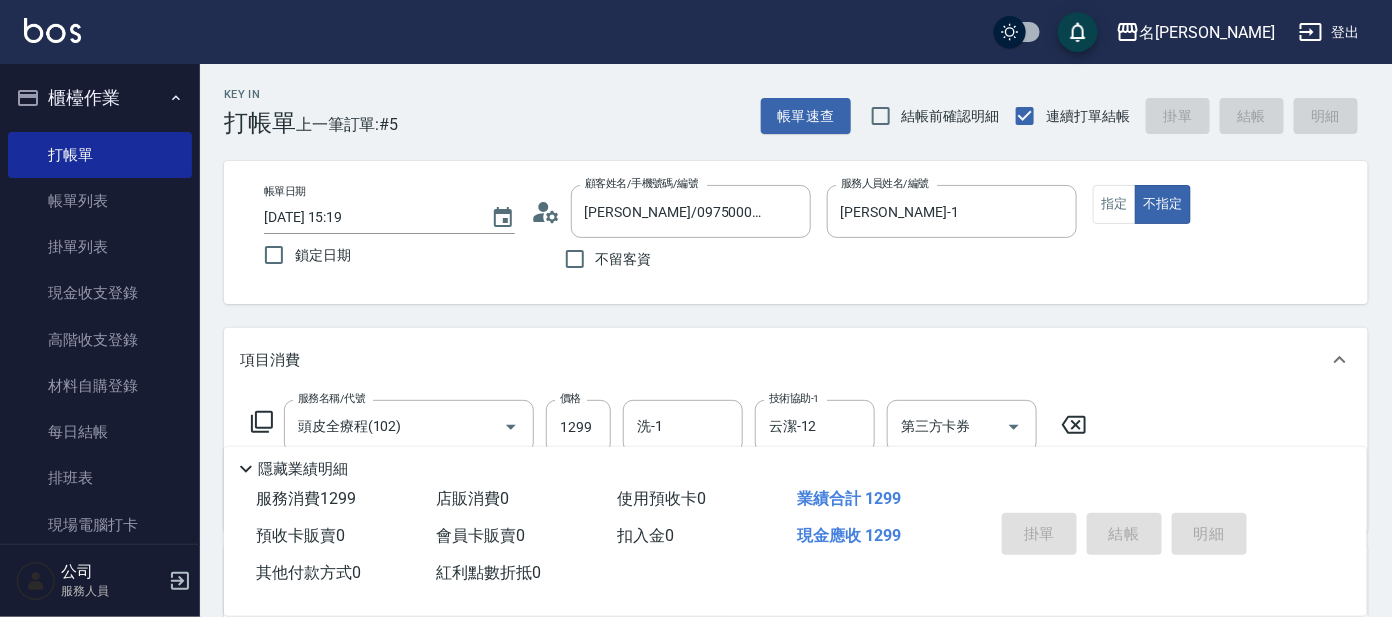 type on "[DATE] 15:57" 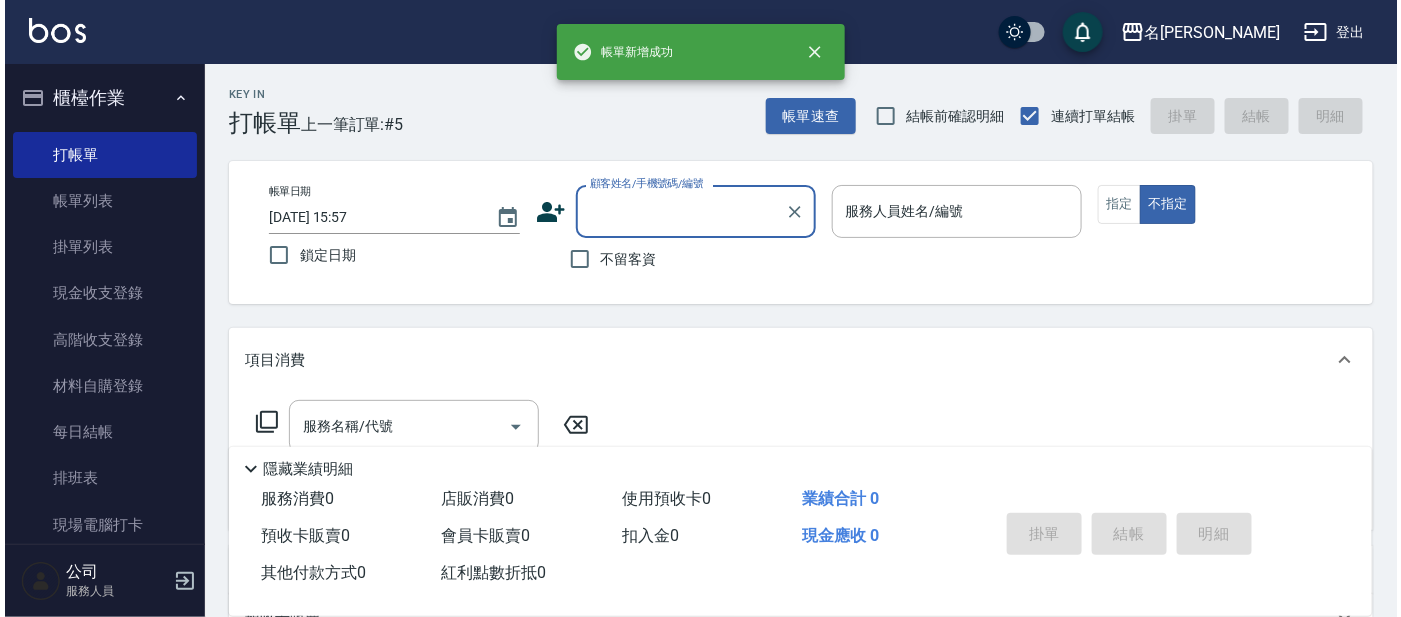 scroll, scrollTop: 0, scrollLeft: 0, axis: both 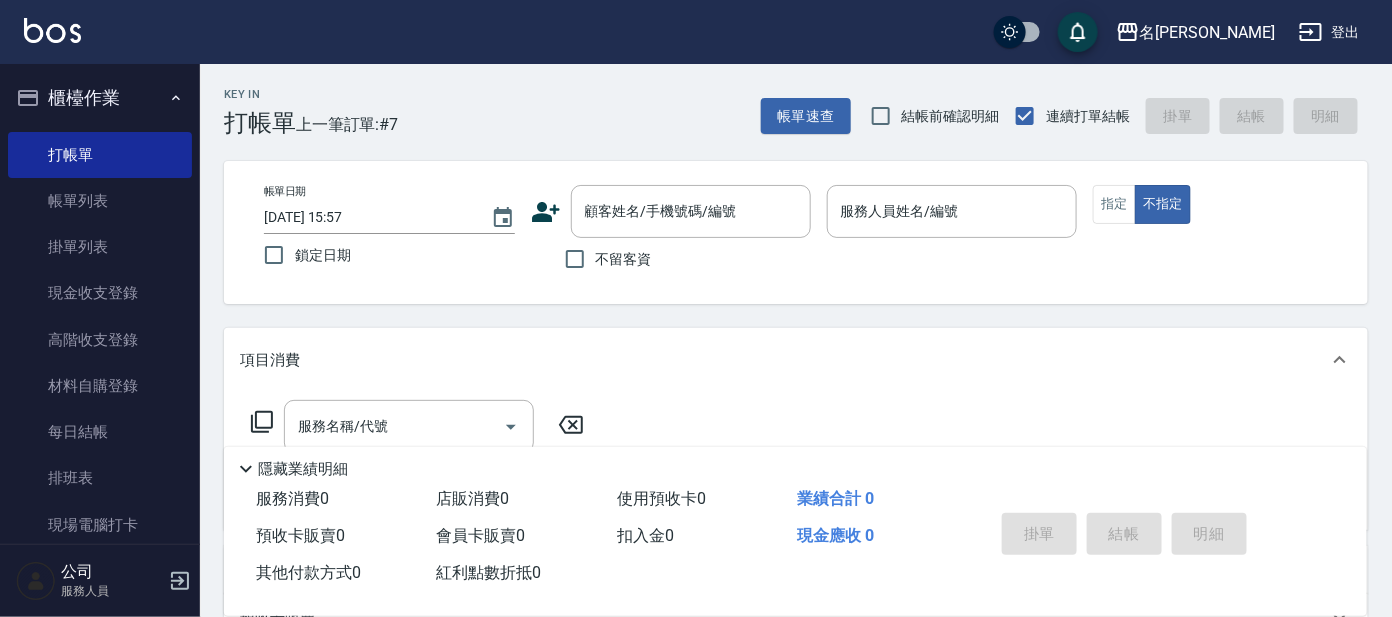 click 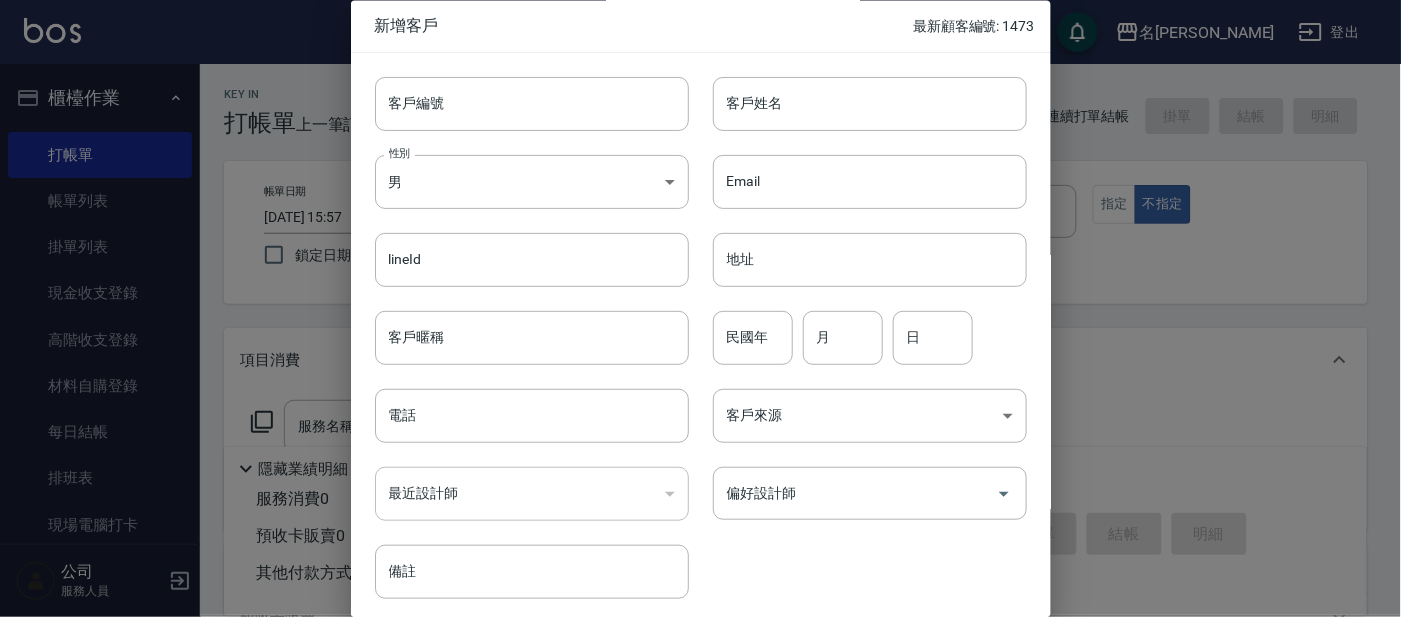 click at bounding box center [700, 308] 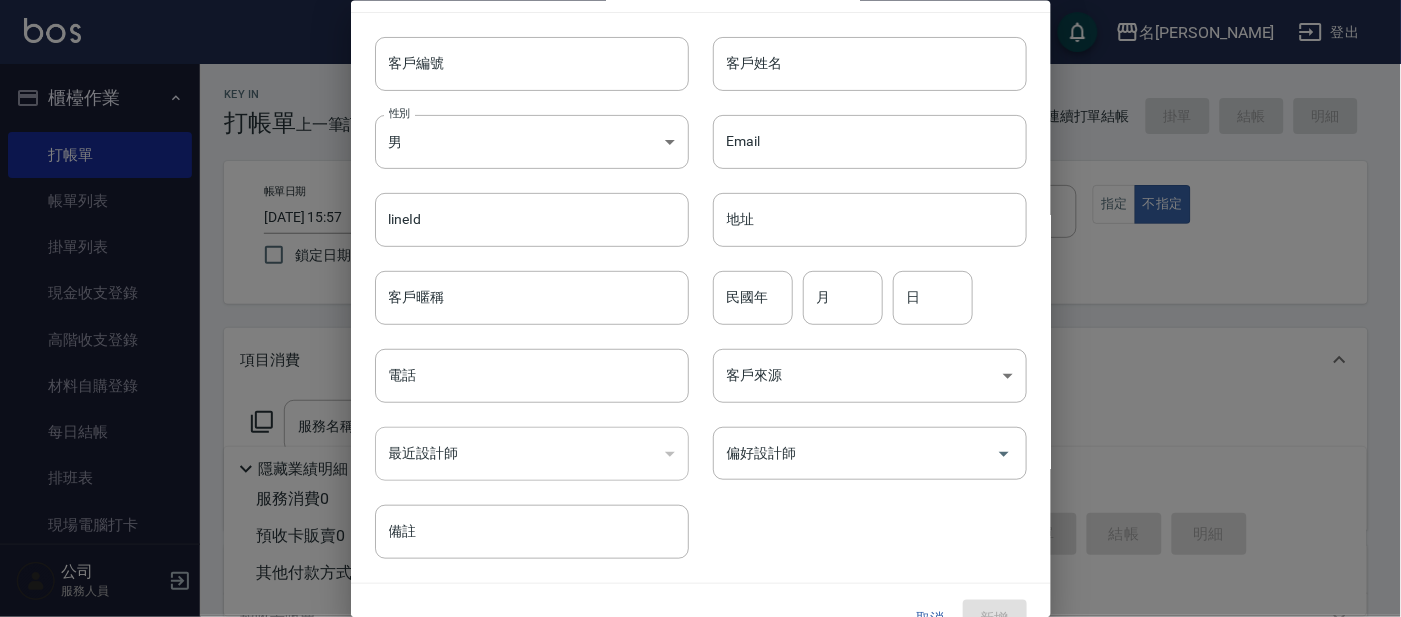 scroll, scrollTop: 75, scrollLeft: 0, axis: vertical 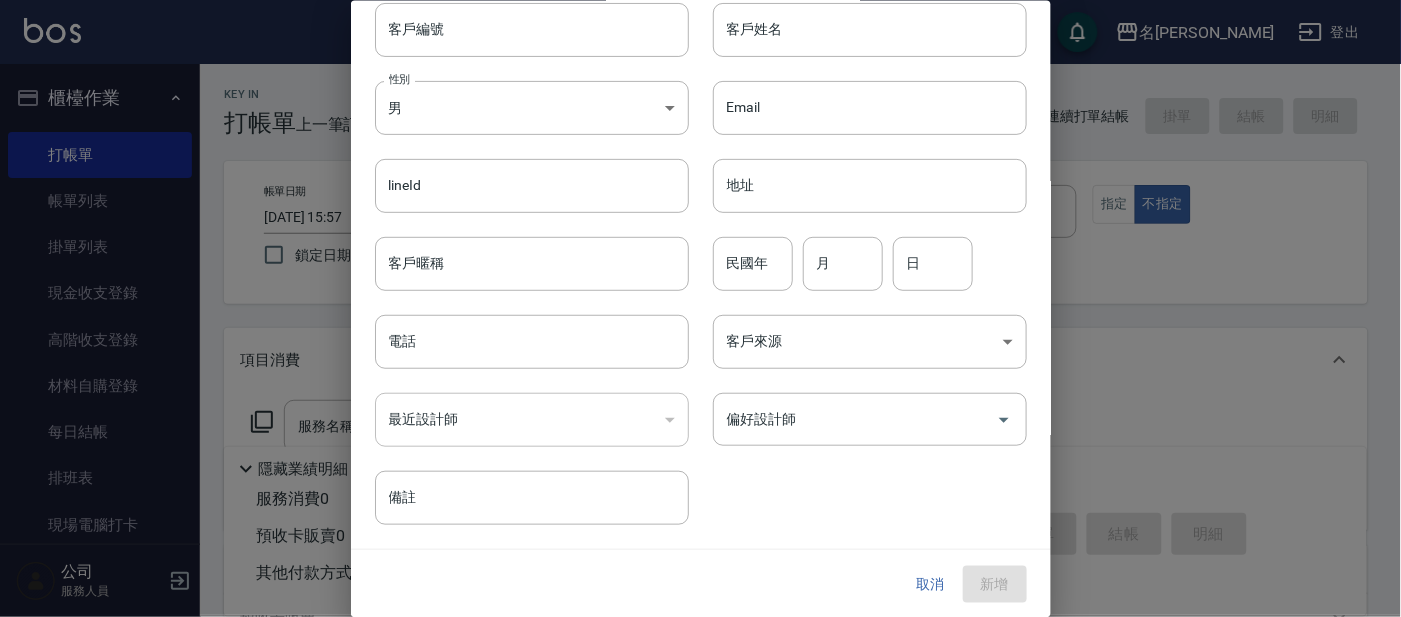 click at bounding box center [700, 308] 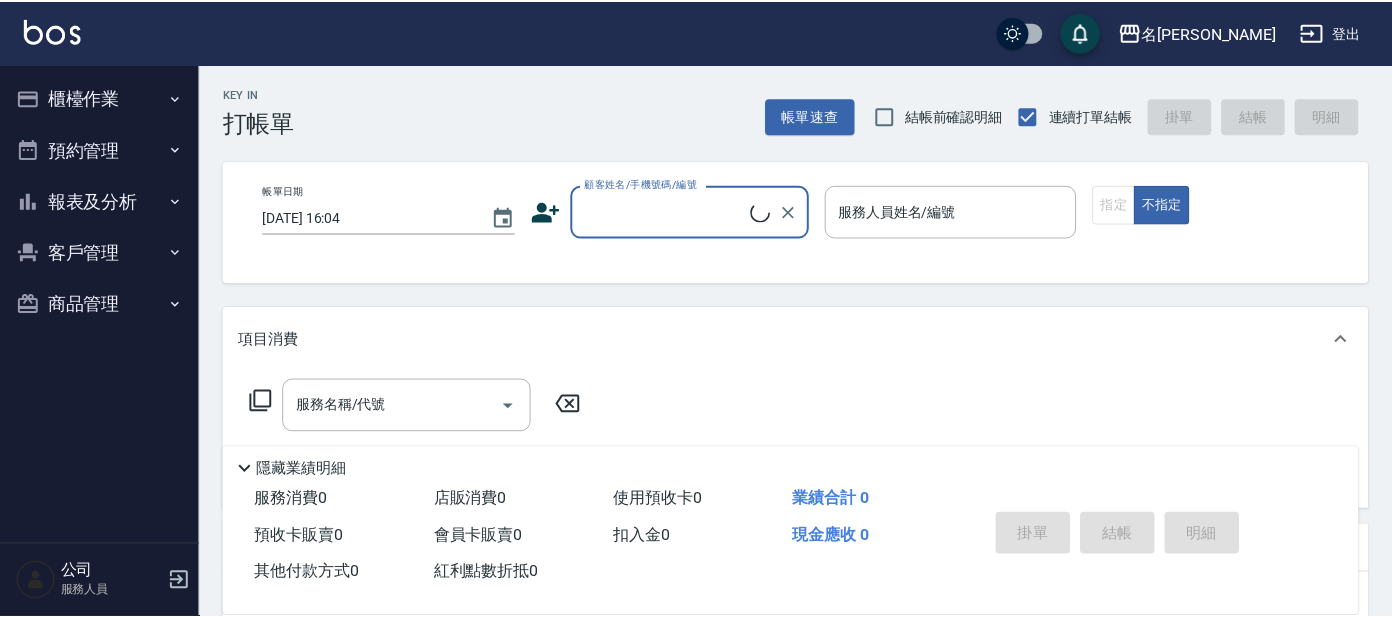 scroll, scrollTop: 0, scrollLeft: 0, axis: both 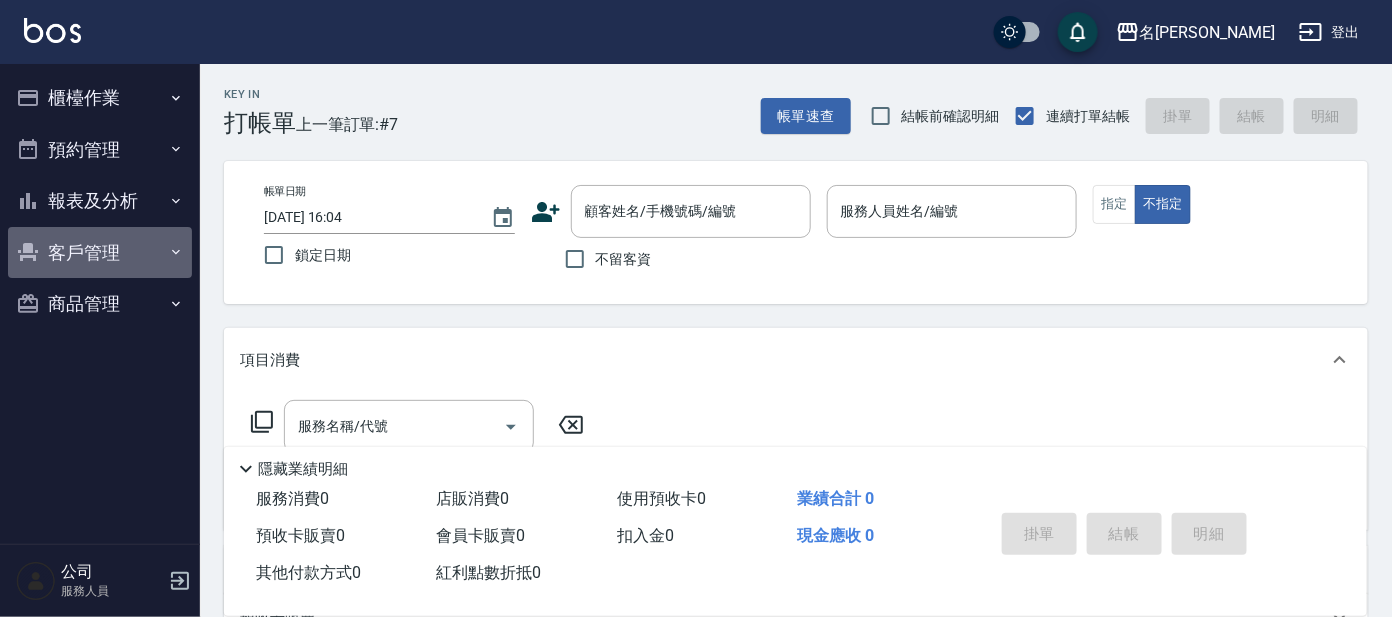 click on "客戶管理" at bounding box center [100, 253] 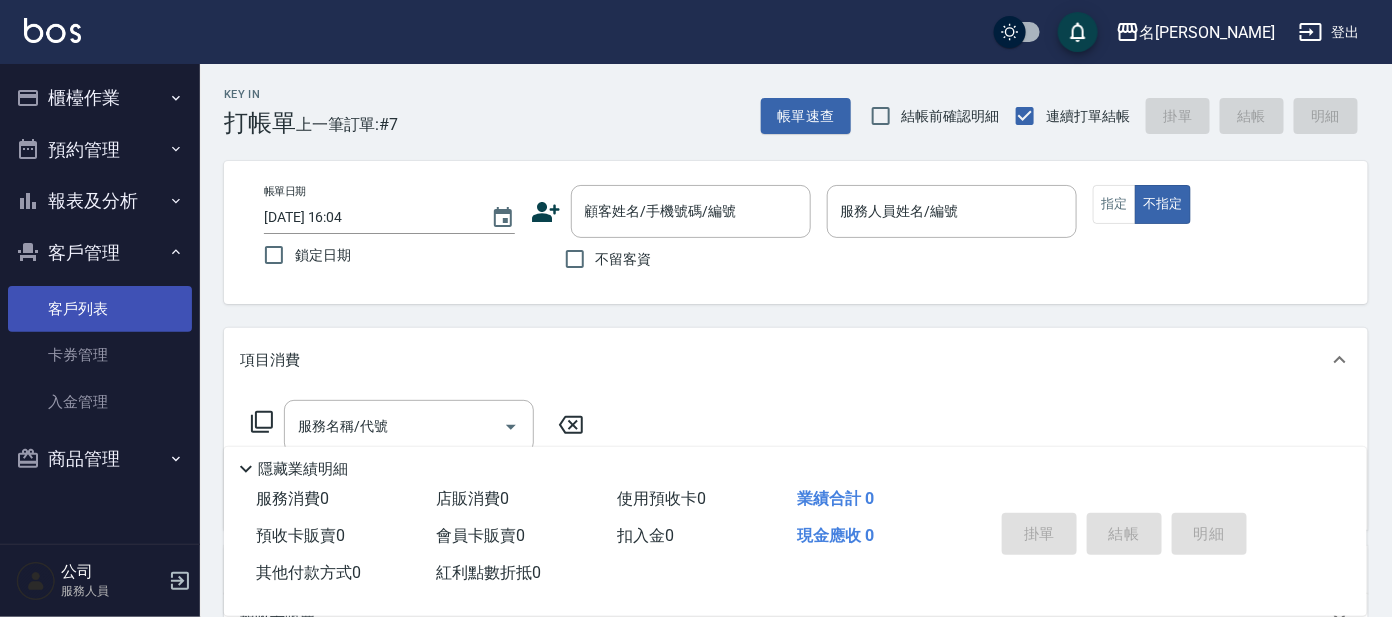 click on "客戶列表" at bounding box center [100, 309] 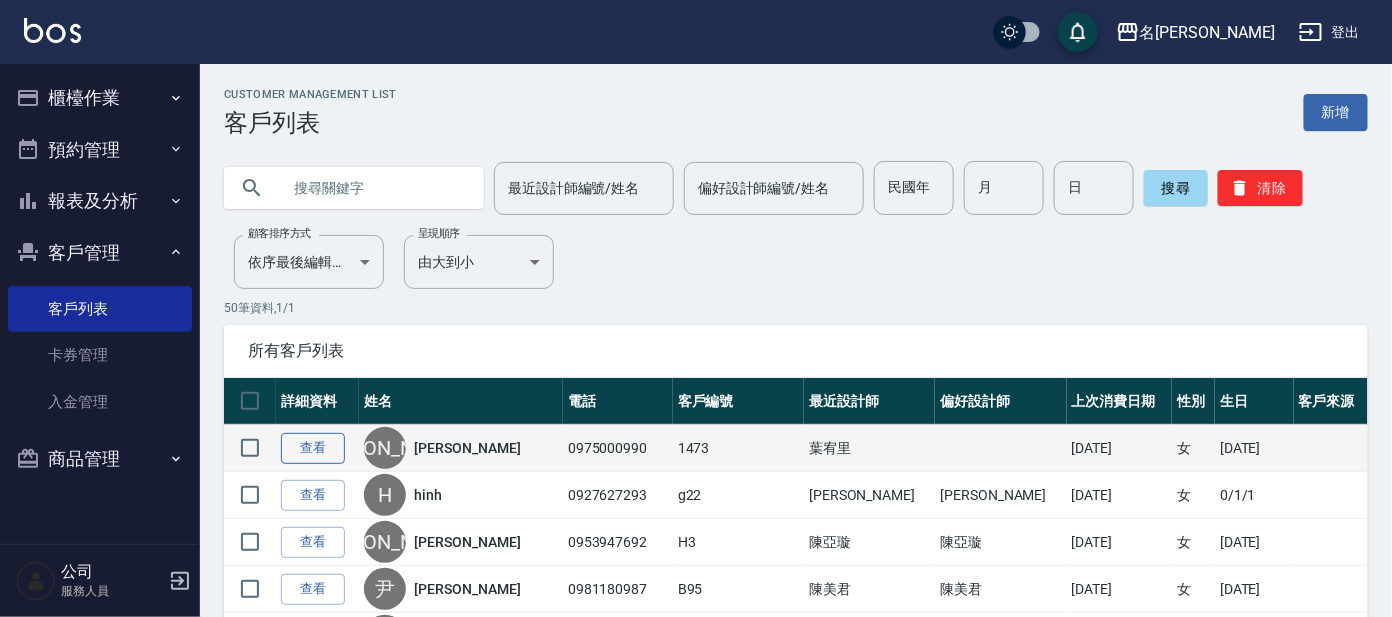 click on "查看" at bounding box center [313, 448] 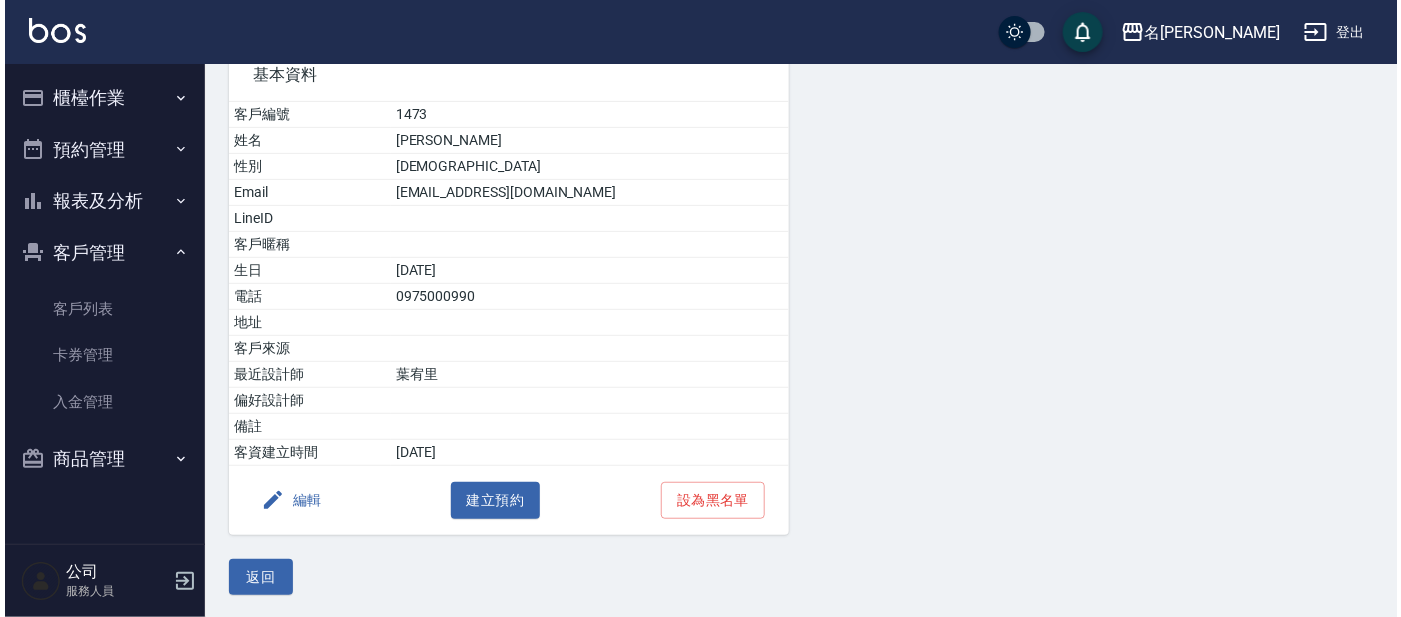 scroll, scrollTop: 170, scrollLeft: 0, axis: vertical 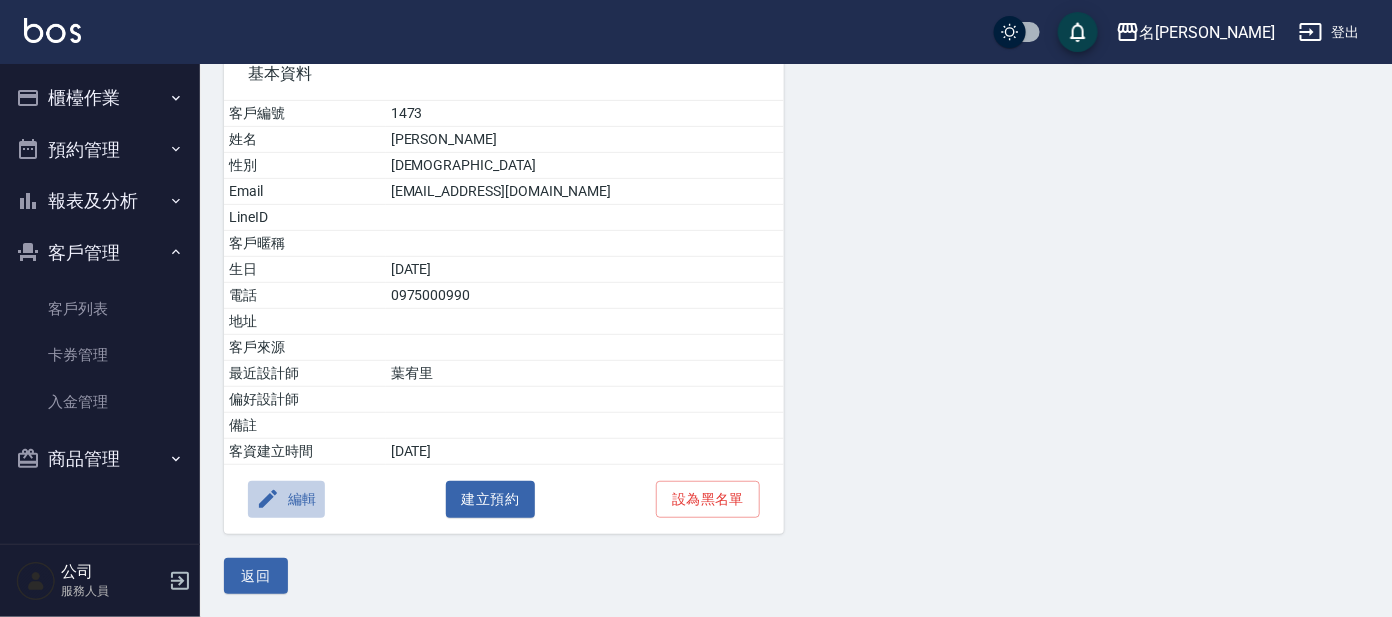 click on "編輯" at bounding box center (286, 499) 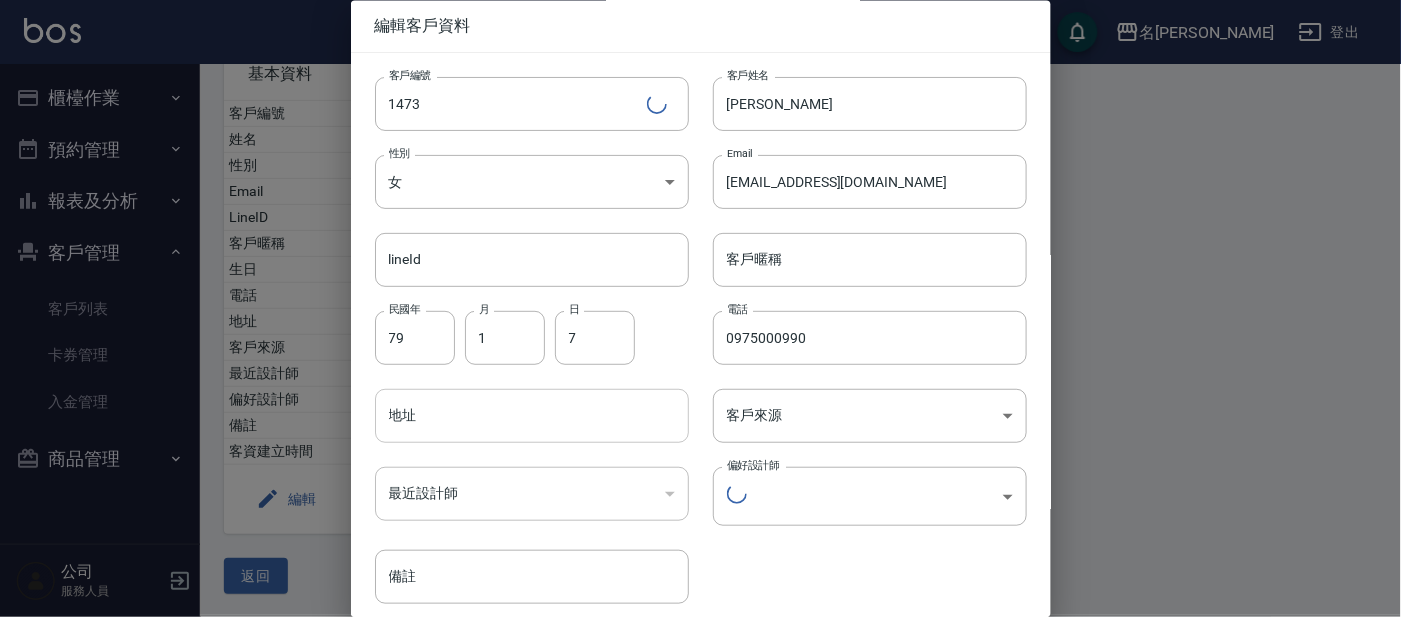 type 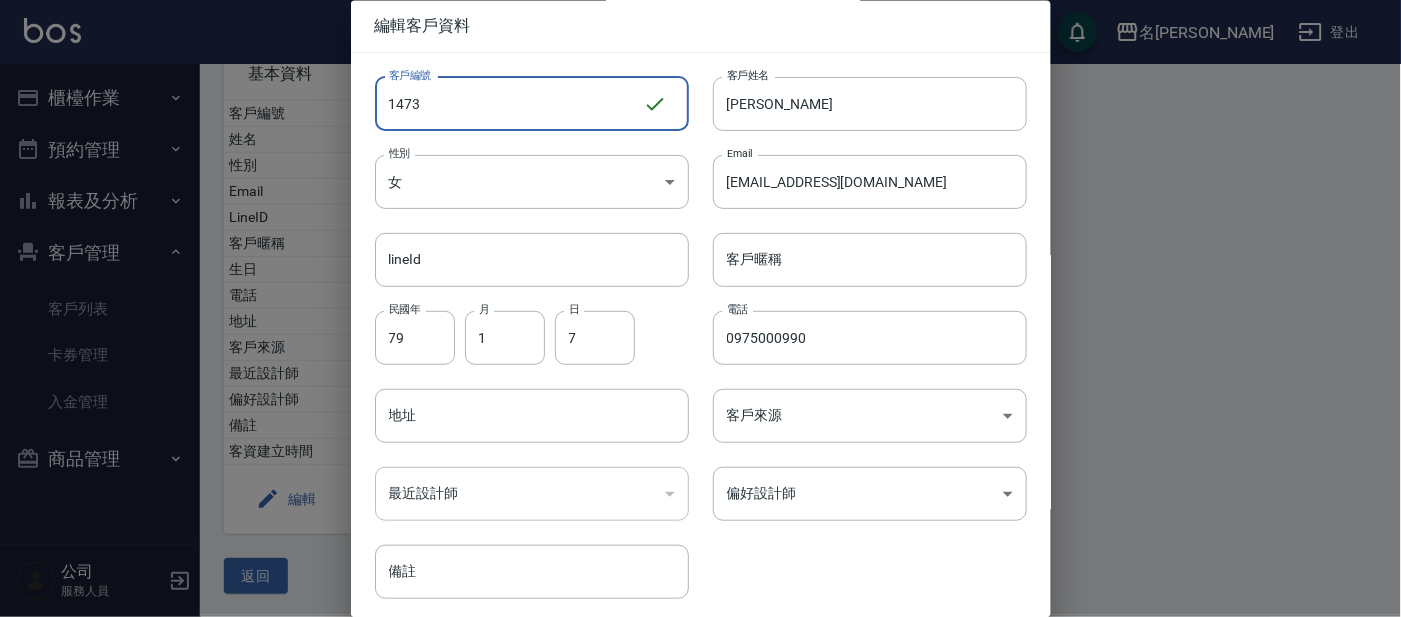 click on "1473" at bounding box center [509, 104] 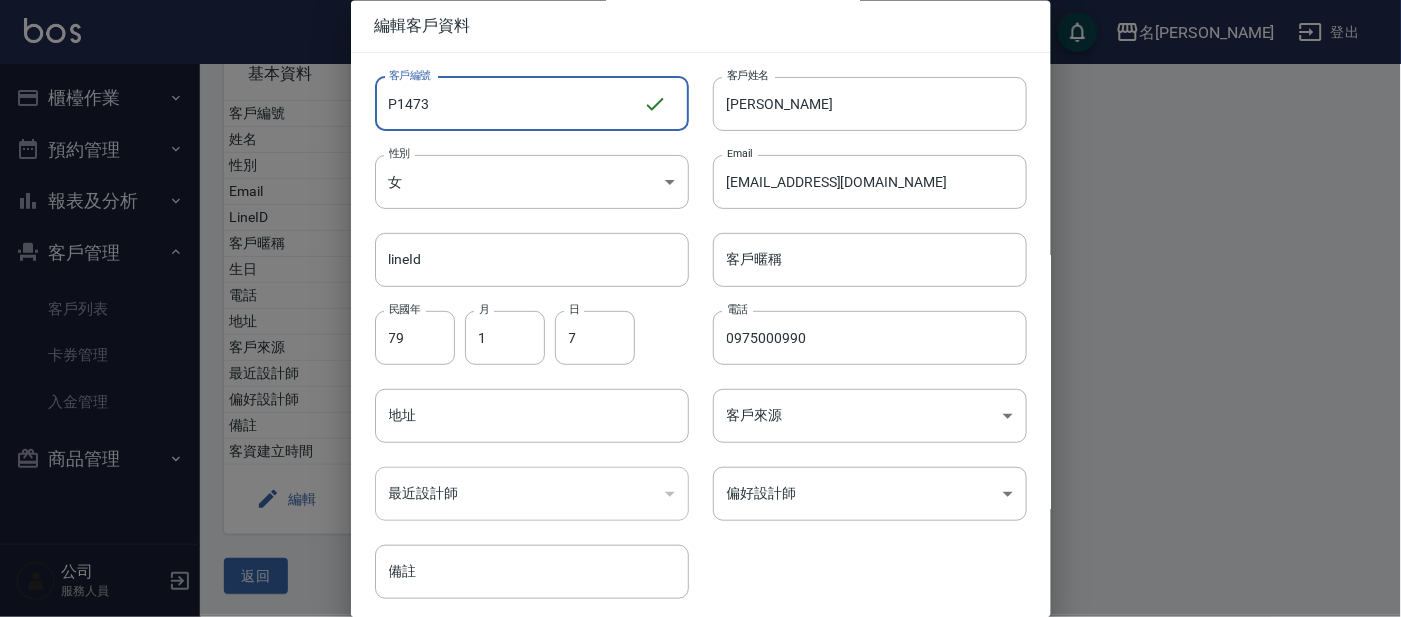 type on "P1473" 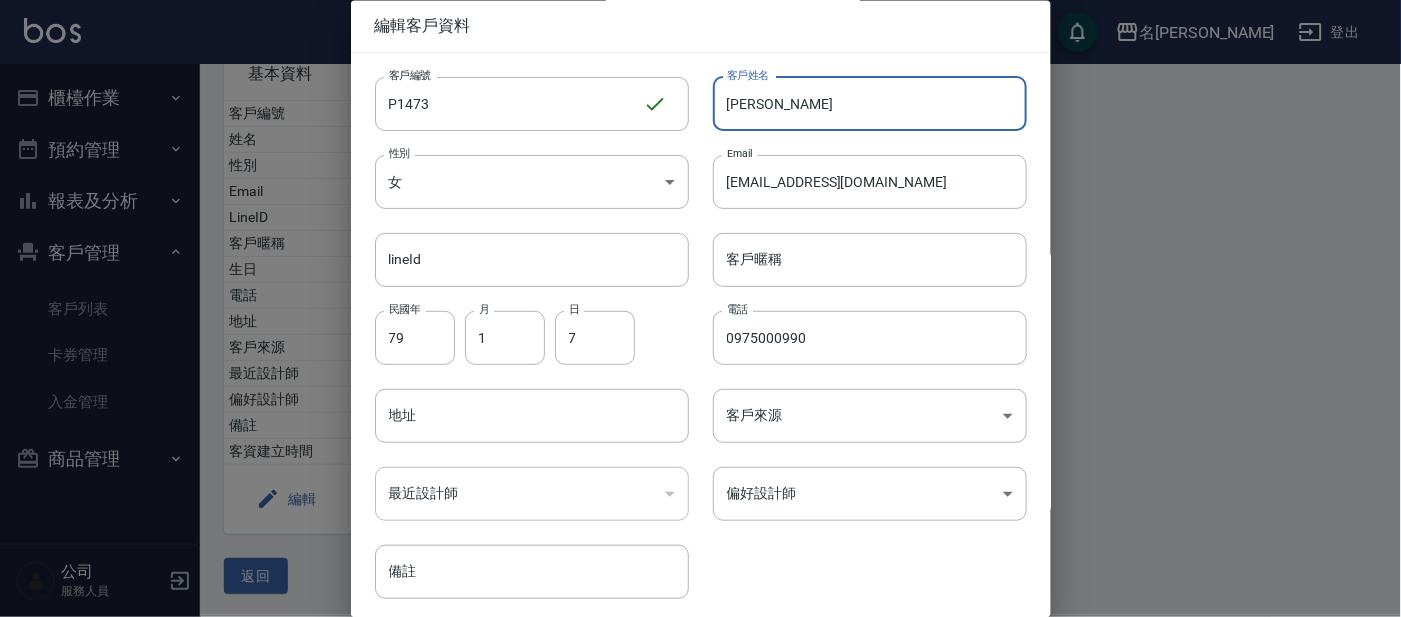 scroll, scrollTop: 75, scrollLeft: 0, axis: vertical 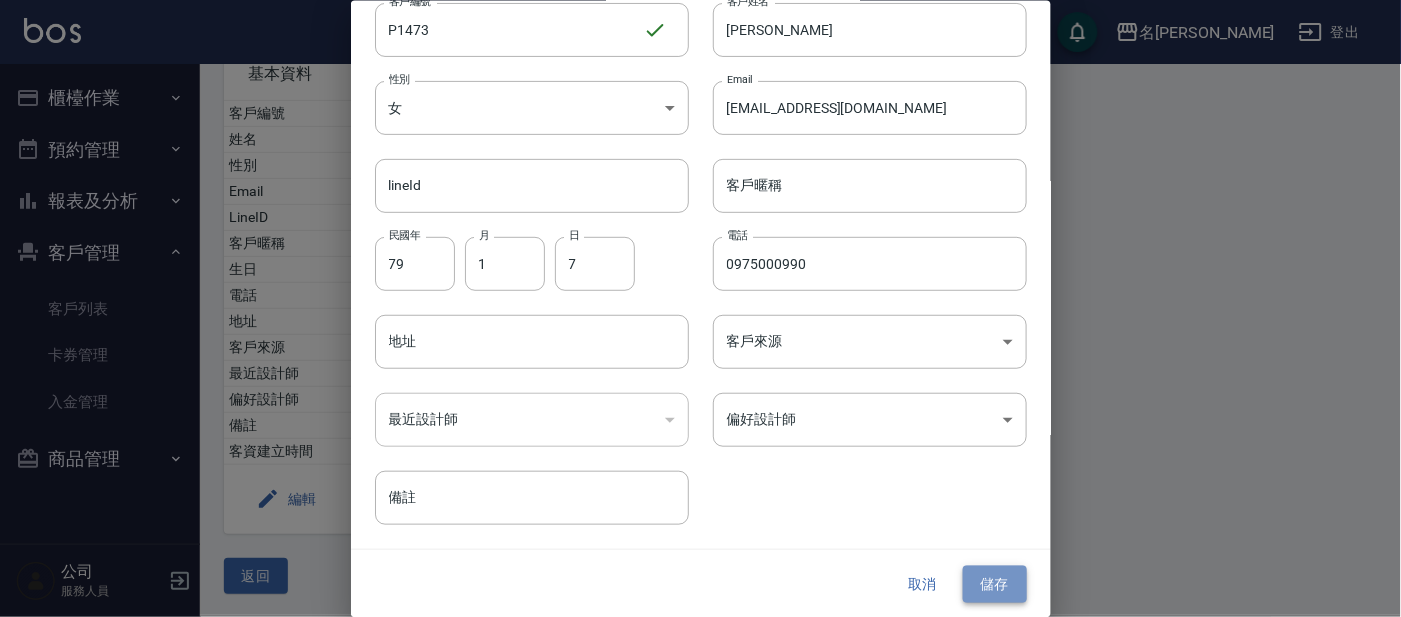 click on "儲存" at bounding box center [995, 584] 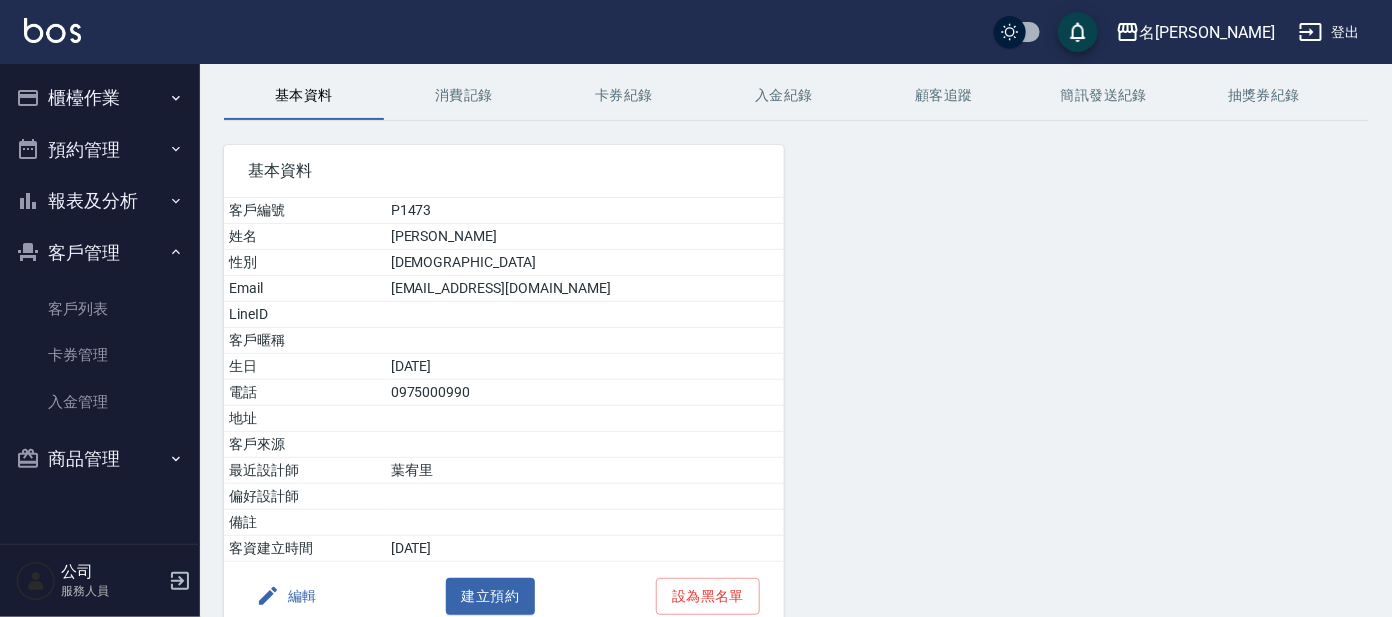 scroll, scrollTop: 170, scrollLeft: 0, axis: vertical 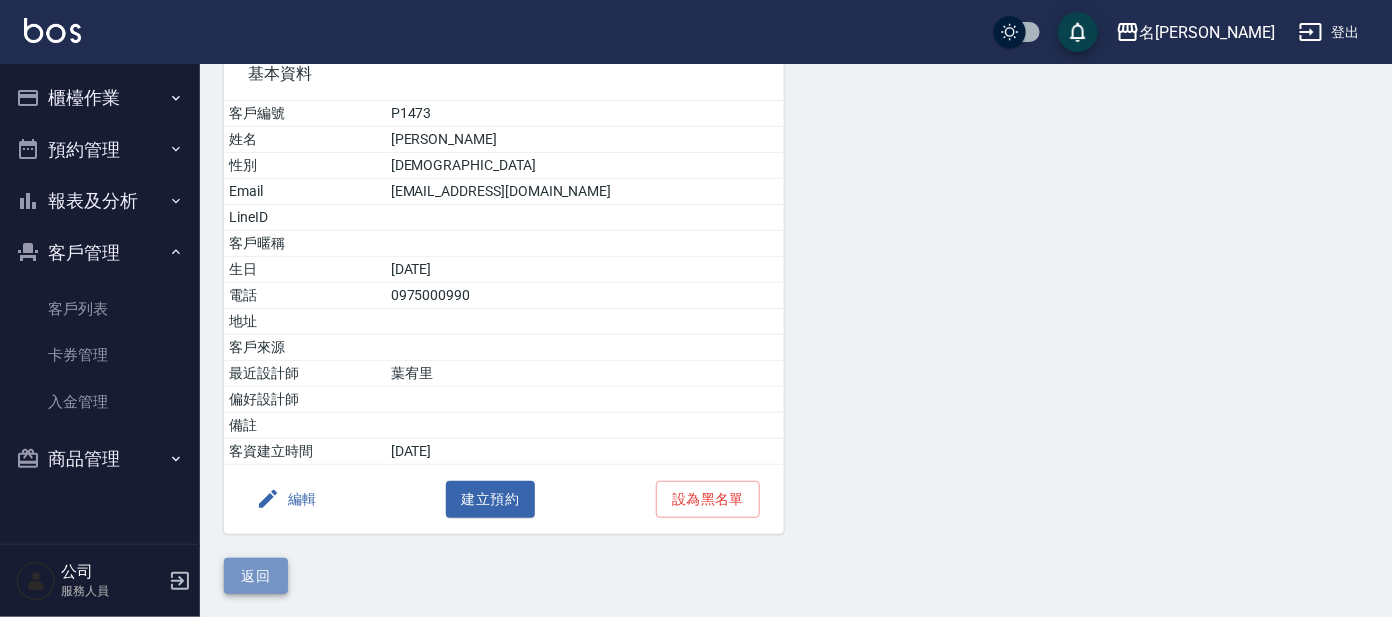 click on "返回" at bounding box center [256, 576] 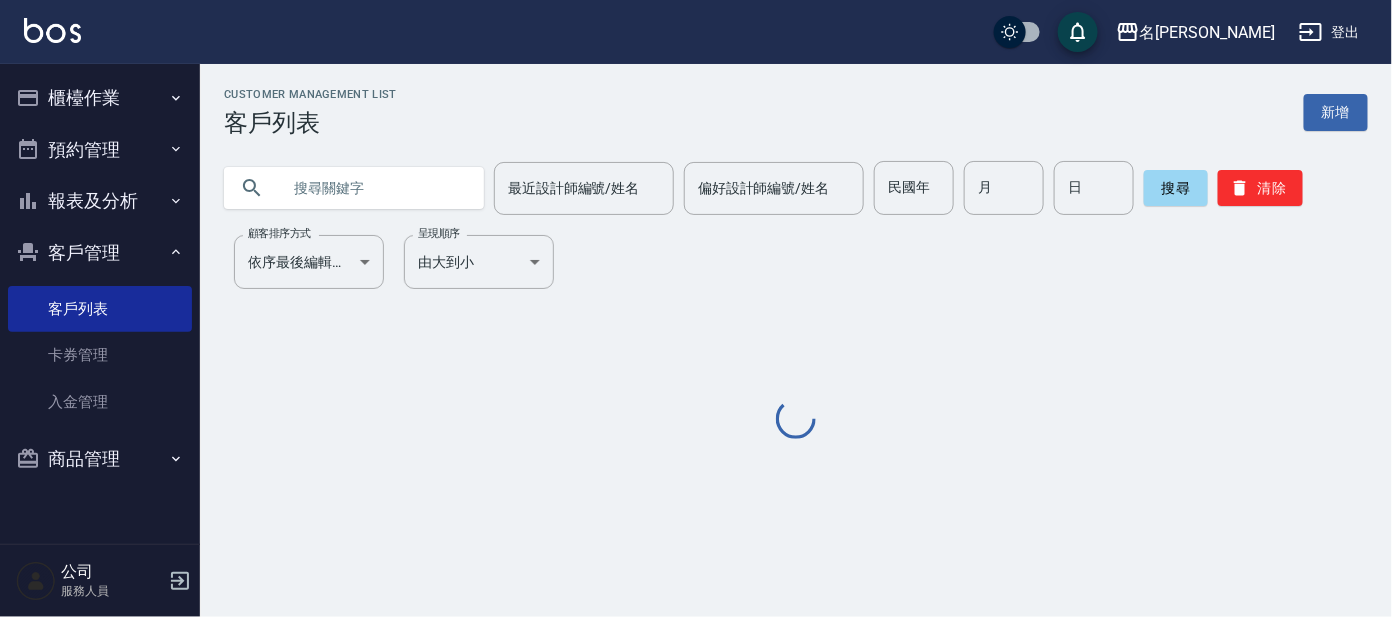 scroll, scrollTop: 0, scrollLeft: 0, axis: both 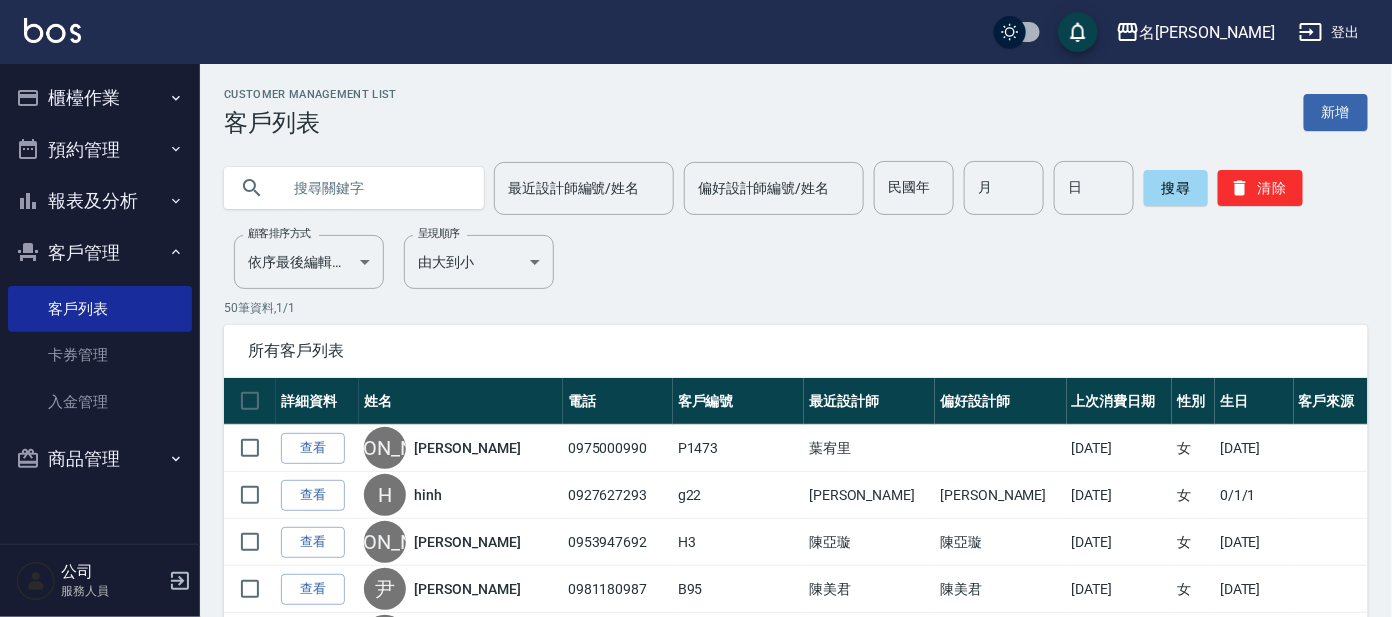 click at bounding box center (250, 589) 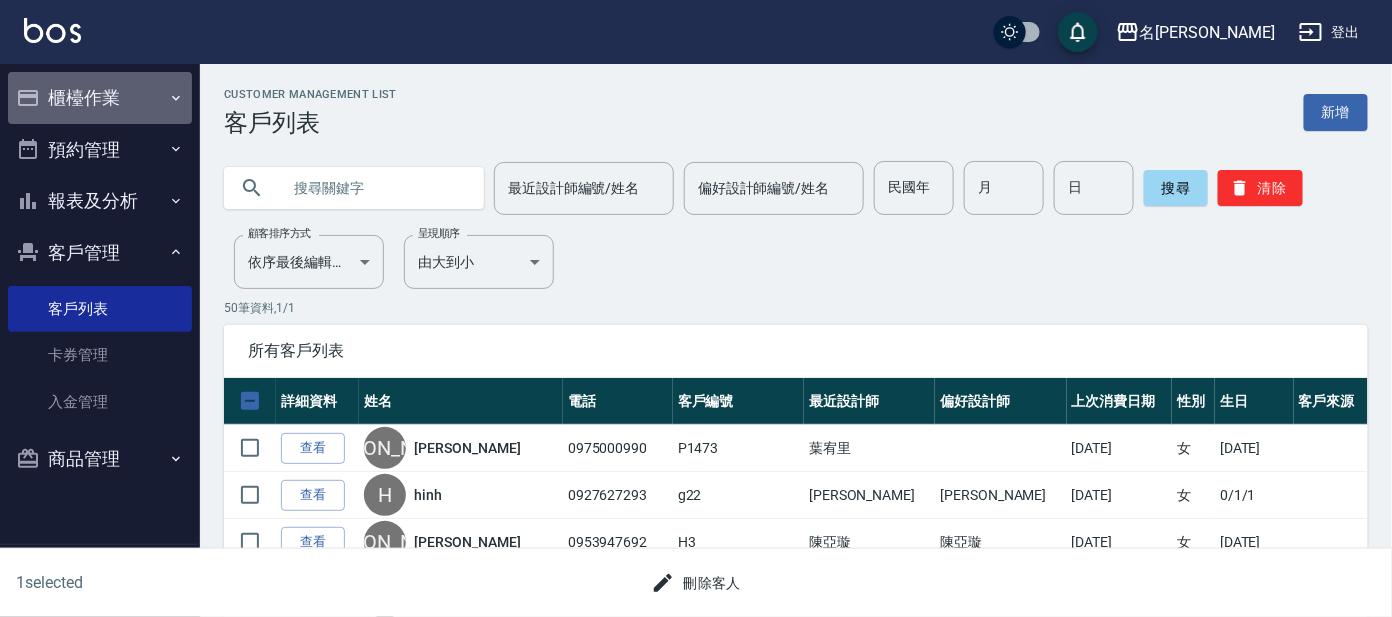 click on "櫃檯作業" at bounding box center (100, 98) 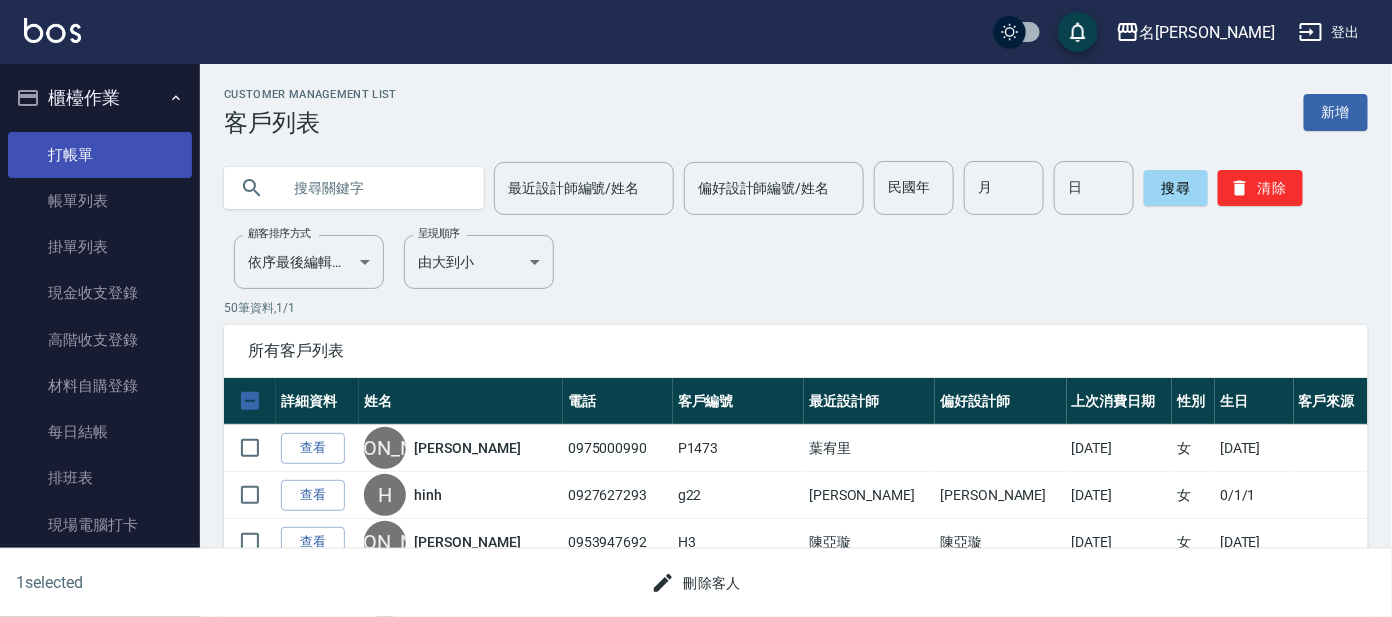 click on "打帳單" at bounding box center [100, 155] 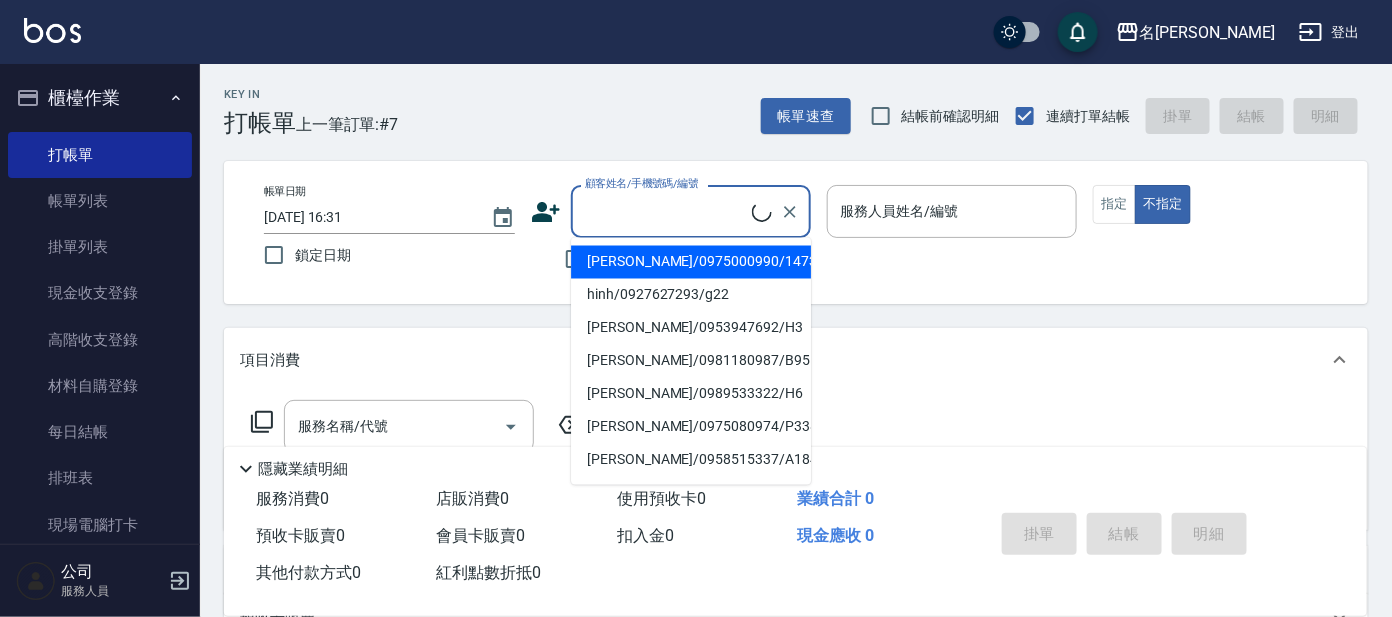 click on "顧客姓名/手機號碼/編號" at bounding box center (666, 211) 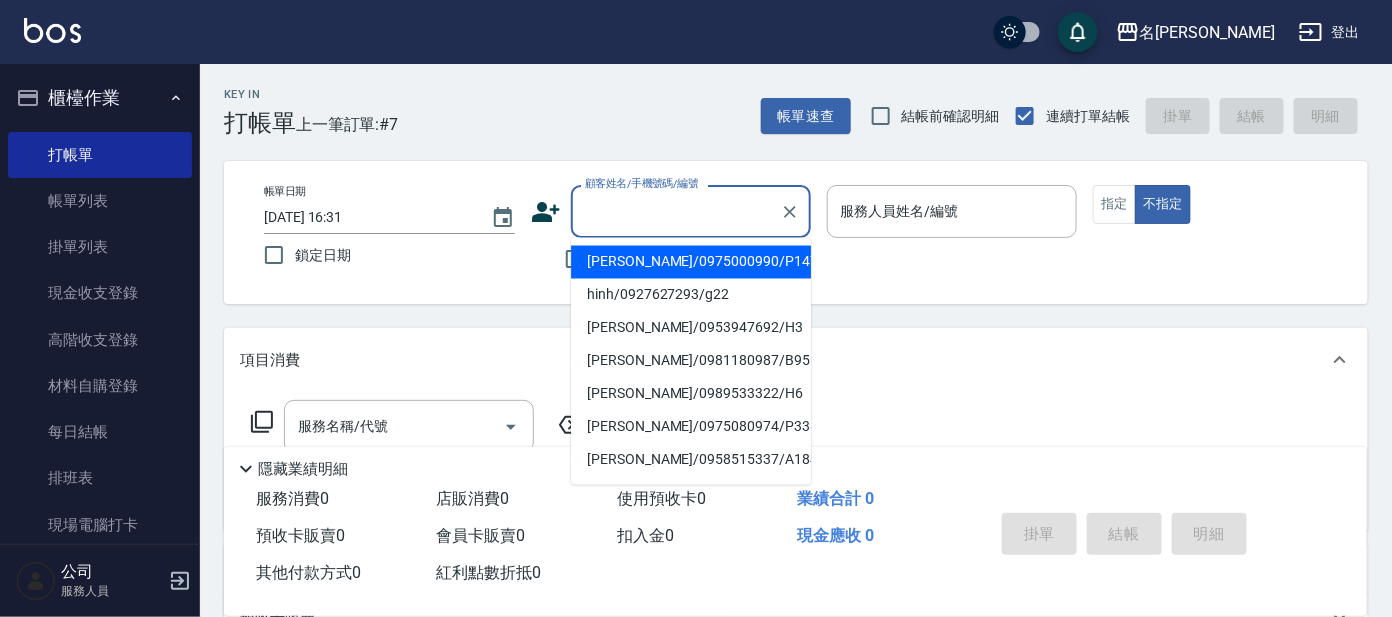 type on "J" 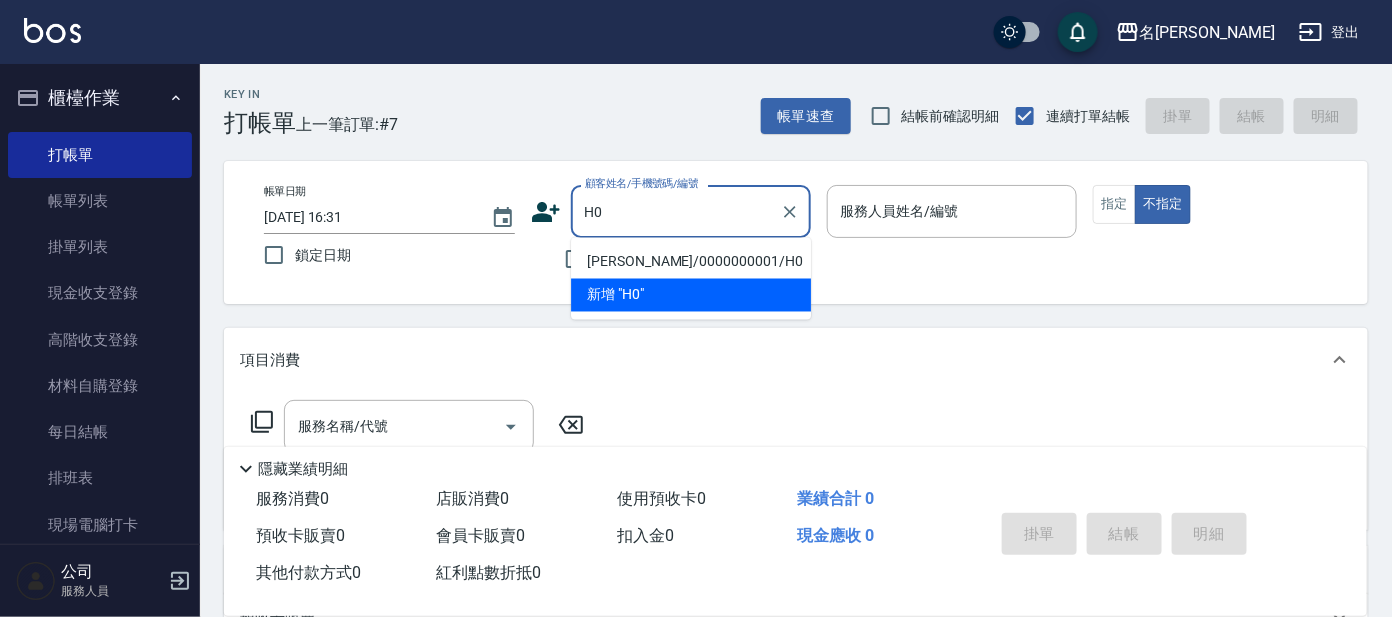 type on "[PERSON_NAME]/0000000001/H0" 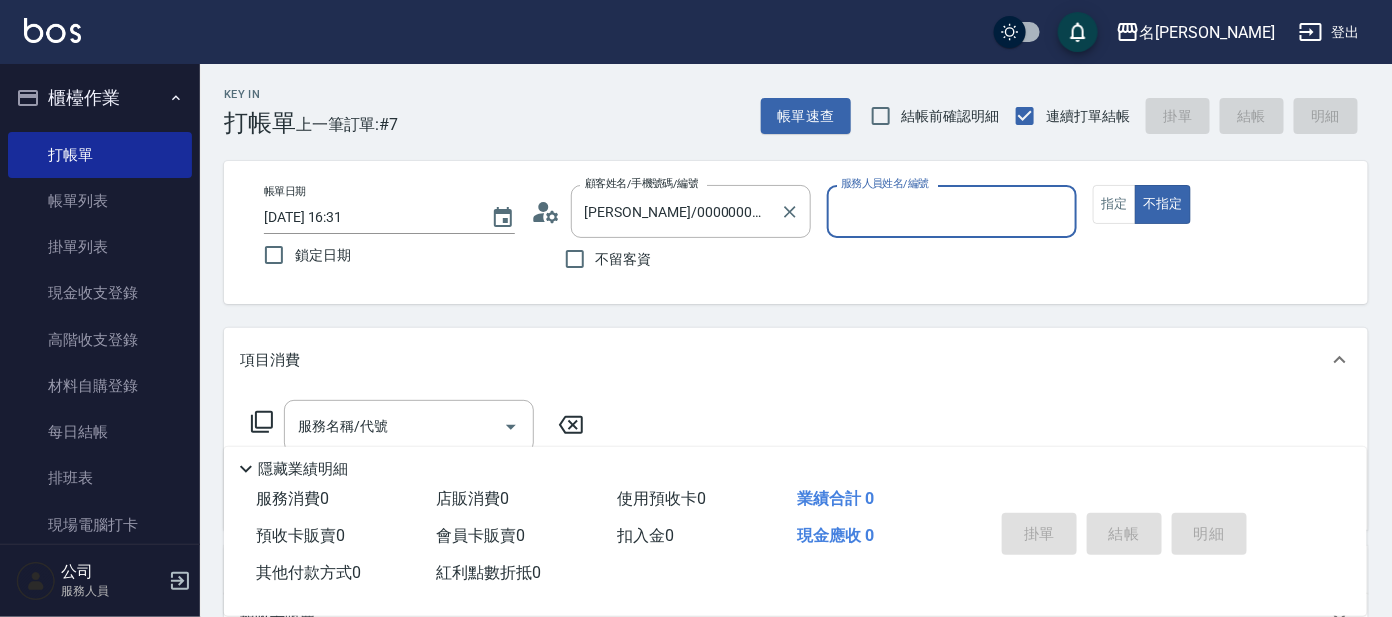 type on "[PERSON_NAME]-8" 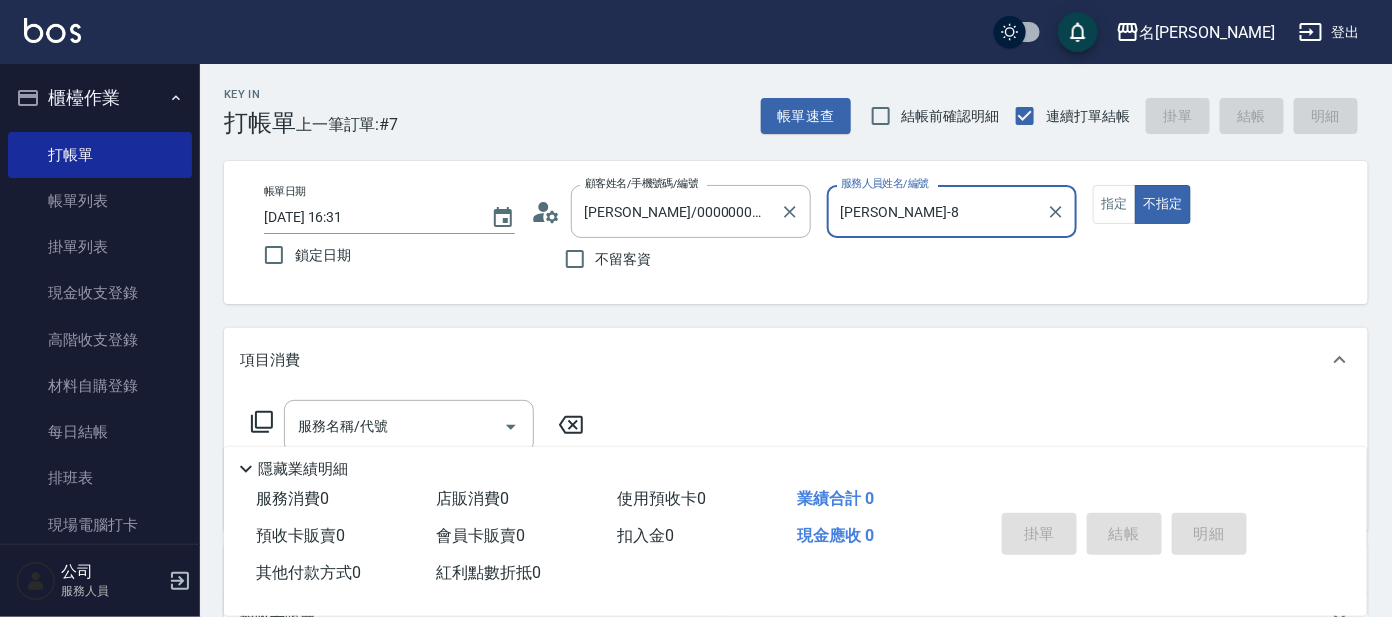 click on "不指定" at bounding box center (1163, 204) 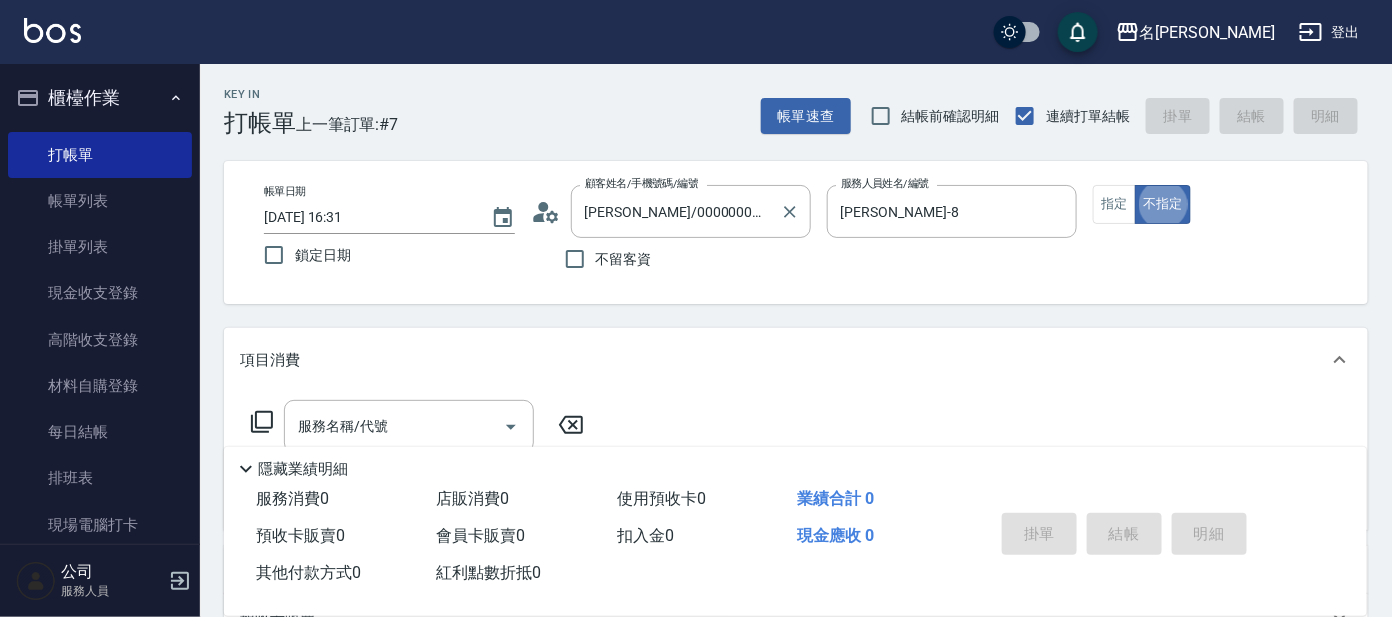 type on "false" 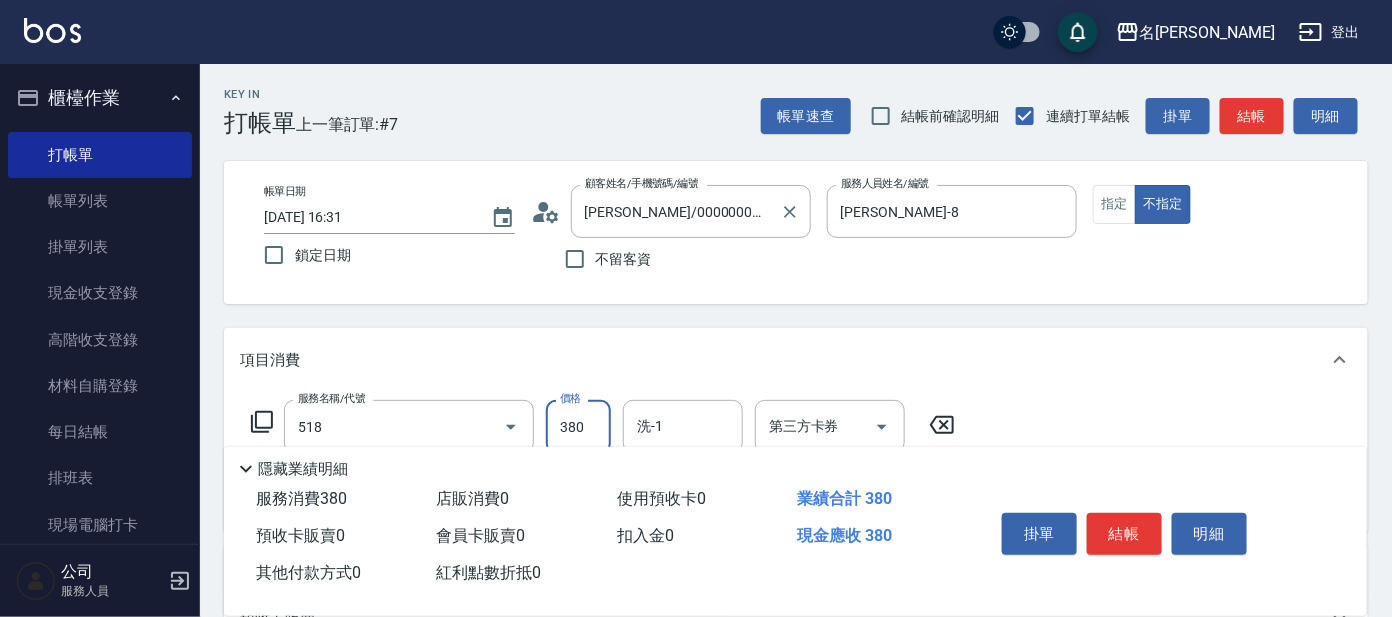 type on "舒壓+洗髮+養髮(518)" 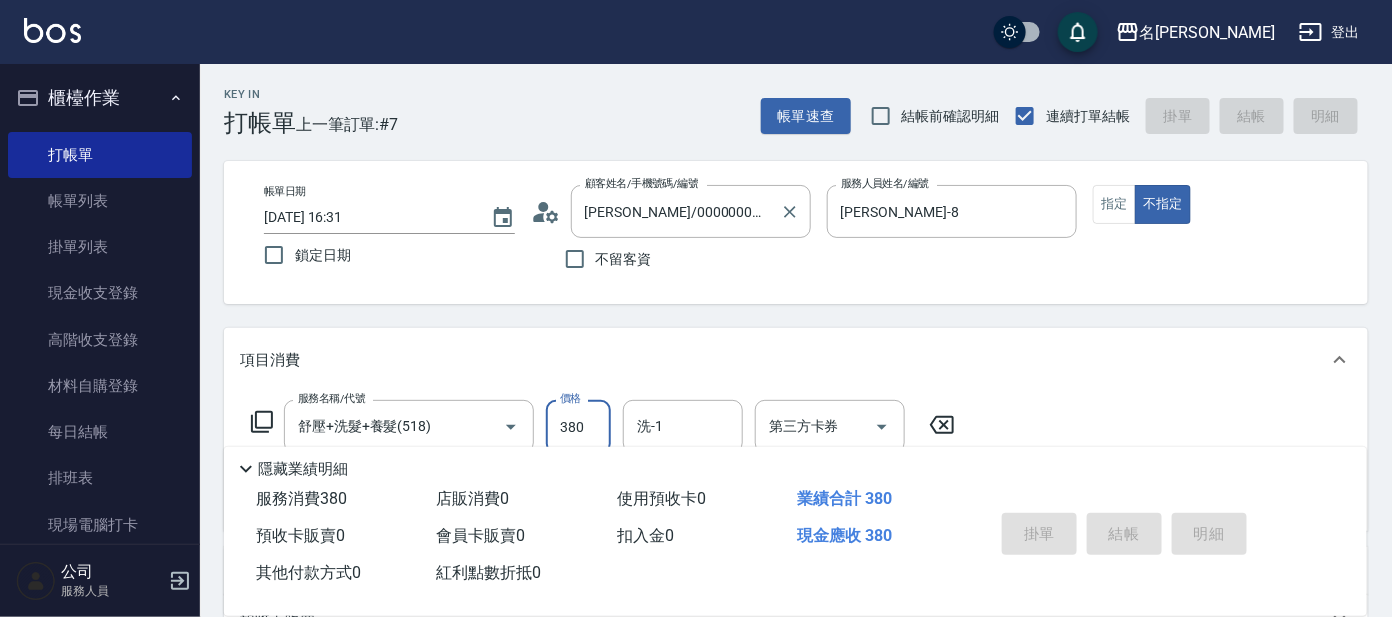 type 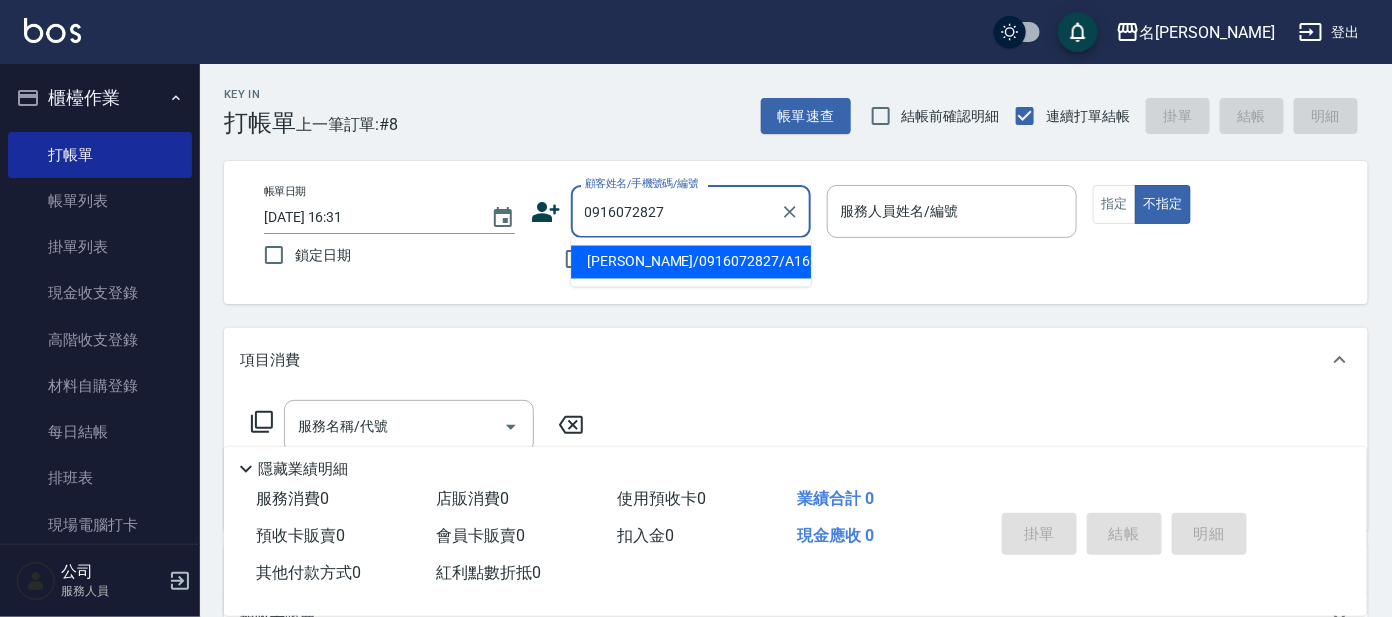type on "許珮均/0916072827/A162" 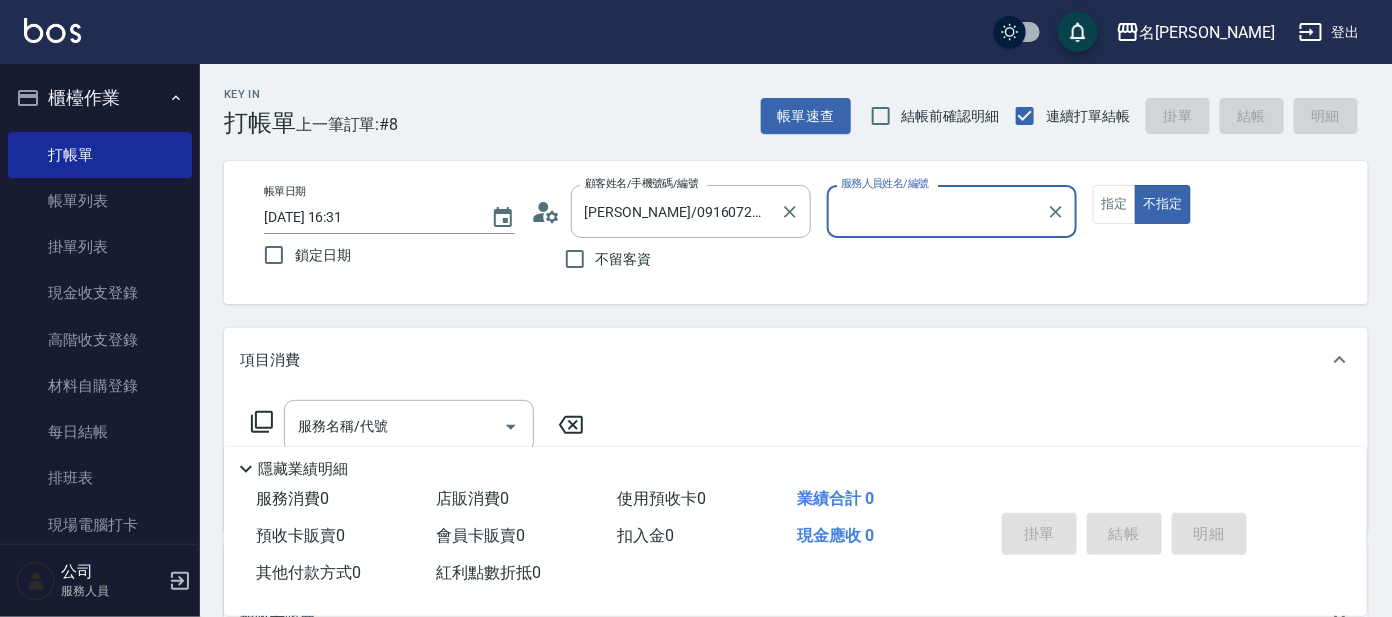 type on "[PERSON_NAME]-1" 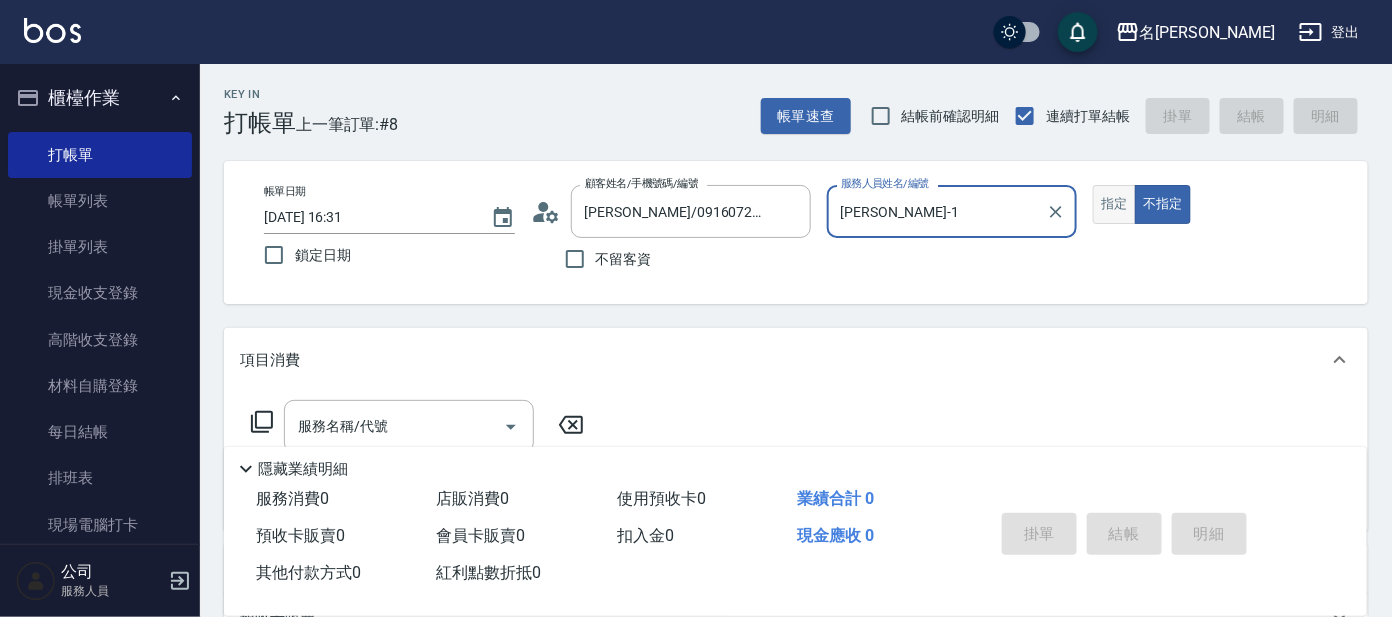 click on "指定" at bounding box center [1114, 204] 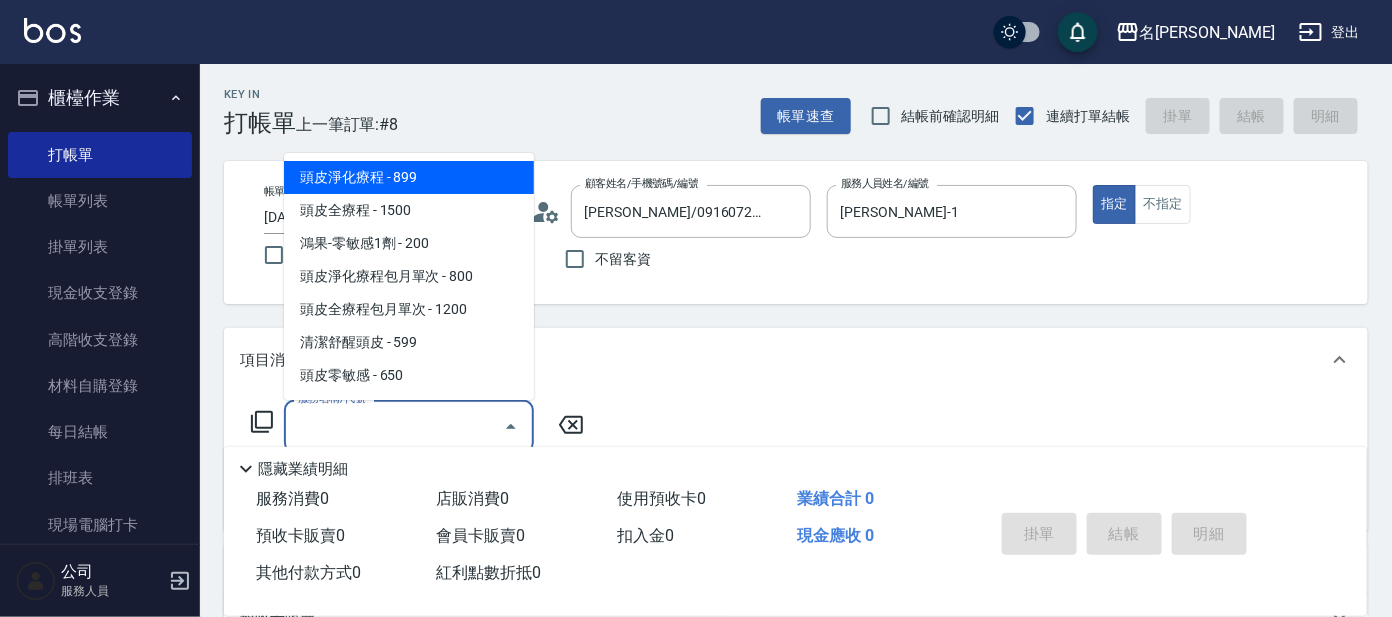 click on "服務名稱/代號" at bounding box center (394, 426) 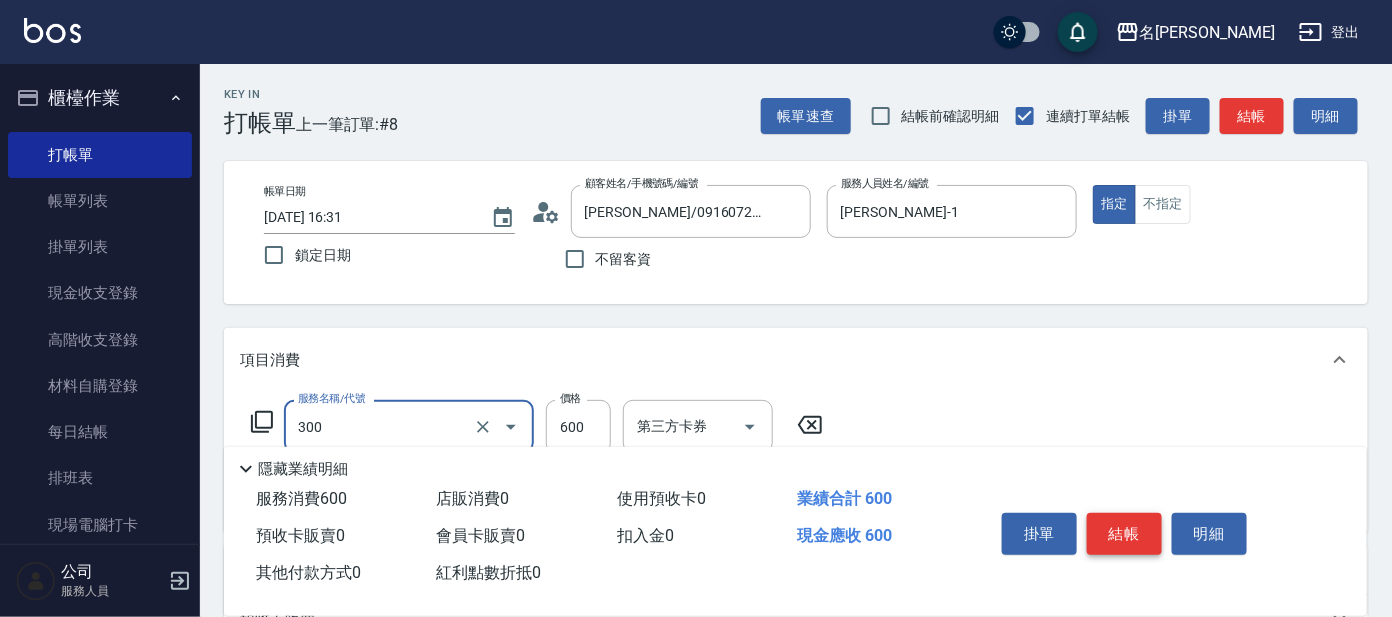 type on "剪髮 講師級設計師(300)" 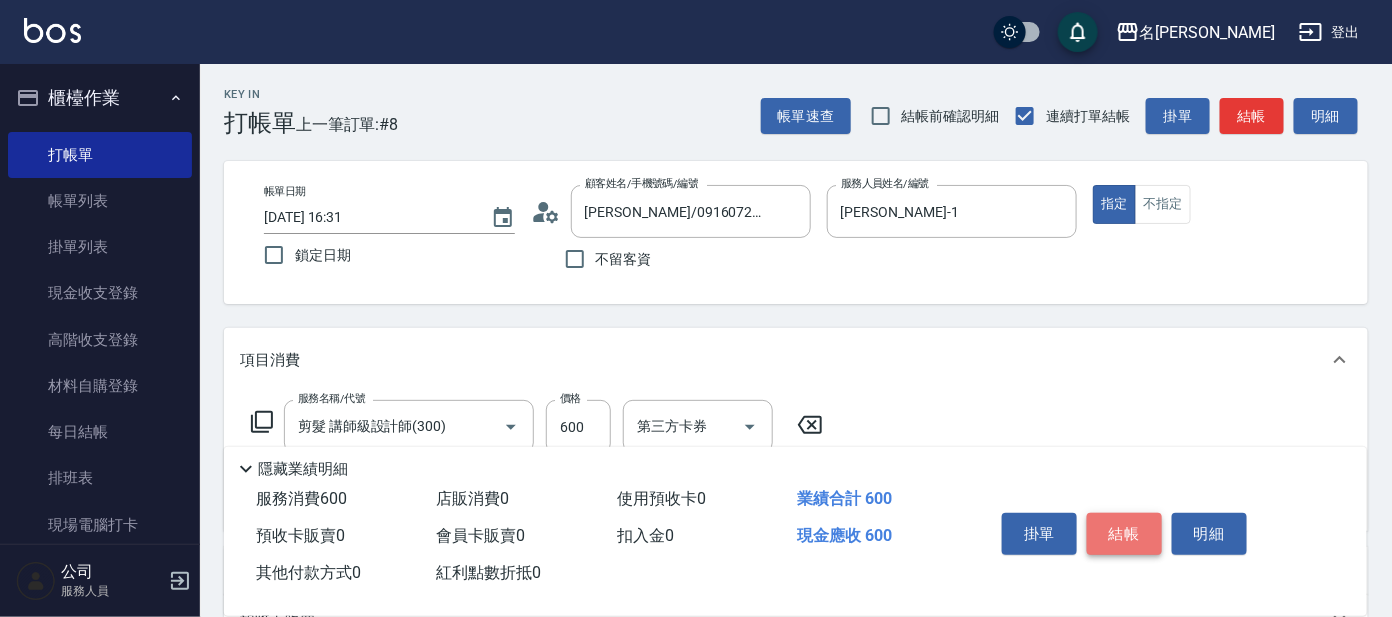 click on "結帳" at bounding box center [1124, 534] 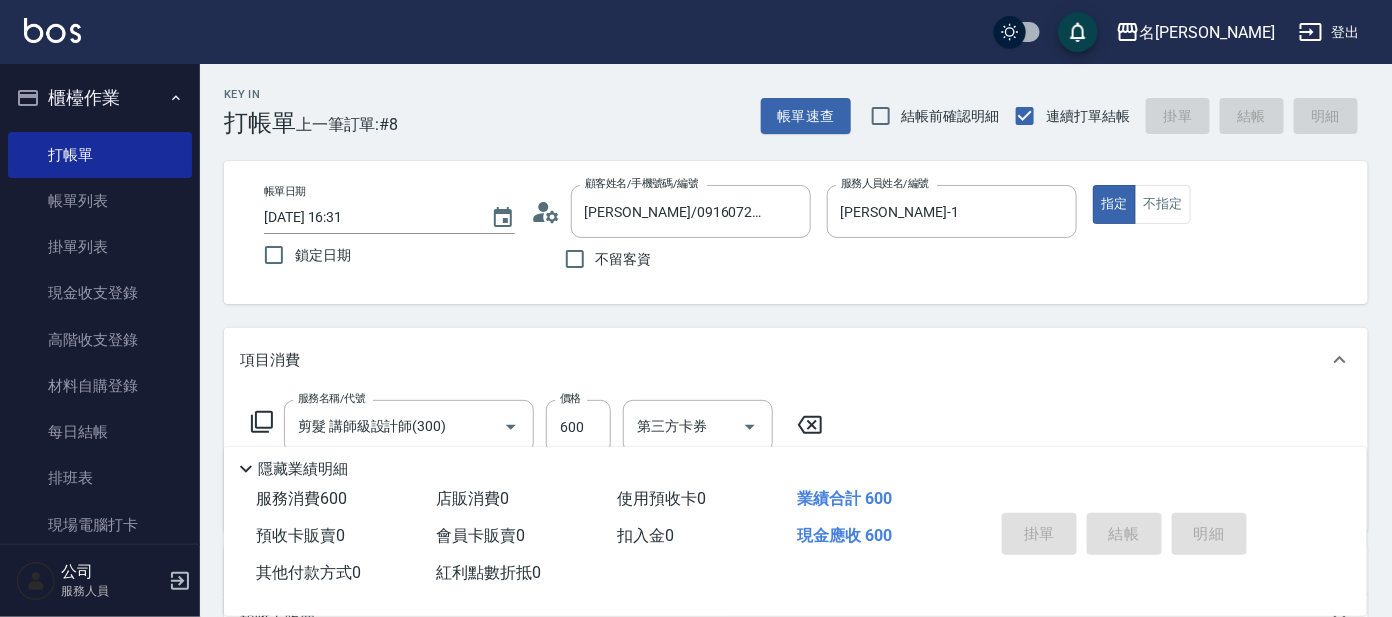type on "2025/07/13 16:48" 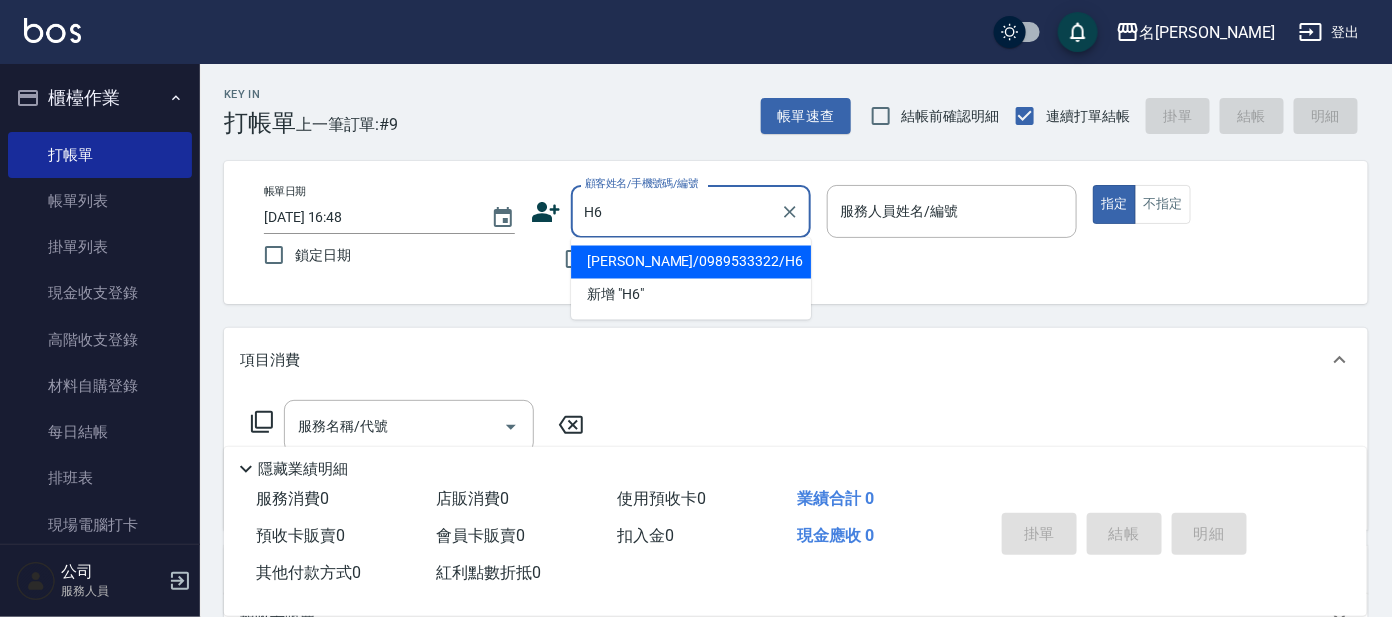 type on "[PERSON_NAME]/0989533322/H6" 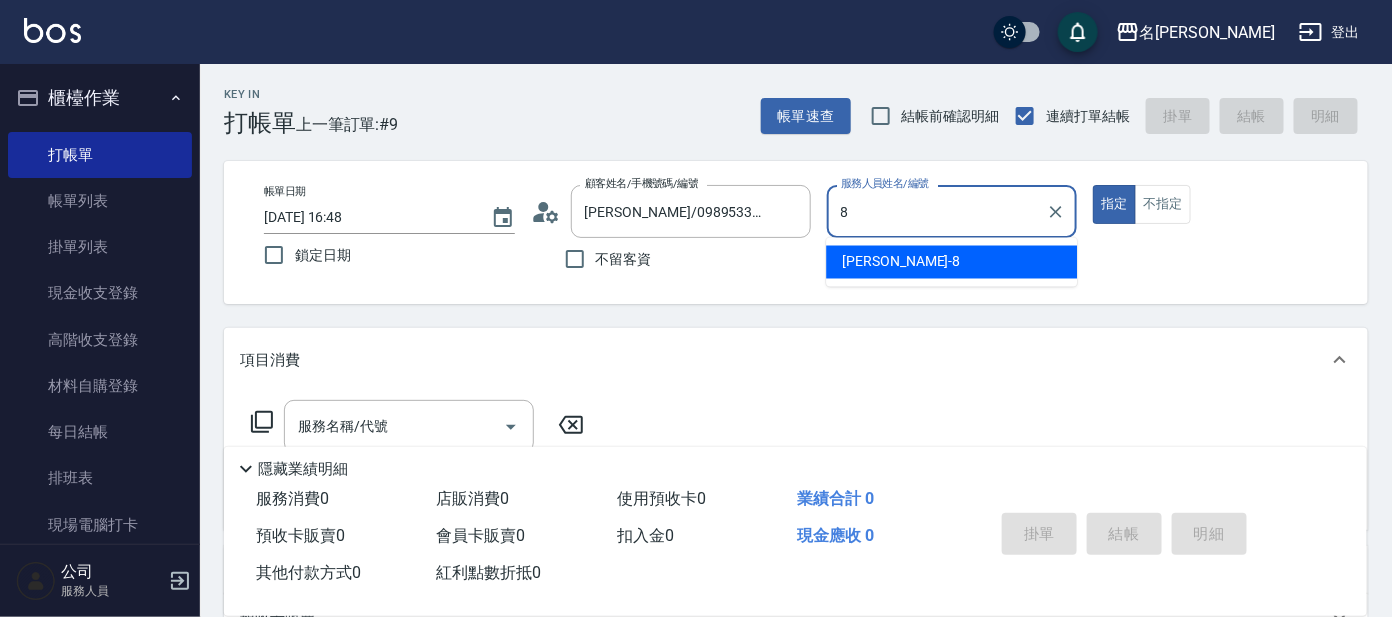 type on "[PERSON_NAME]-8" 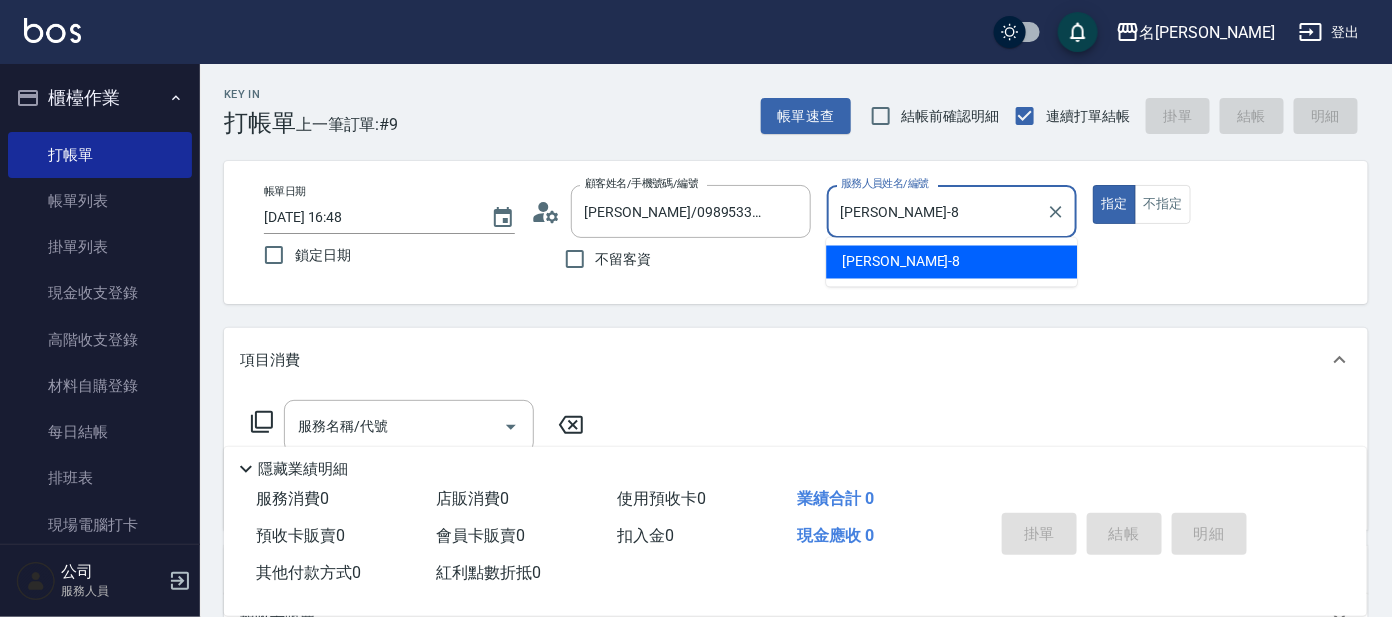 type on "true" 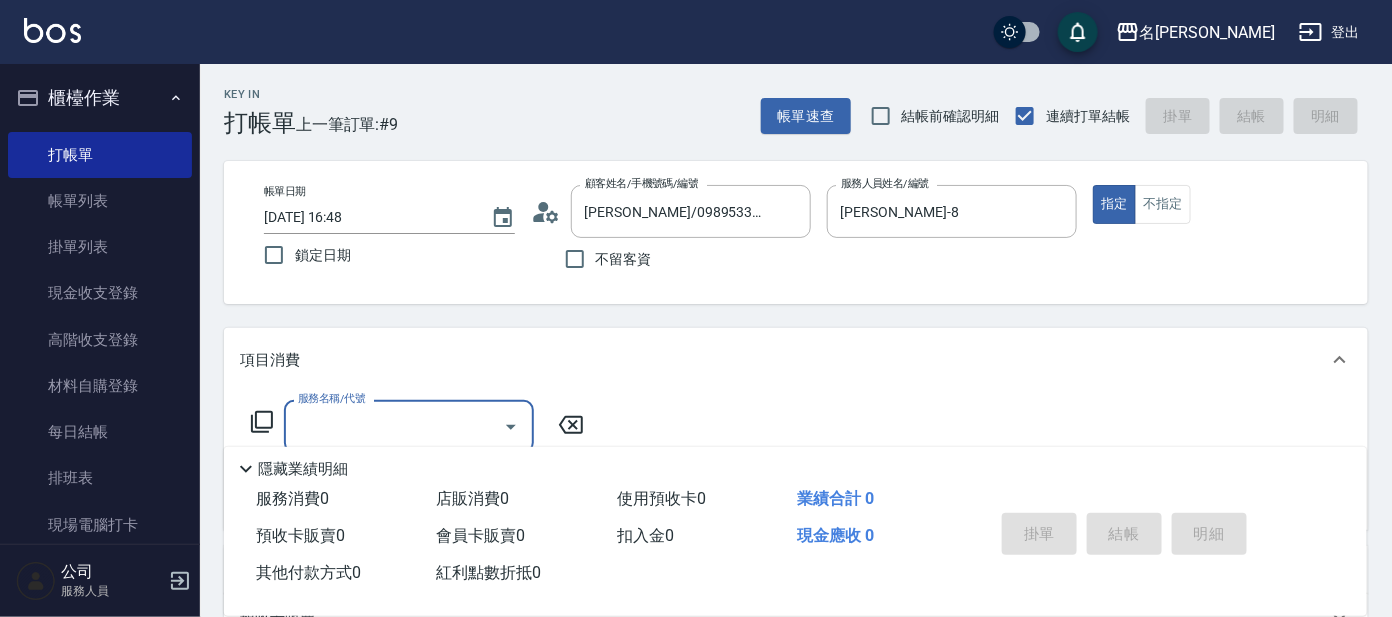 type on "5" 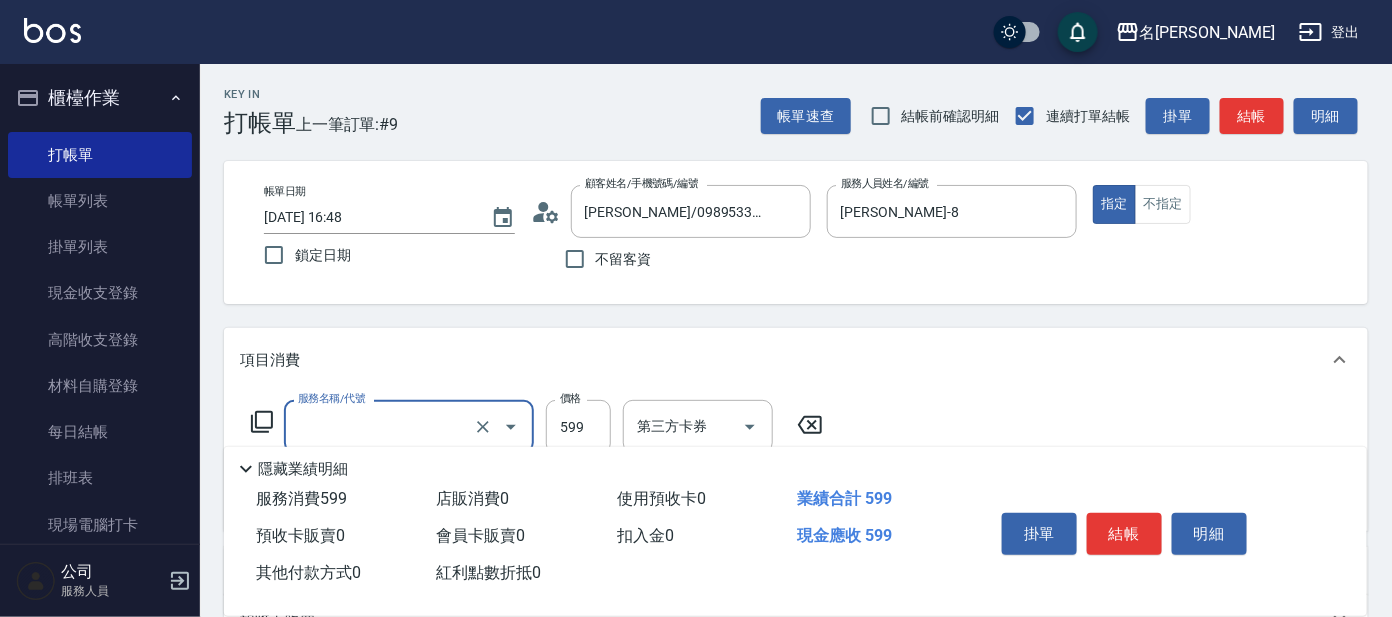 type on "清潔舒醒頭皮(110)" 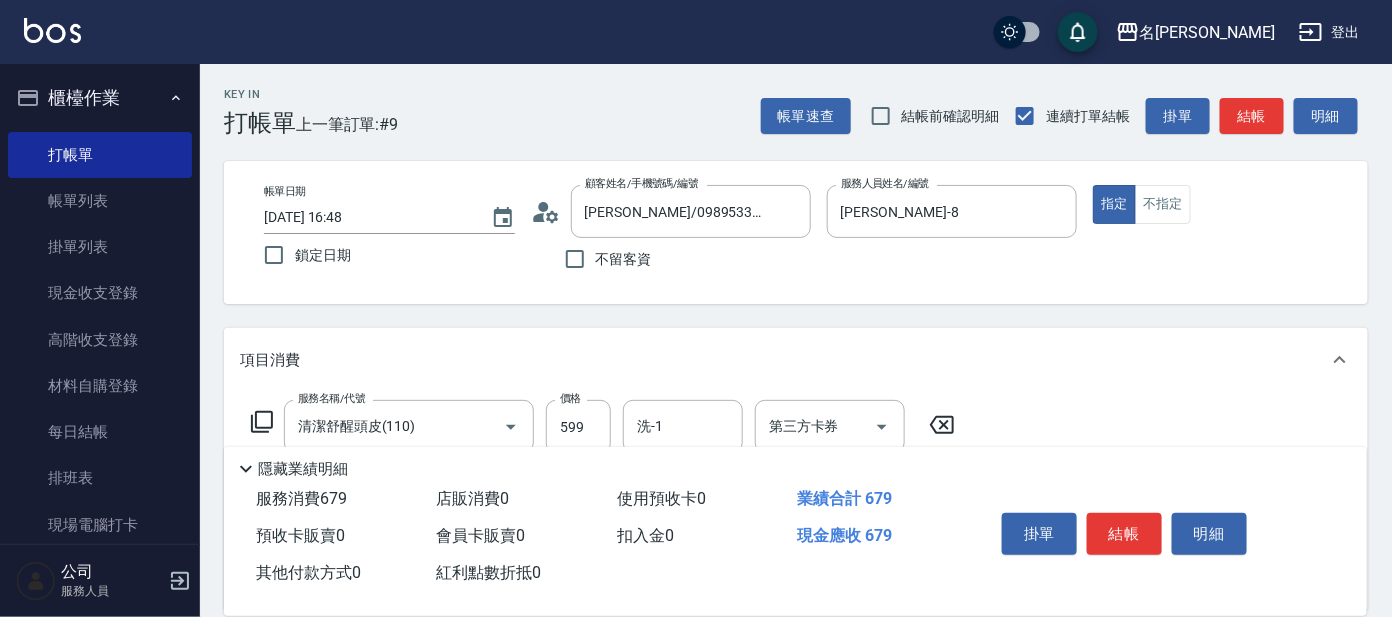type on "快速修護(800)" 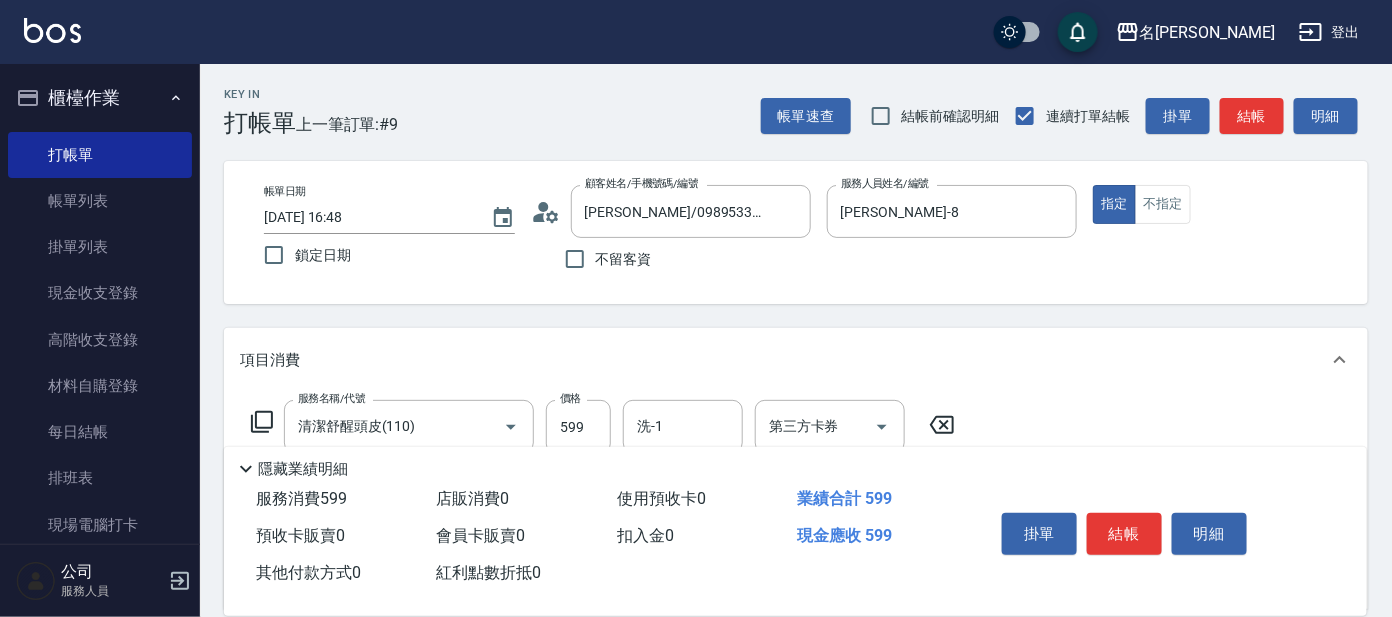 type on "0" 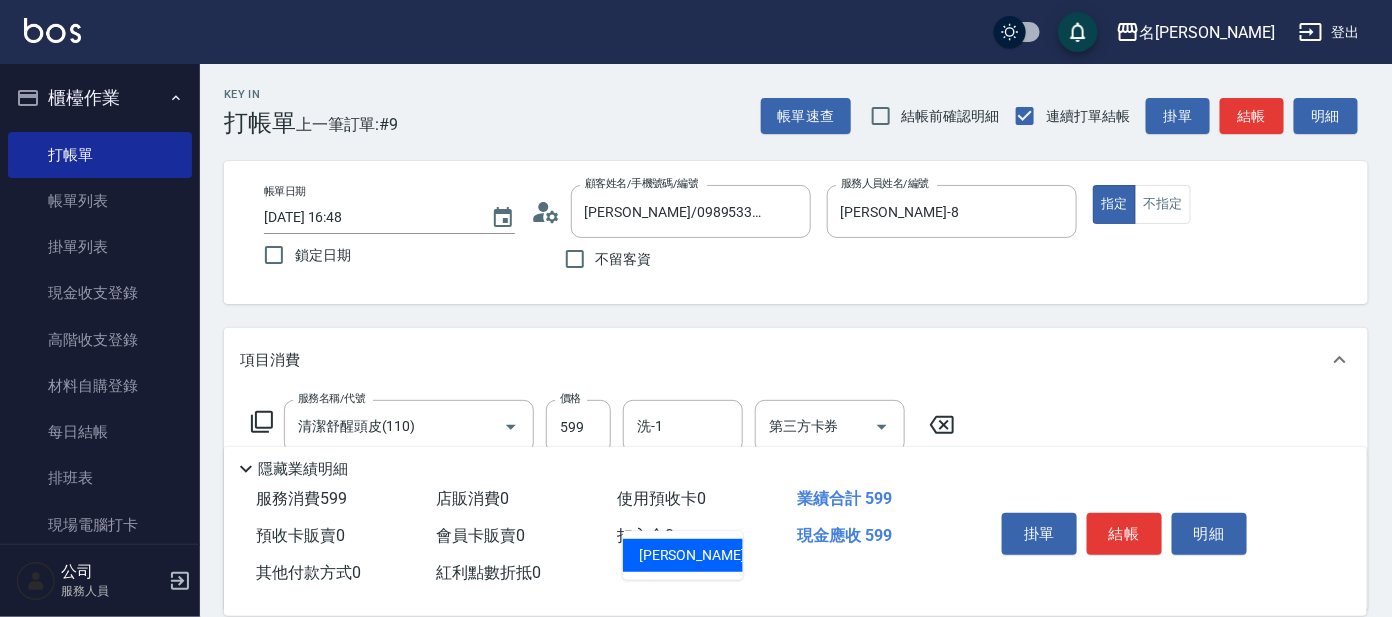 type on "[PERSON_NAME]-8" 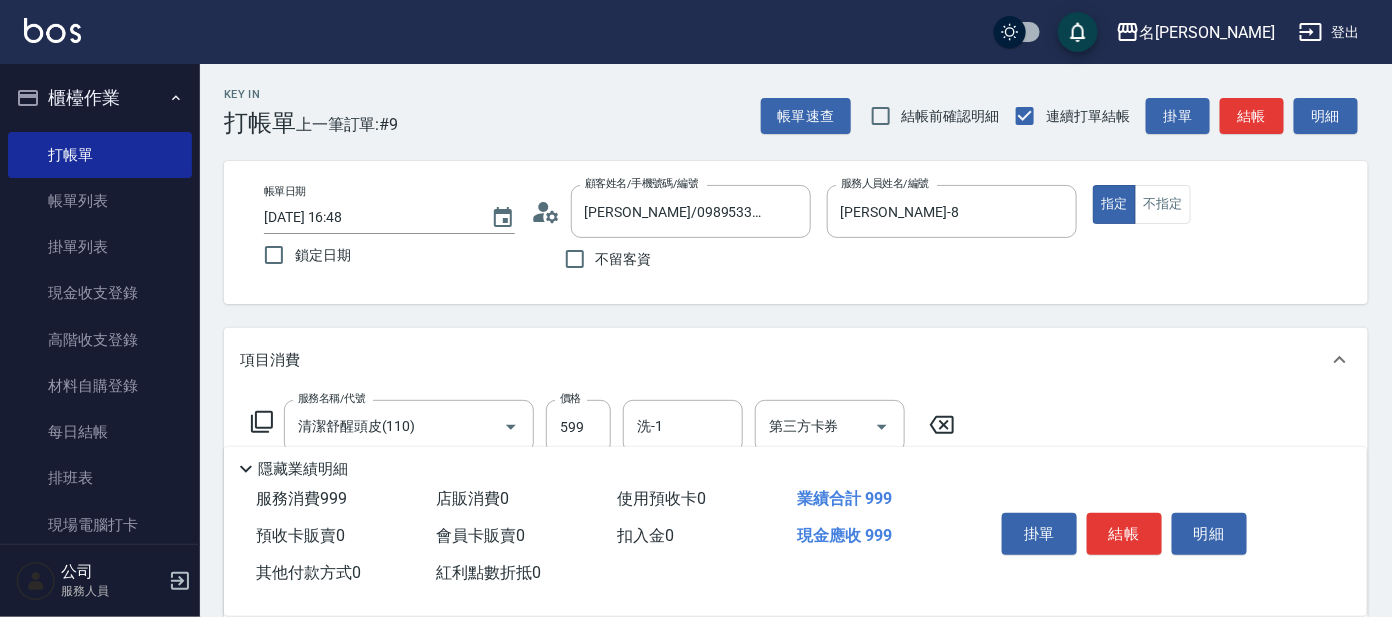 type on "剪髮C級設計師(303)" 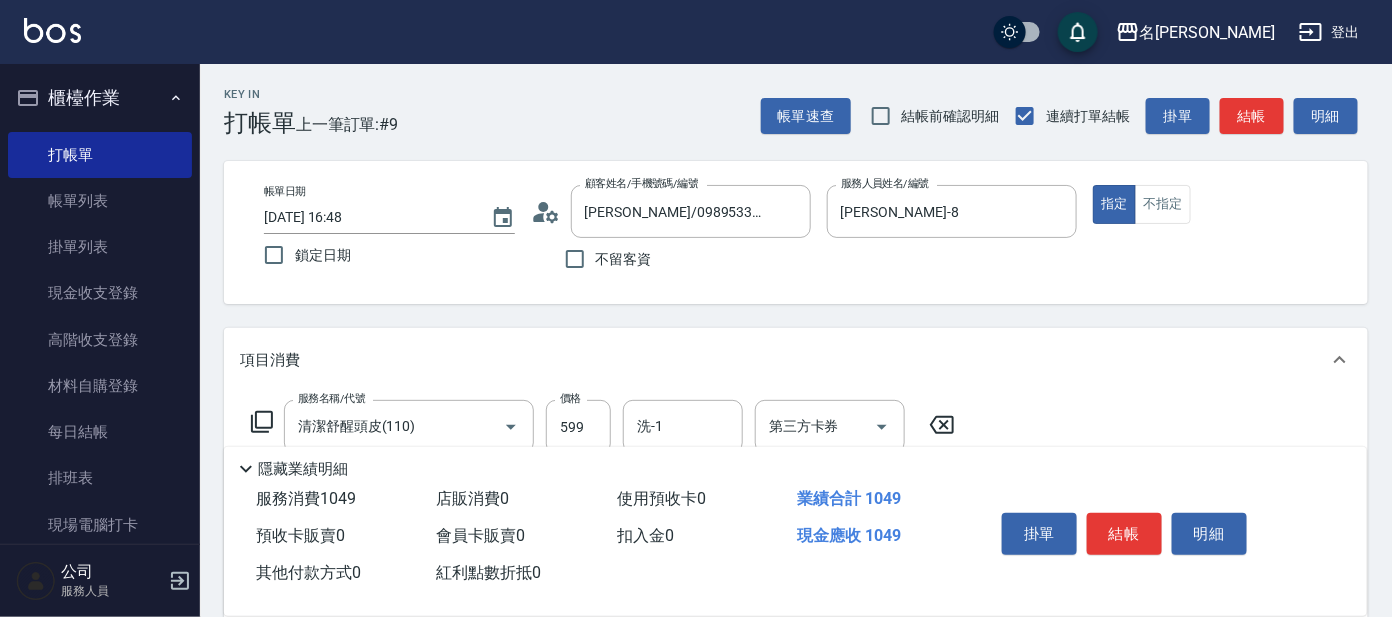 type on "450" 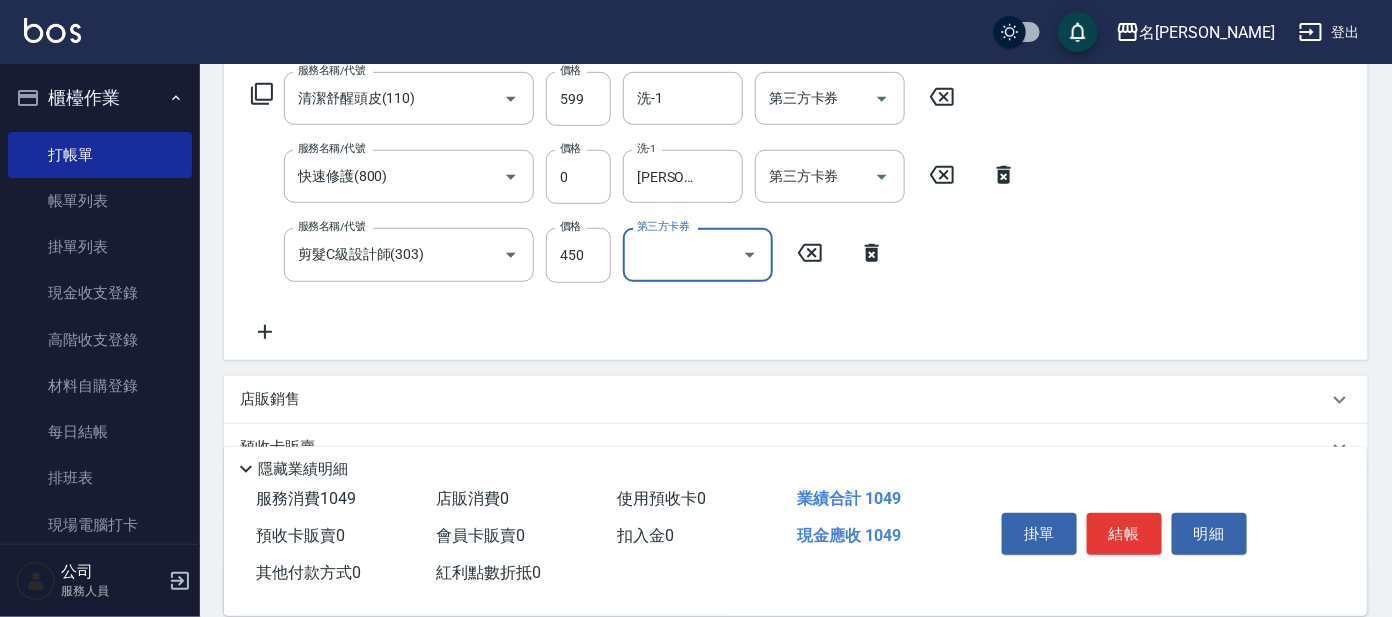 scroll, scrollTop: 263, scrollLeft: 0, axis: vertical 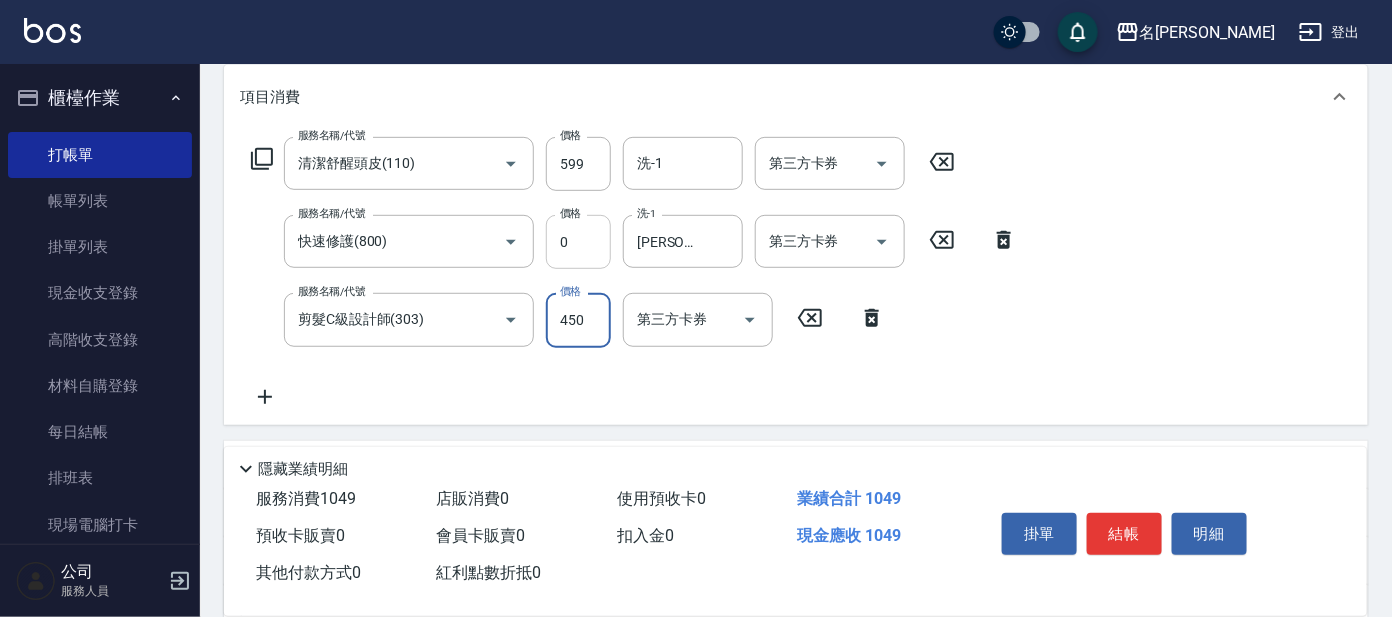 click on "0" at bounding box center [578, 242] 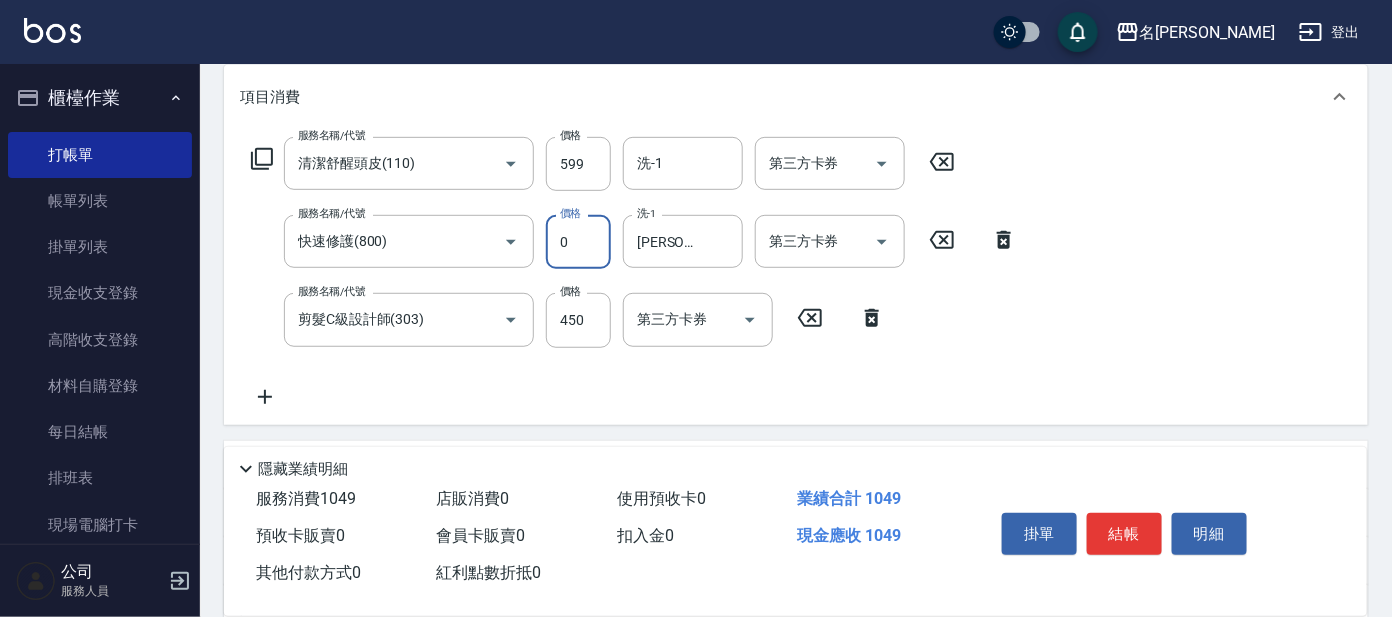 click on "0" at bounding box center (578, 242) 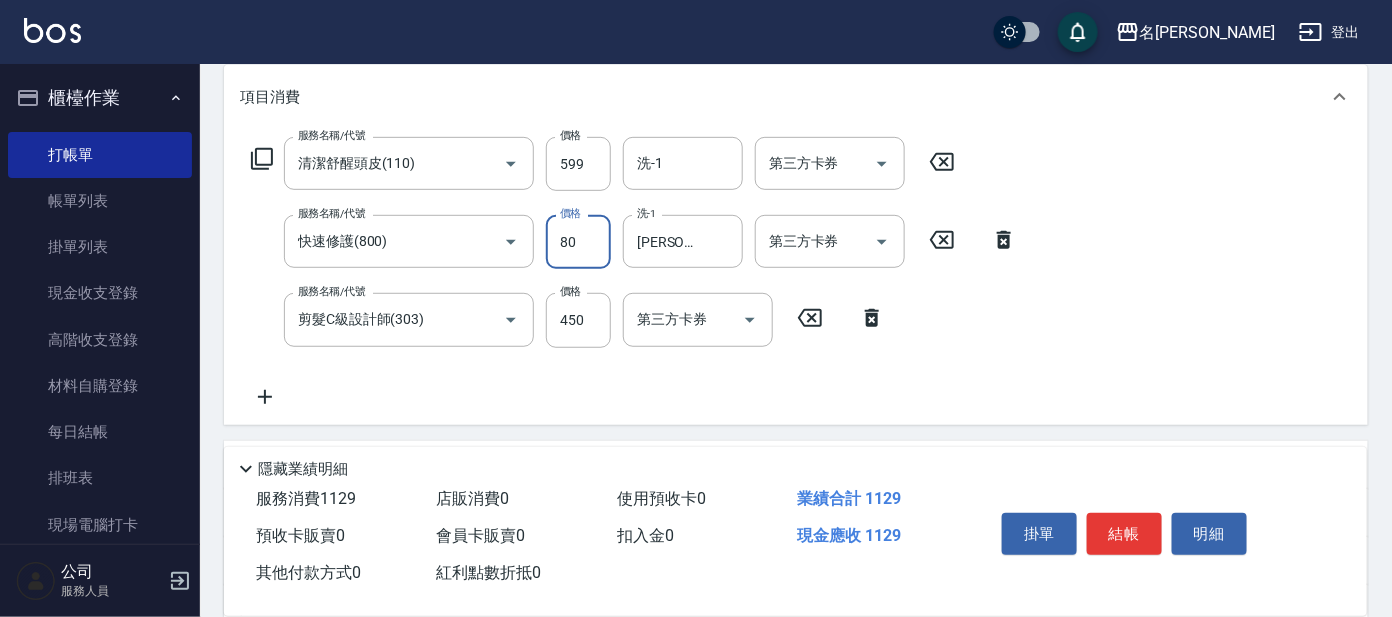 type on "80" 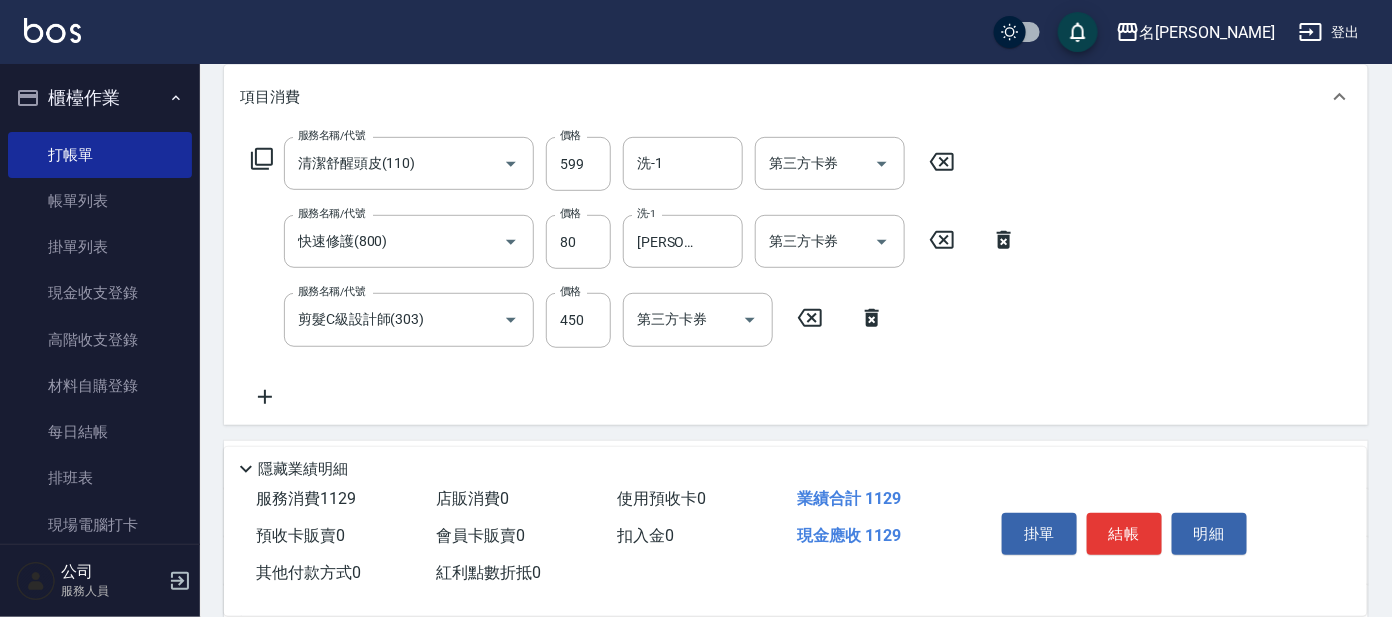 click on "服務名稱/代號 清潔舒醒頭皮(110) 服務名稱/代號 價格 599 價格 洗-1 洗-1 第三方卡券 第三方卡券 服務名稱/代號 快速修護(800) 服務名稱/代號 價格 80 價格 洗-1 亞璇-8 洗-1 第三方卡券 第三方卡券 服務名稱/代號 剪髮C級設計師(303) 服務名稱/代號 價格 450 價格 第三方卡券 第三方卡券" at bounding box center [796, 276] 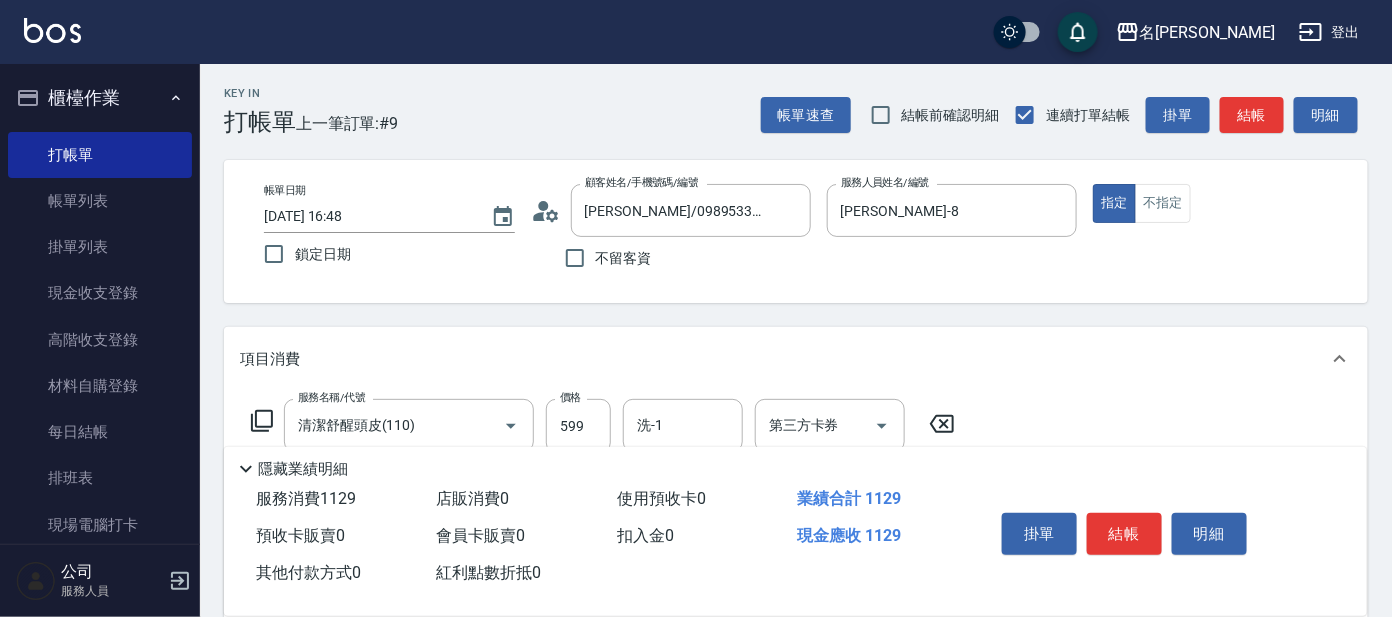 scroll, scrollTop: 0, scrollLeft: 0, axis: both 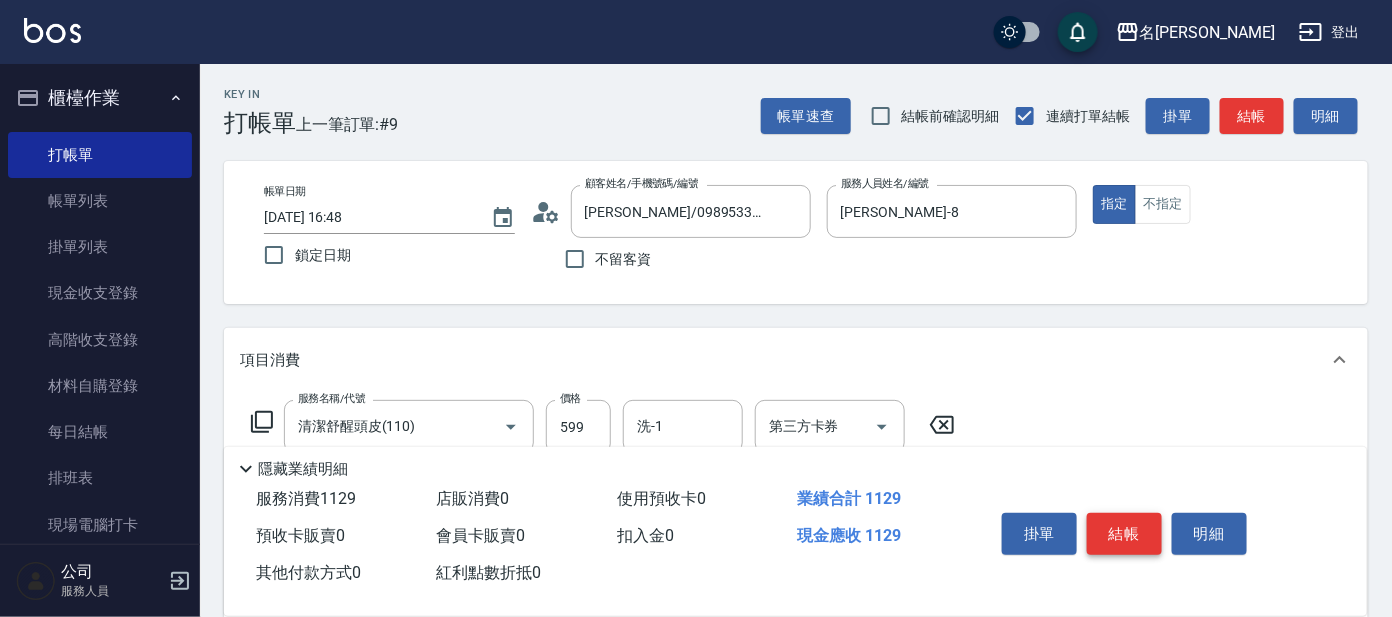 click on "結帳" at bounding box center [1124, 534] 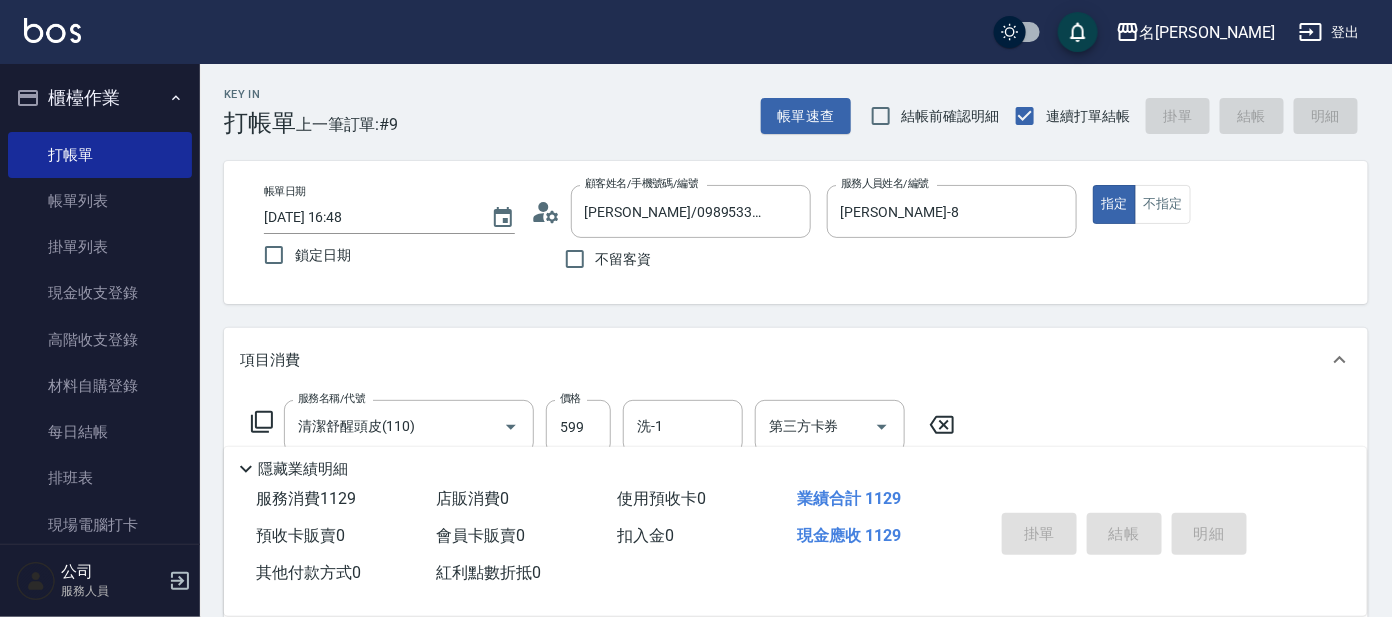 type on "2025/07/13 17:04" 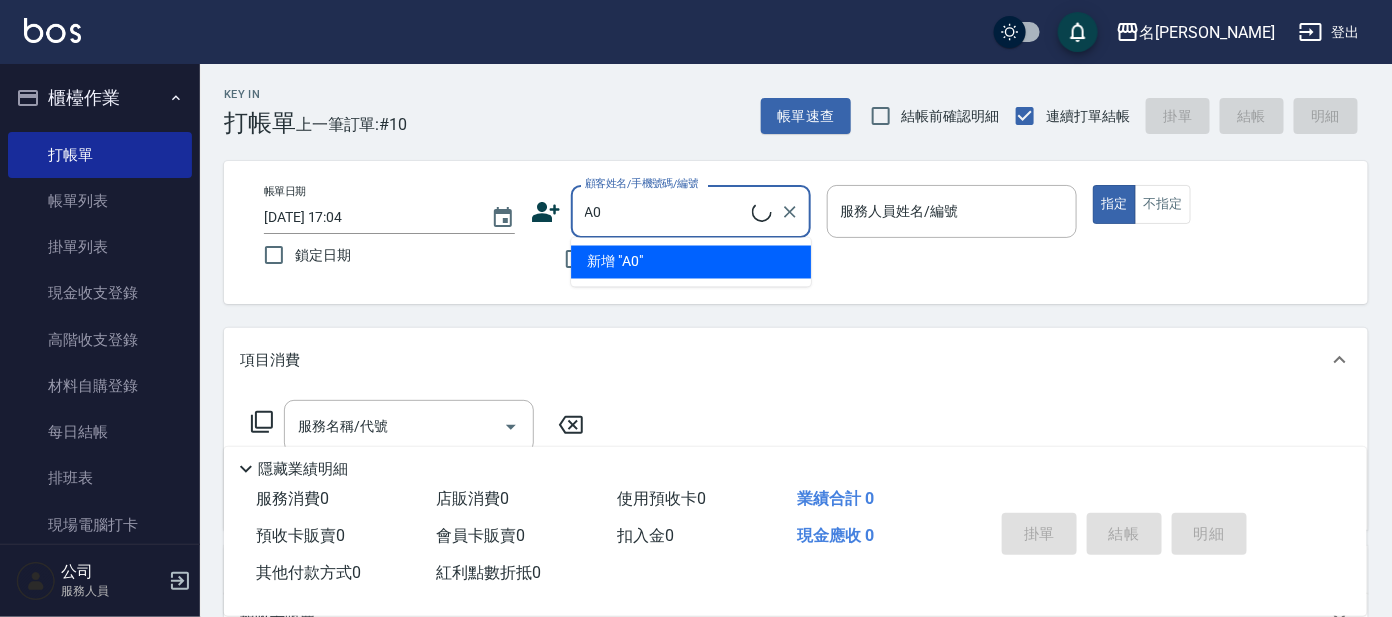 type on "[PERSON_NAME]/0925978919/A0" 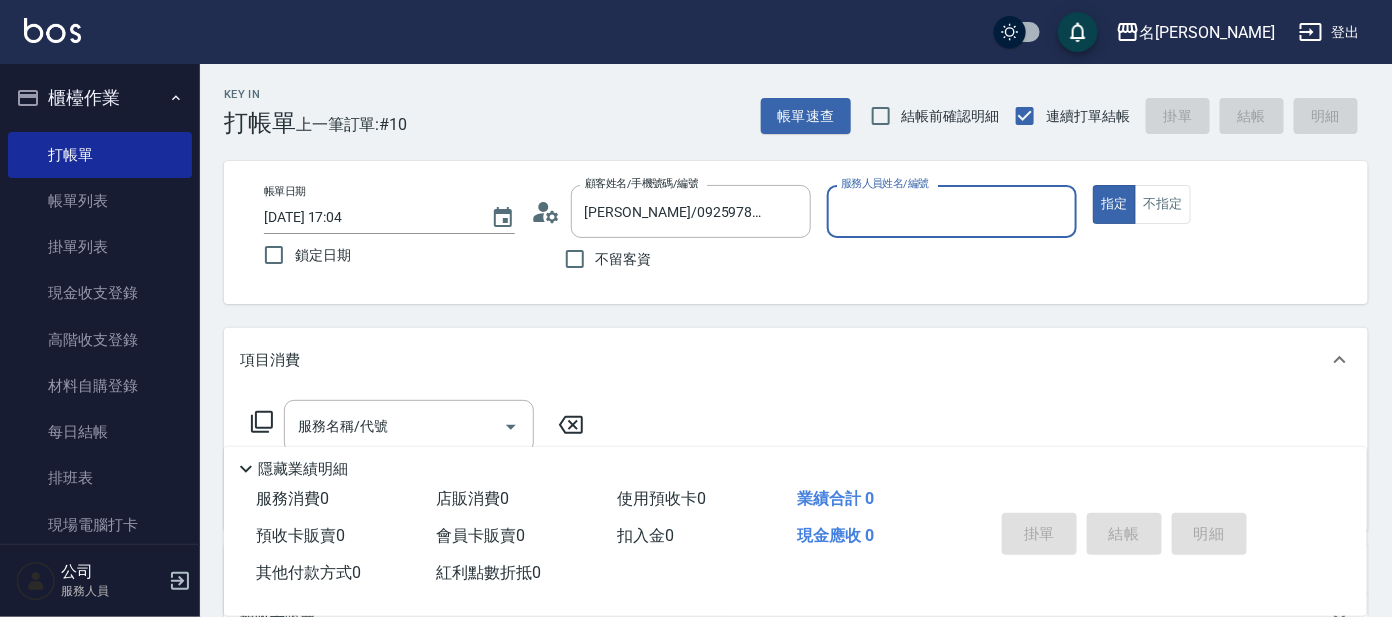 type on "[PERSON_NAME]-1" 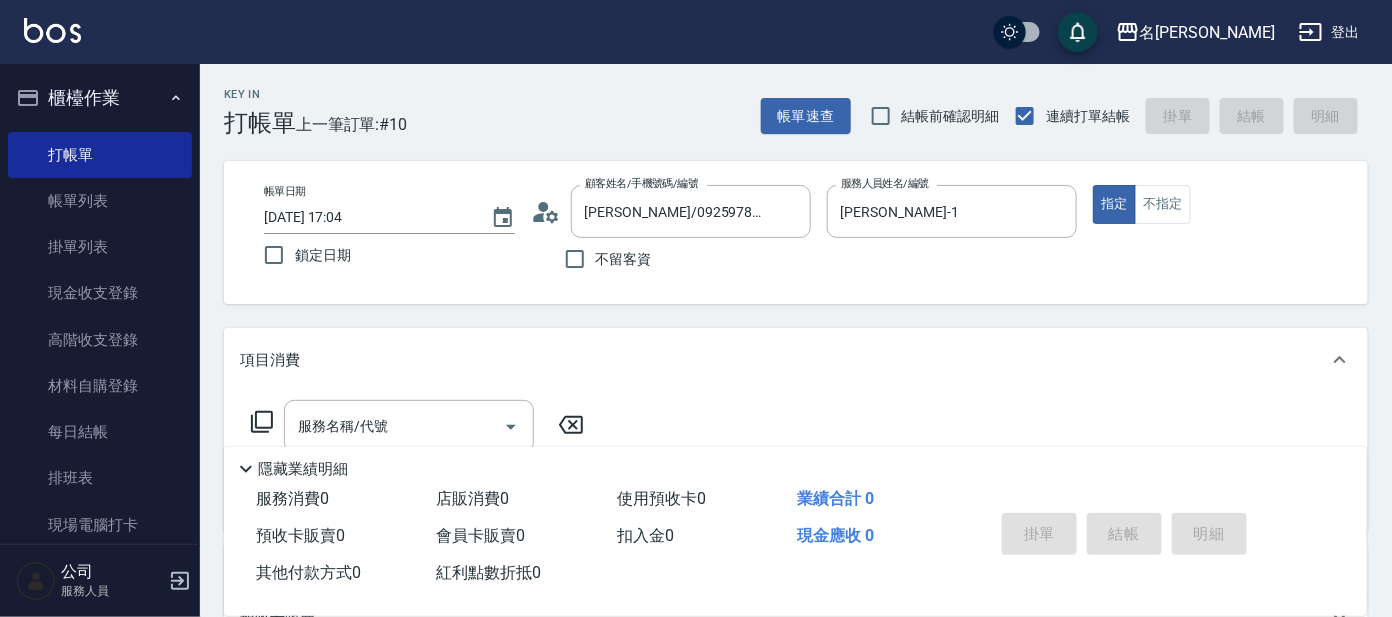 click on "掛單 結帳 明細" at bounding box center [1124, 536] 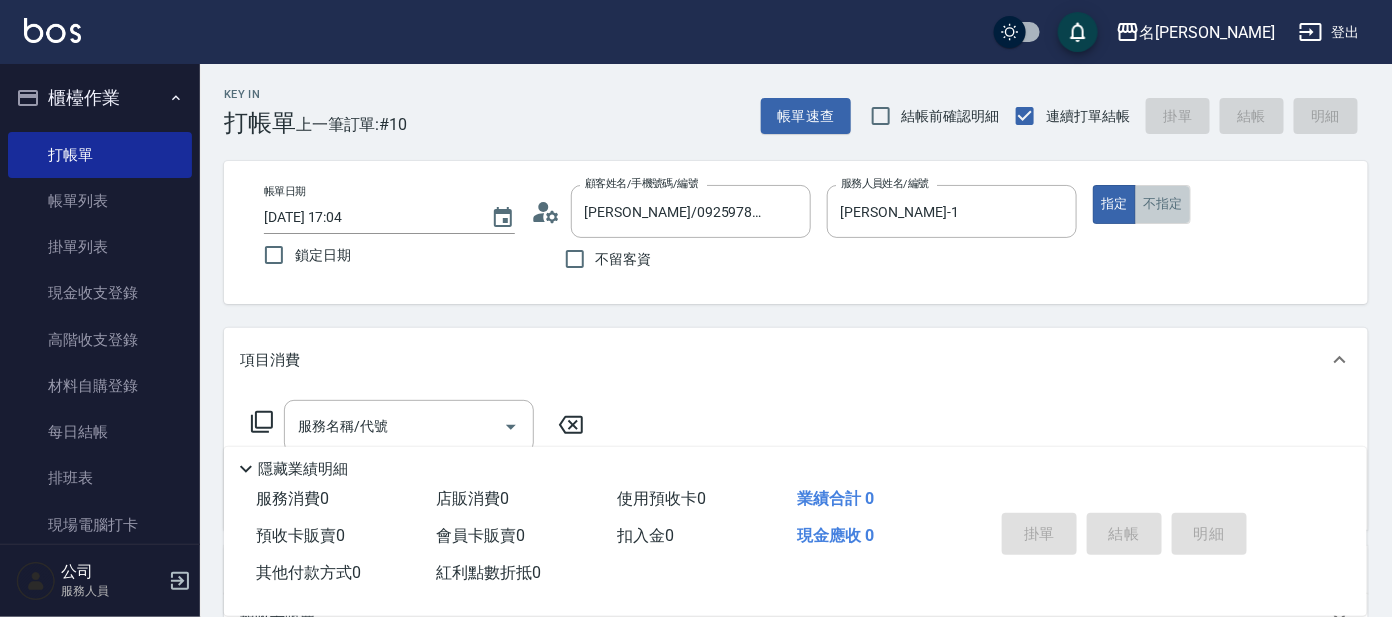 click on "不指定" at bounding box center [1163, 204] 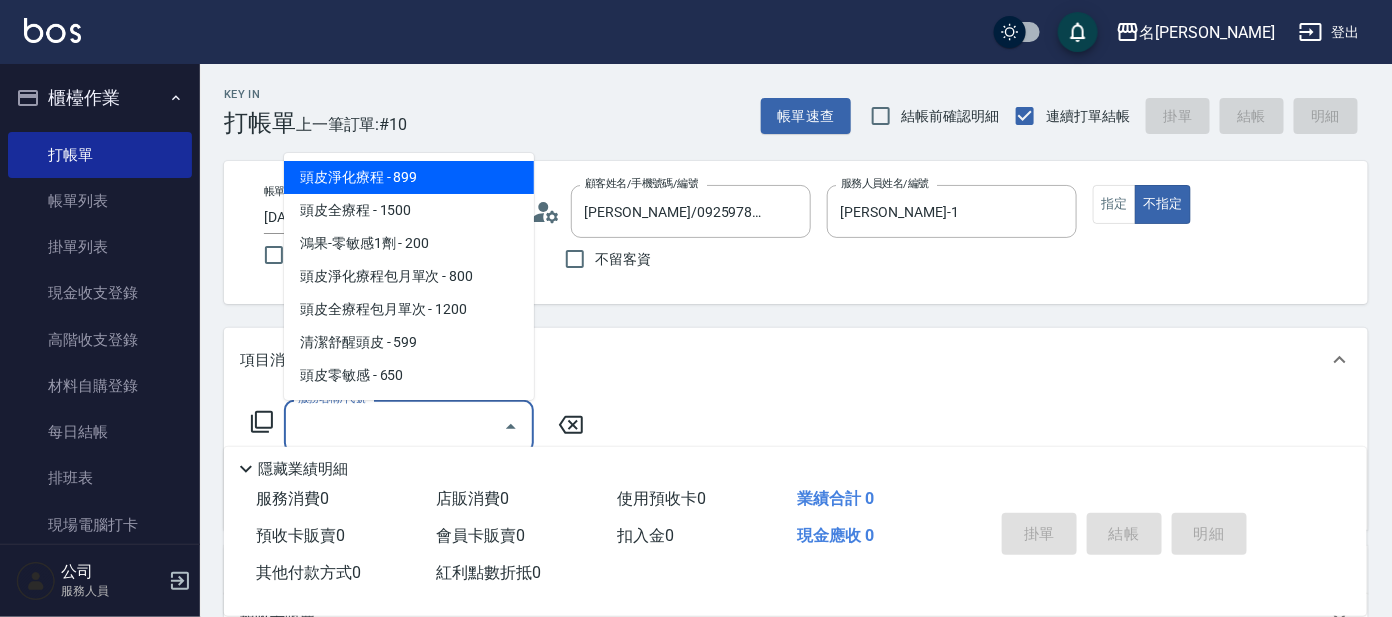 click on "服務名稱/代號" at bounding box center (394, 426) 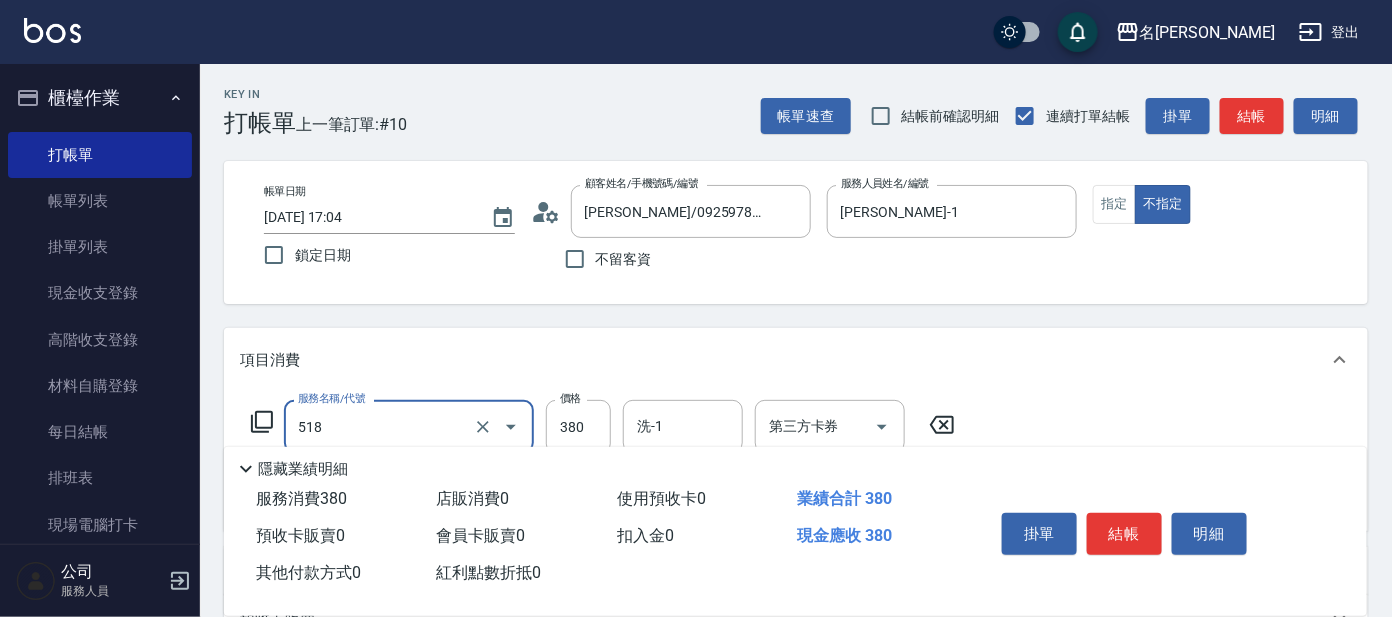scroll, scrollTop: 124, scrollLeft: 0, axis: vertical 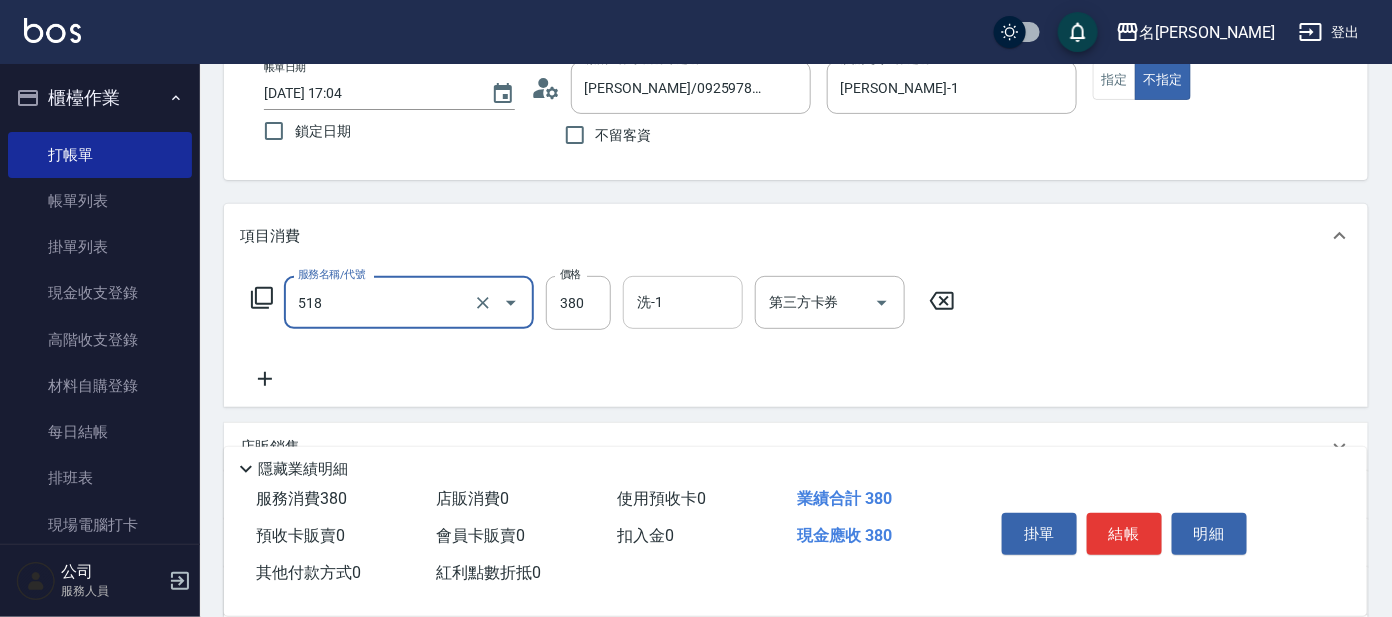 type on "舒壓+洗髮+養髮(518)" 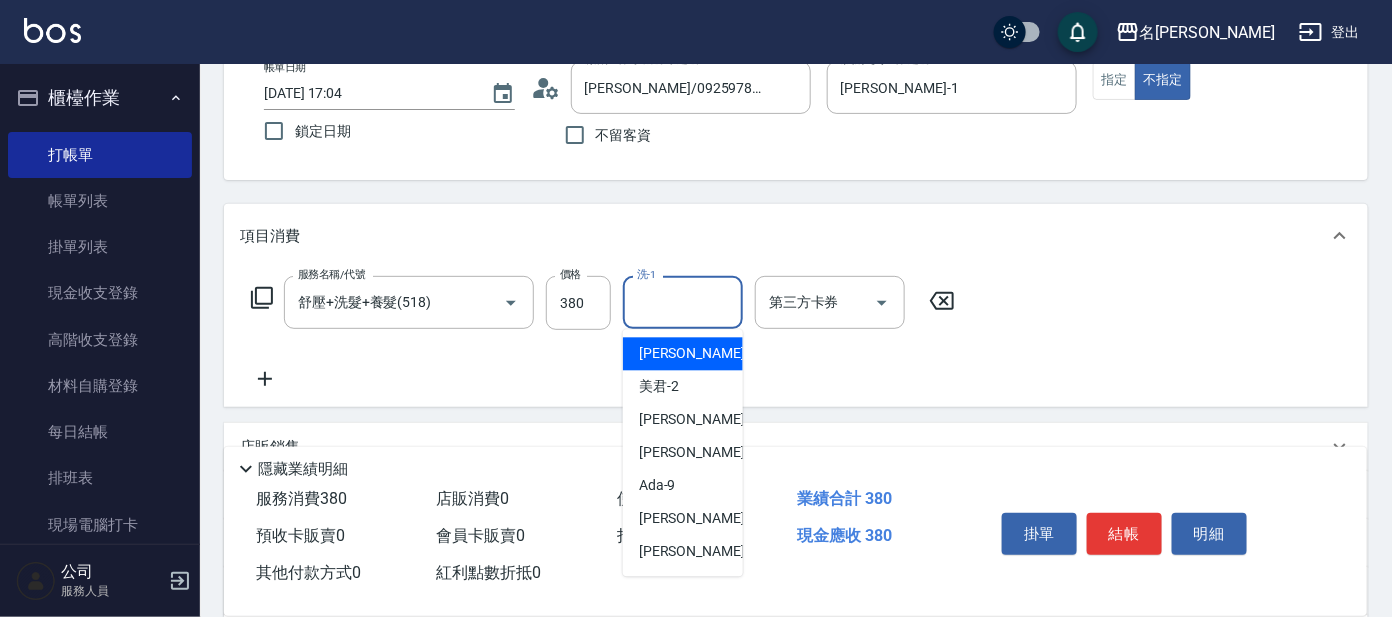 click on "洗-1" at bounding box center (683, 302) 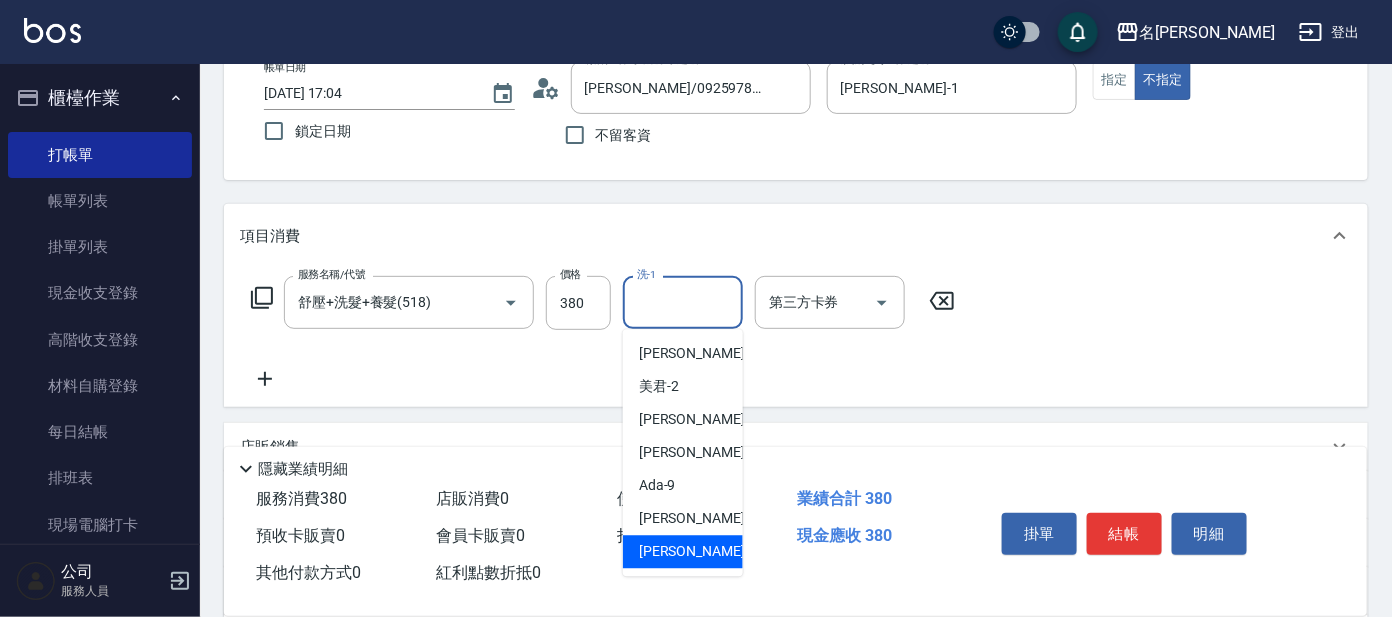 click on "云潔 -12" at bounding box center [702, 552] 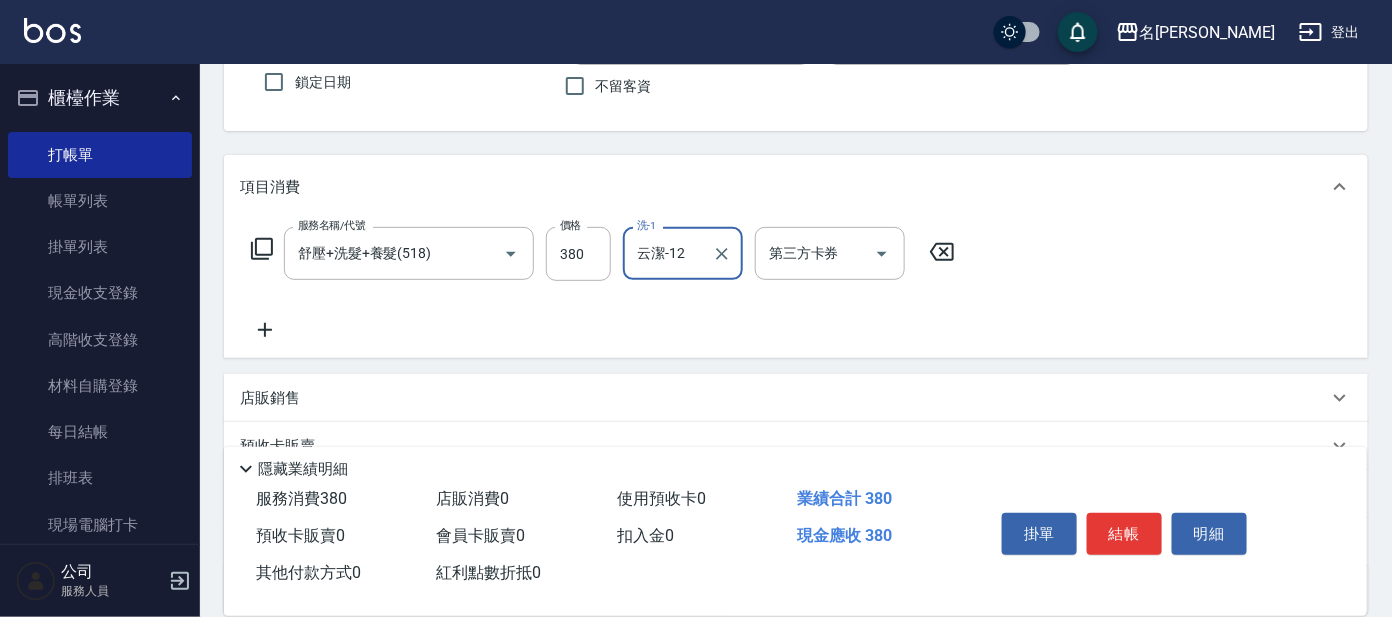 scroll, scrollTop: 249, scrollLeft: 0, axis: vertical 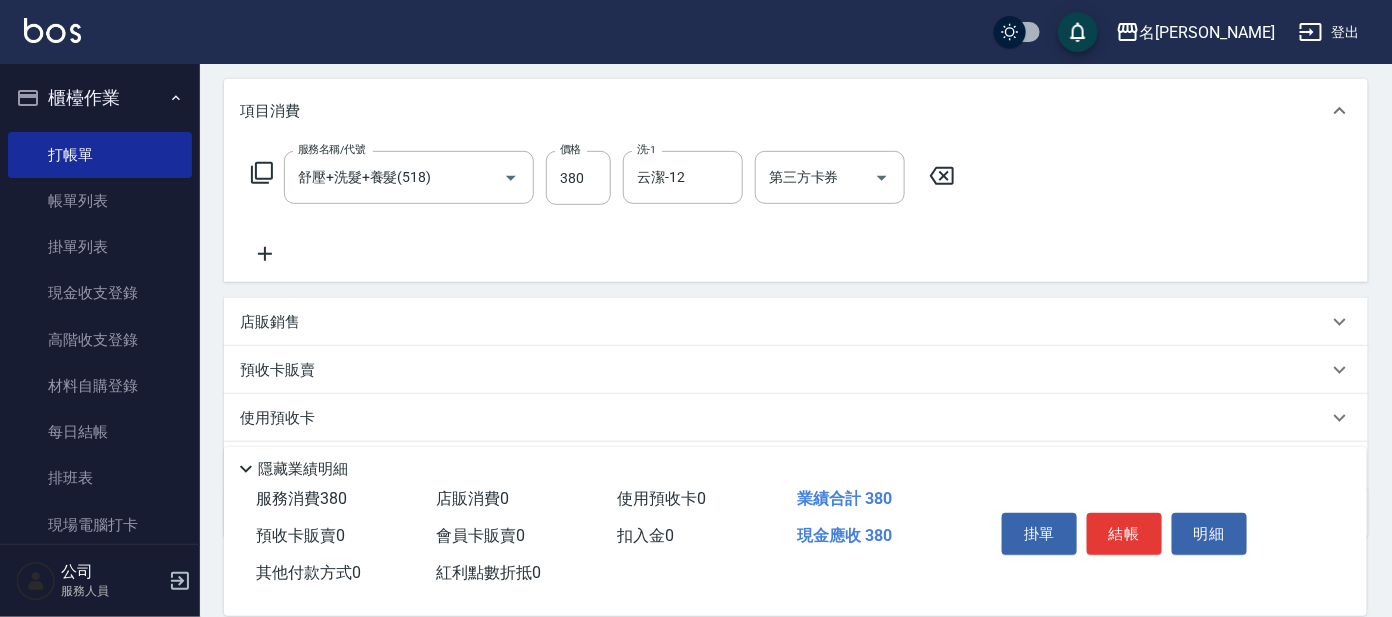 click 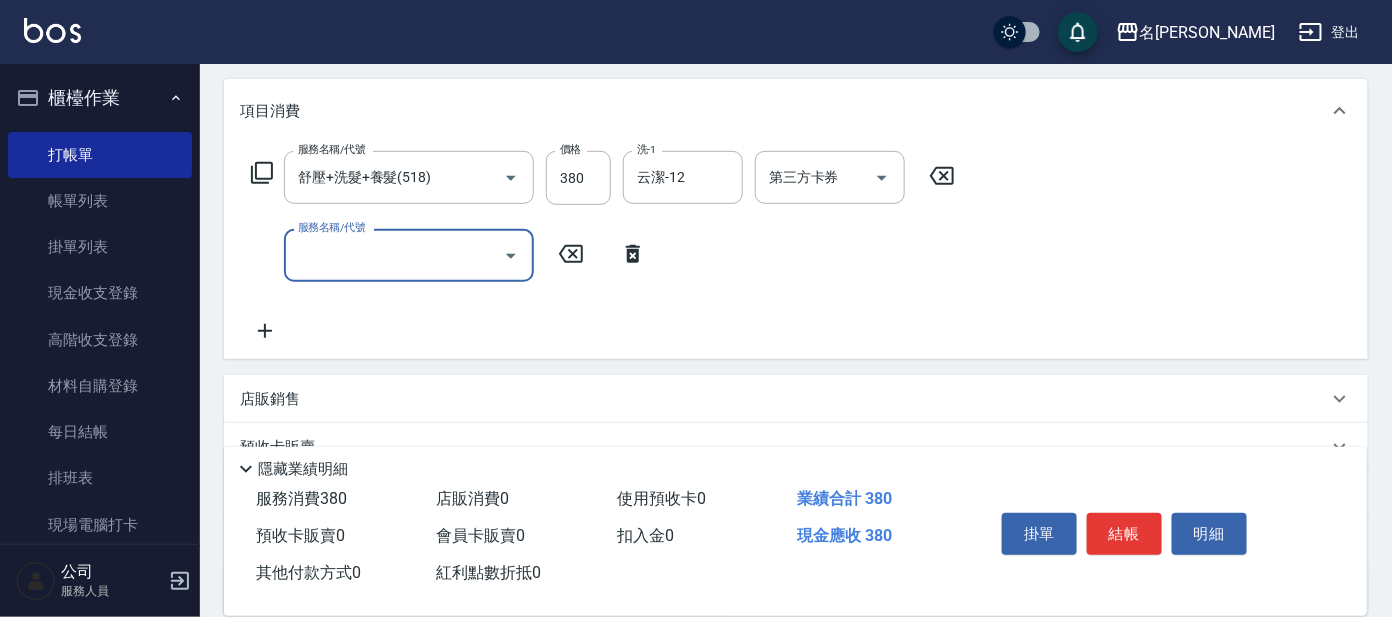 type on "3" 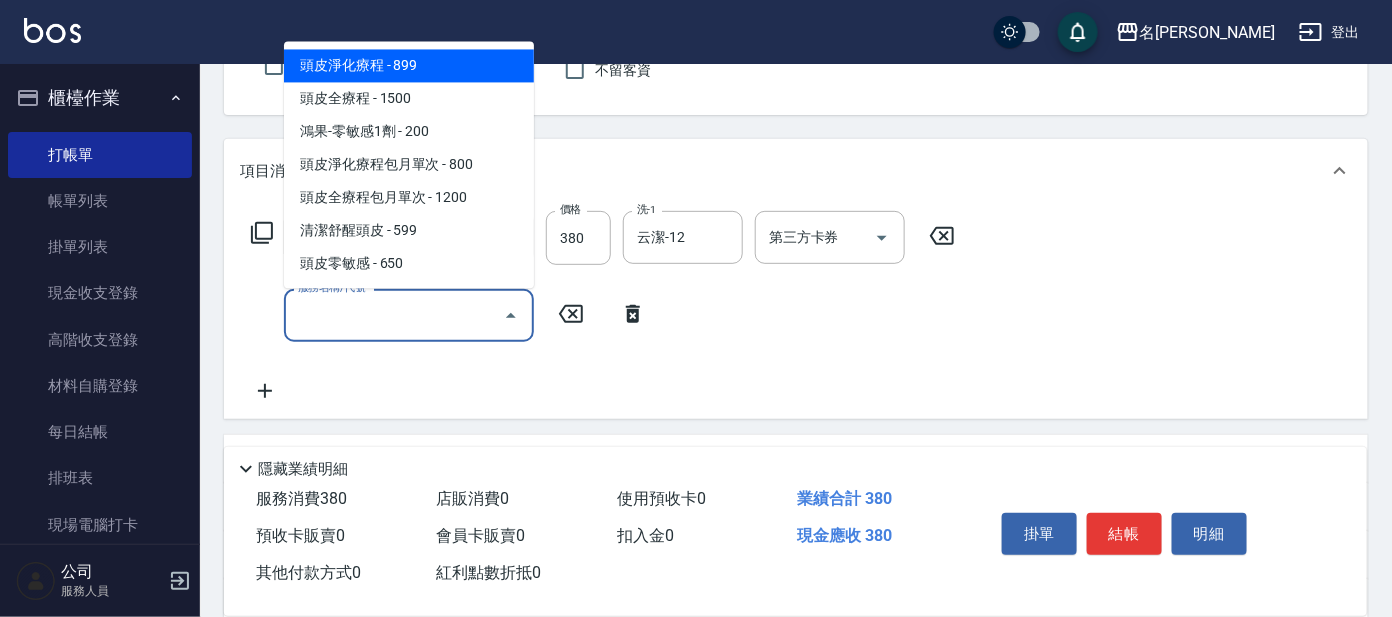 scroll, scrollTop: 0, scrollLeft: 0, axis: both 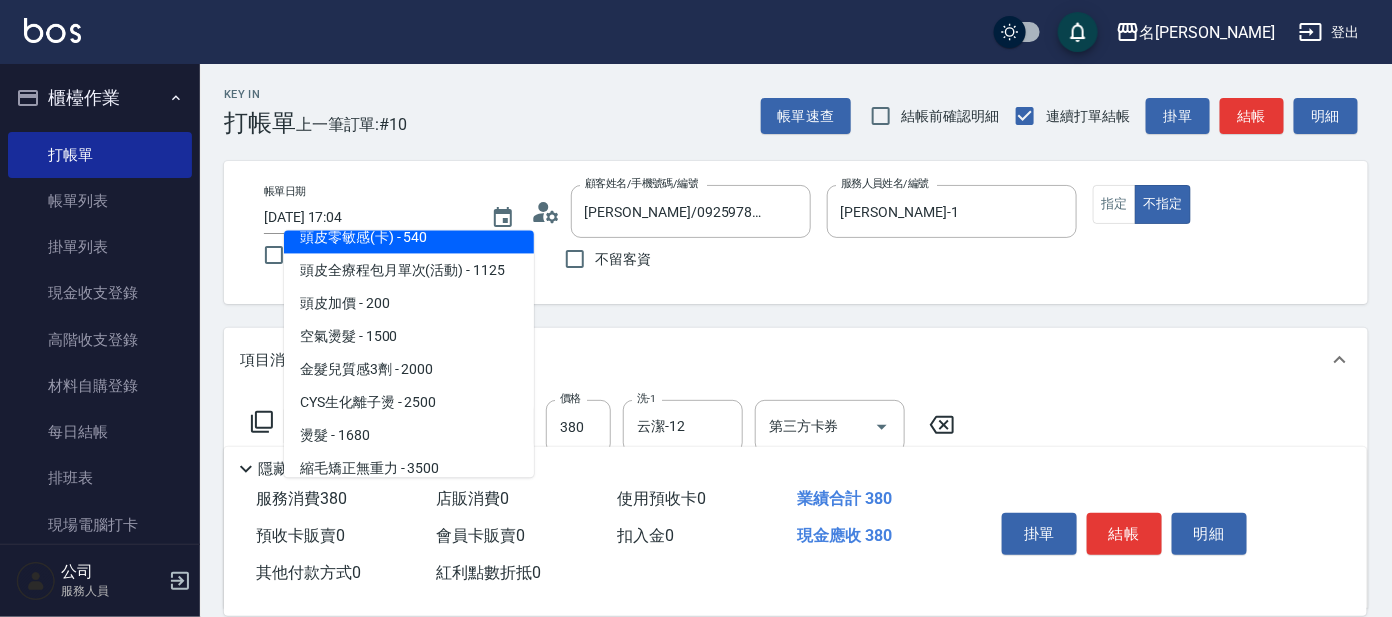 click on "Key In 打帳單 上一筆訂單:#10 帳單速查 結帳前確認明細 連續打單結帳 掛單 結帳 明細 帳單日期 2025/07/13 17:04 鎖定日期 顧客姓名/手機號碼/編號 黃曉蓉/0925978919/A0 顧客姓名/手機號碼/編號 不留客資 服務人員姓名/編號 宥里-1 服務人員姓名/編號 指定 不指定 項目消費 服務名稱/代號 舒壓+洗髮+養髮(518) 服務名稱/代號 價格 380 價格 洗-1 云潔-12 洗-1 第三方卡券 第三方卡券 服務名稱/代號 服務名稱/代號 店販銷售 服務人員姓名/編號 服務人員姓名/編號 商品代號/名稱 商品代號/名稱 預收卡販賣 卡券名稱/代號 卡券名稱/代號 使用預收卡 卡券代號/名稱 卡券代號/名稱 其他付款方式 入金可用餘額: 0 其他付款方式 其他付款方式 入金剩餘： 0元 0 ​ 整筆扣入金 0元 異動入金 備註及來源 備註 備註 訂單來源 ​ 訂單來源 隱藏業績明細 服務消費  380 店販消費  0 使用預收卡  0   380 0" at bounding box center (796, 558) 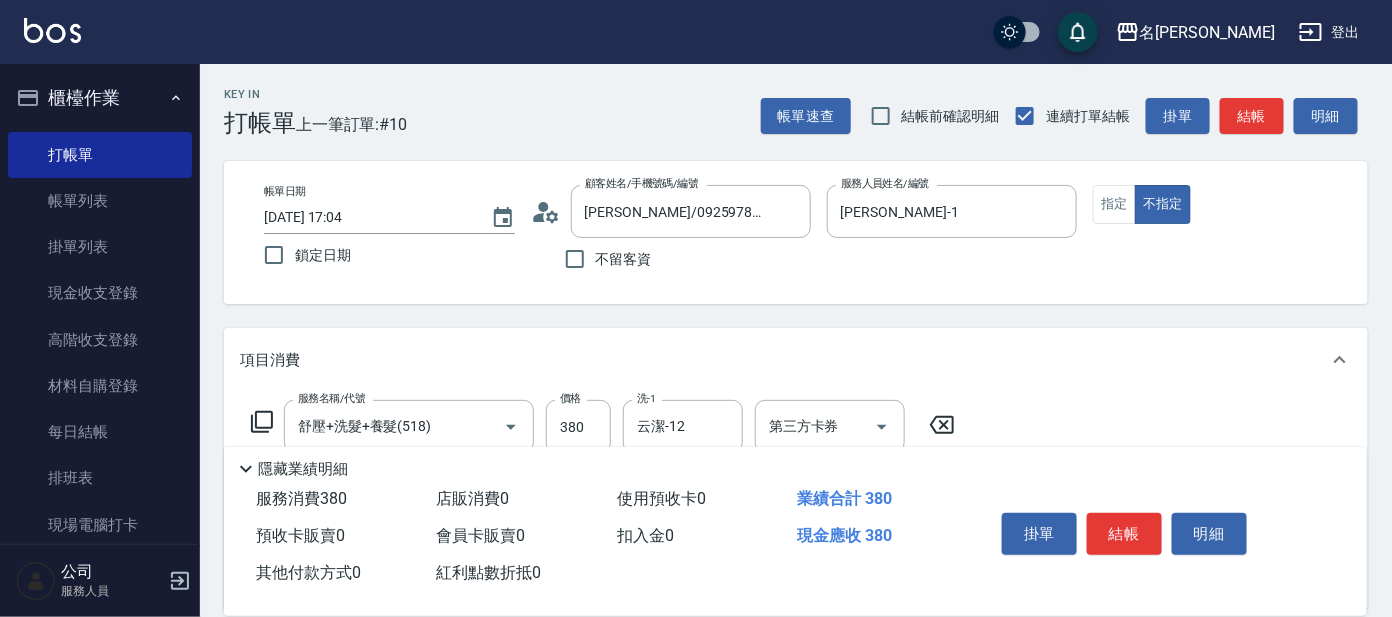 click 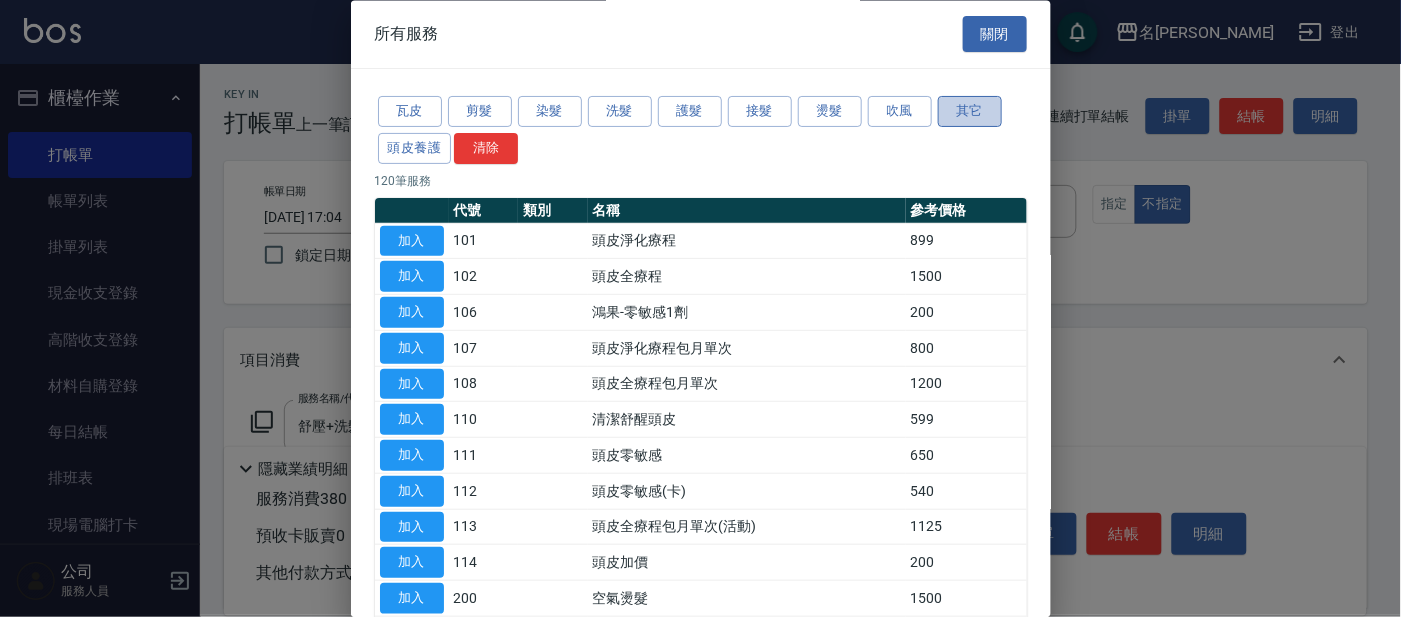 click on "其它" at bounding box center (970, 112) 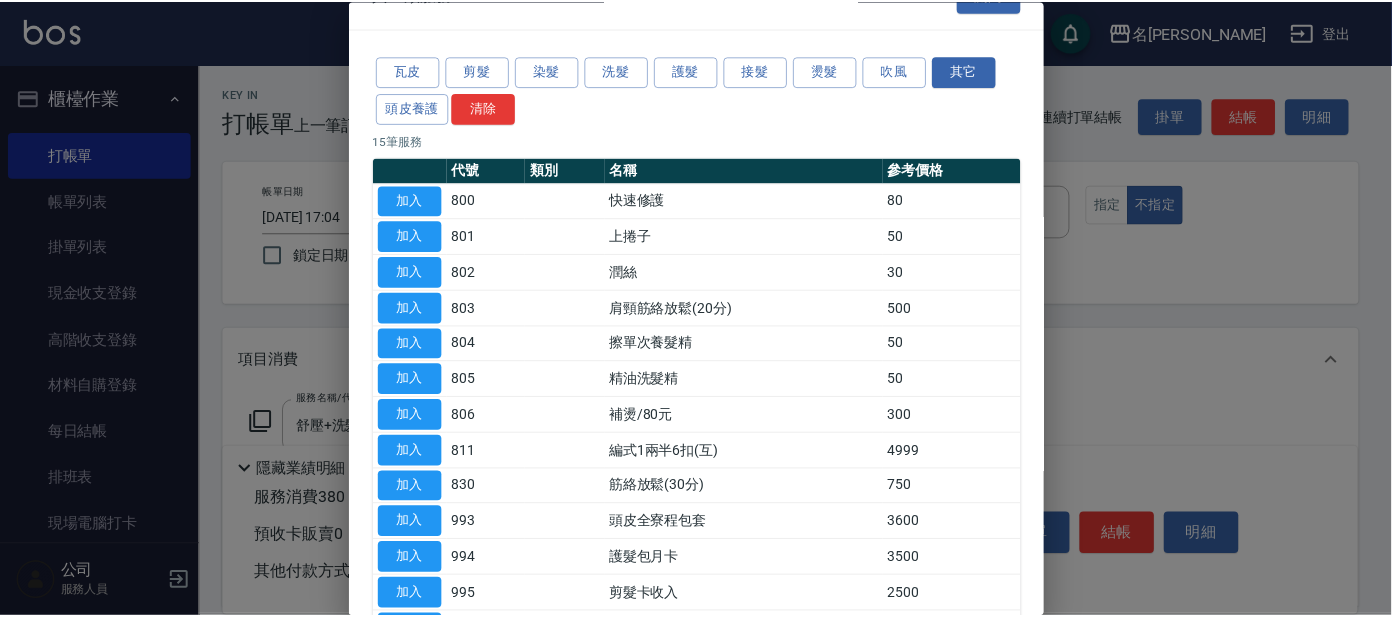 scroll, scrollTop: 0, scrollLeft: 0, axis: both 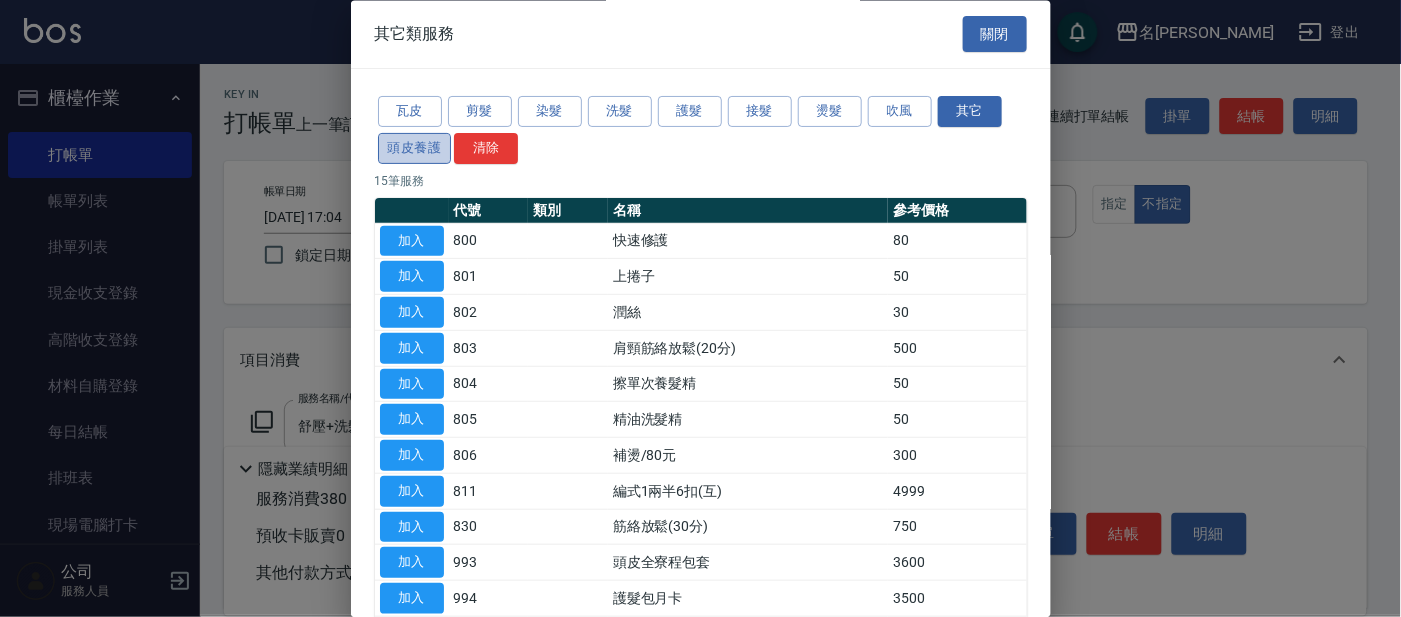 click on "頭皮養護" at bounding box center (415, 148) 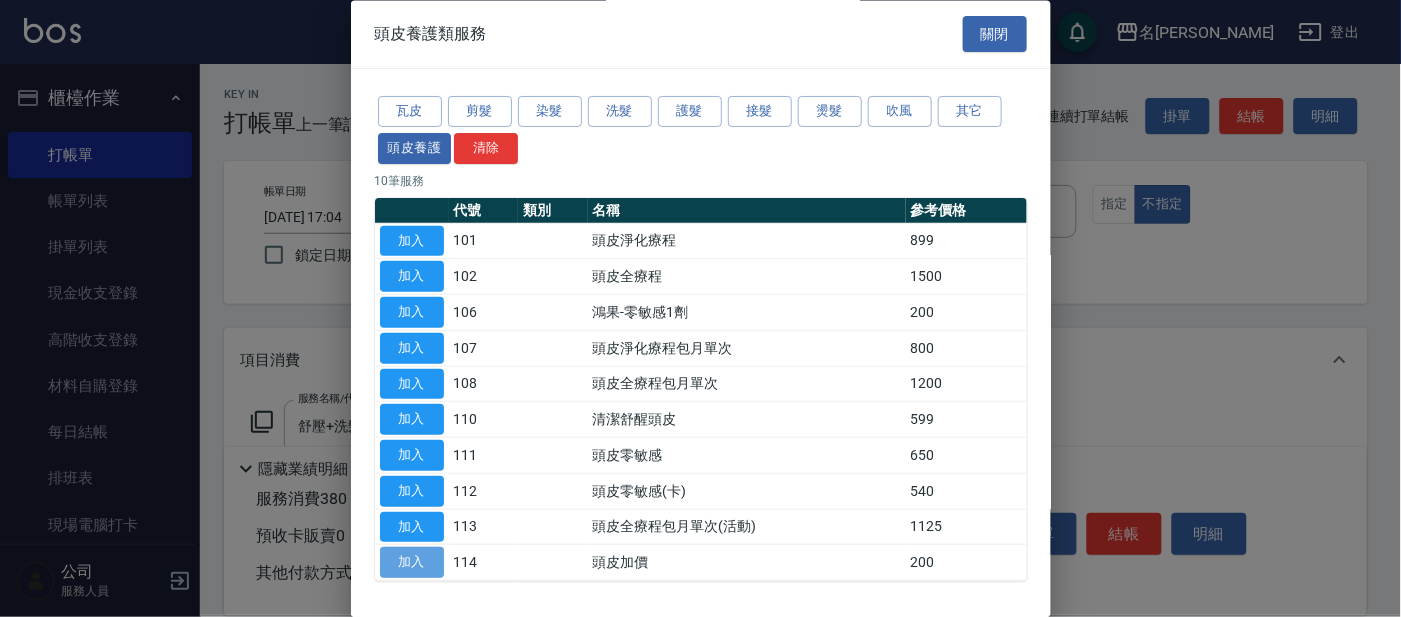 click on "加入" at bounding box center (412, 563) 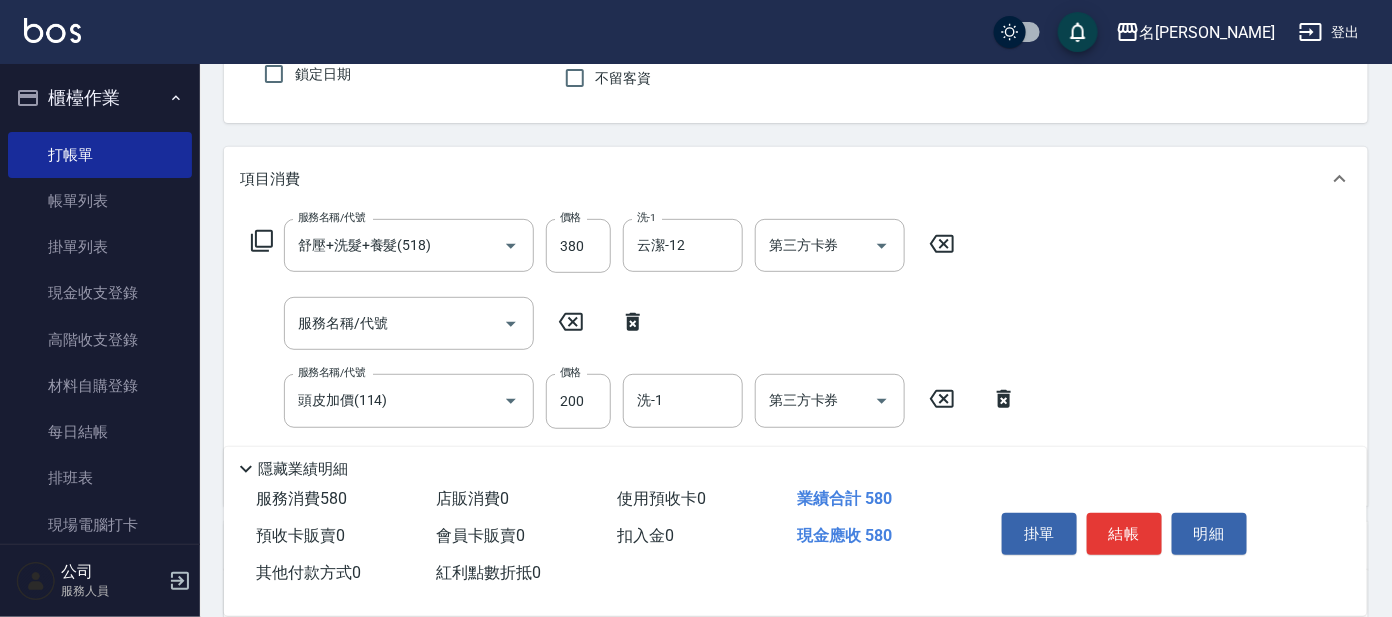 scroll, scrollTop: 124, scrollLeft: 0, axis: vertical 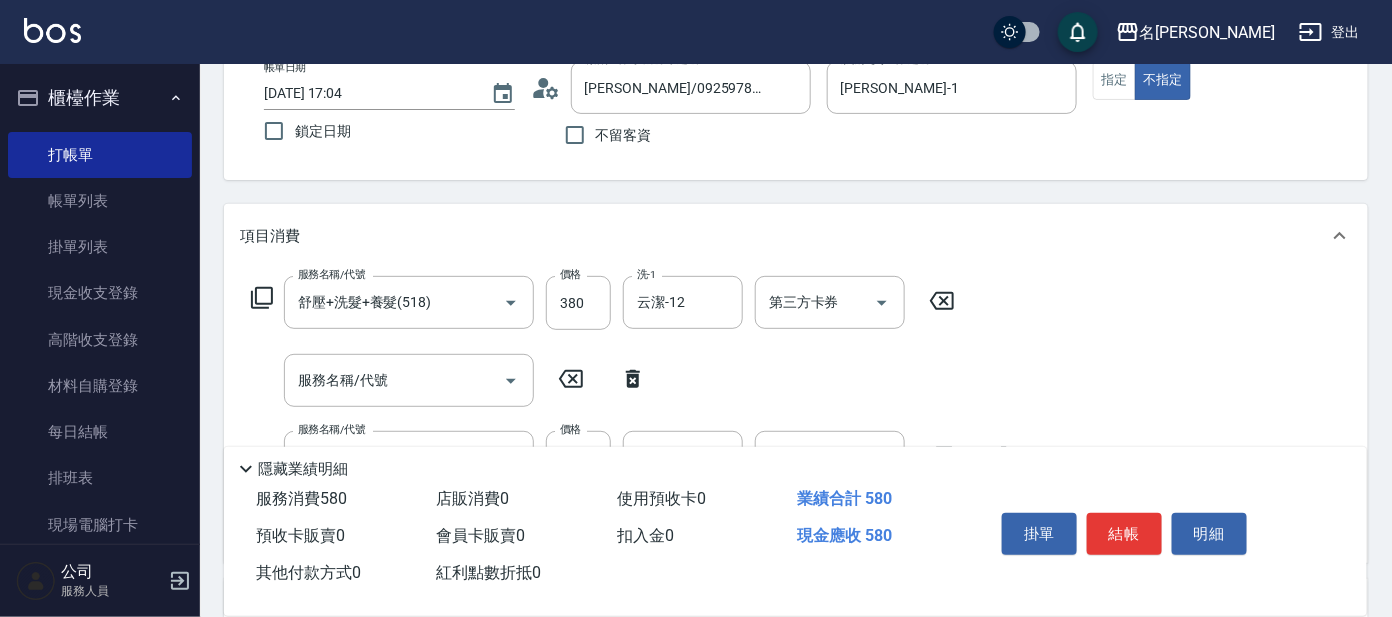 click 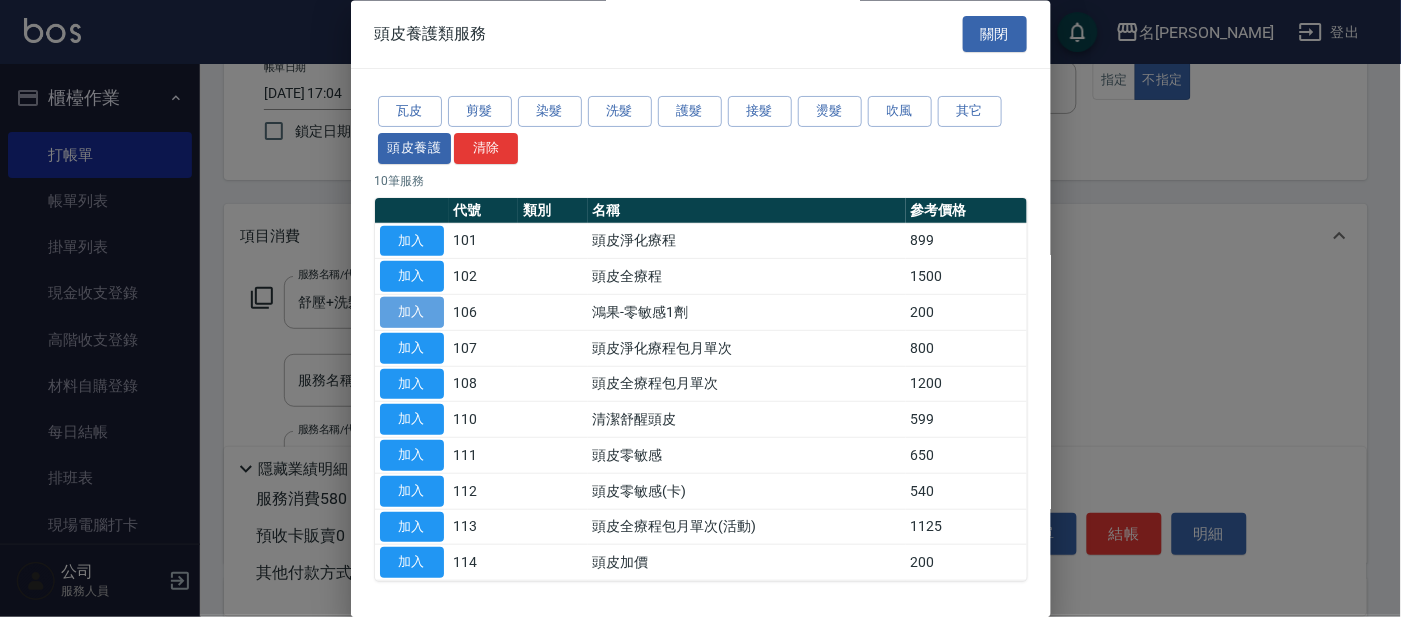 click on "加入" at bounding box center (412, 313) 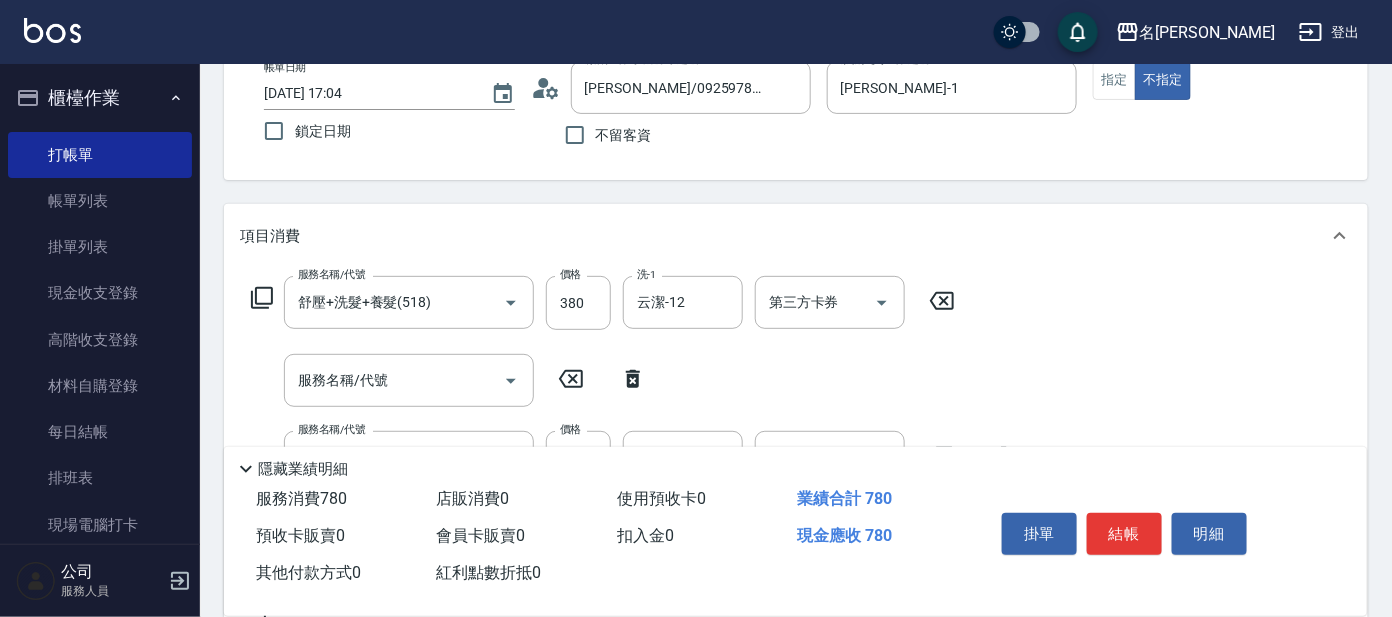 click 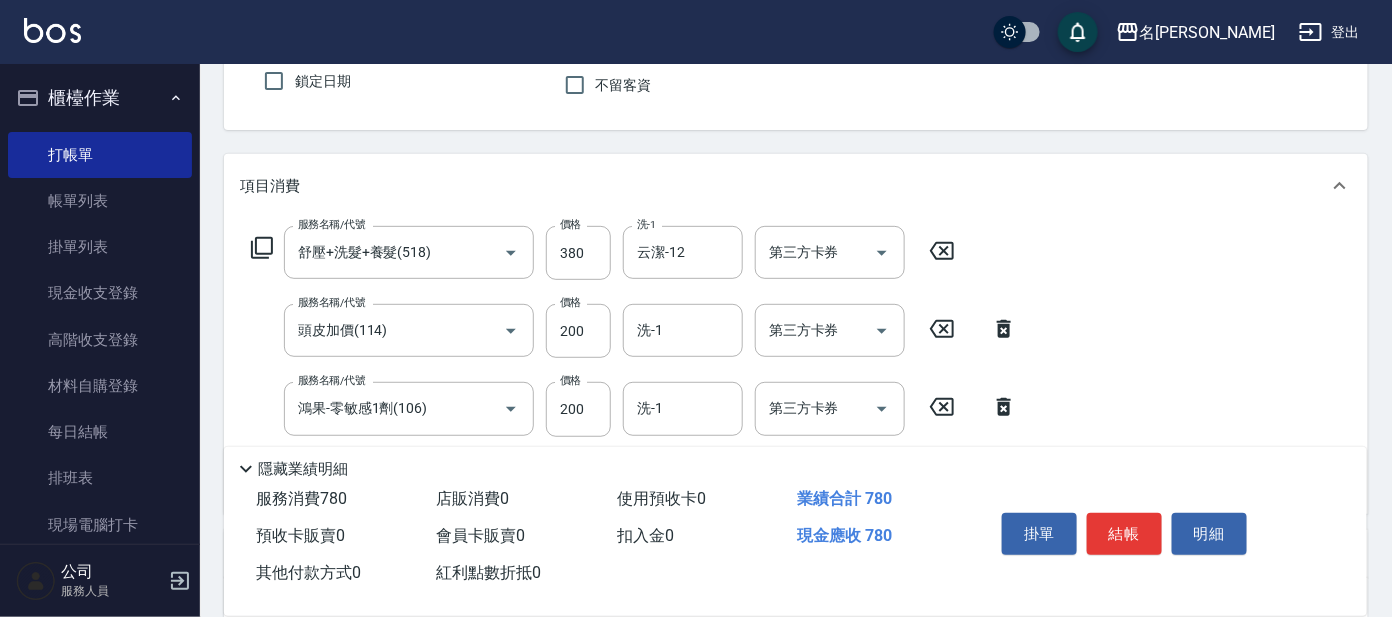scroll, scrollTop: 249, scrollLeft: 0, axis: vertical 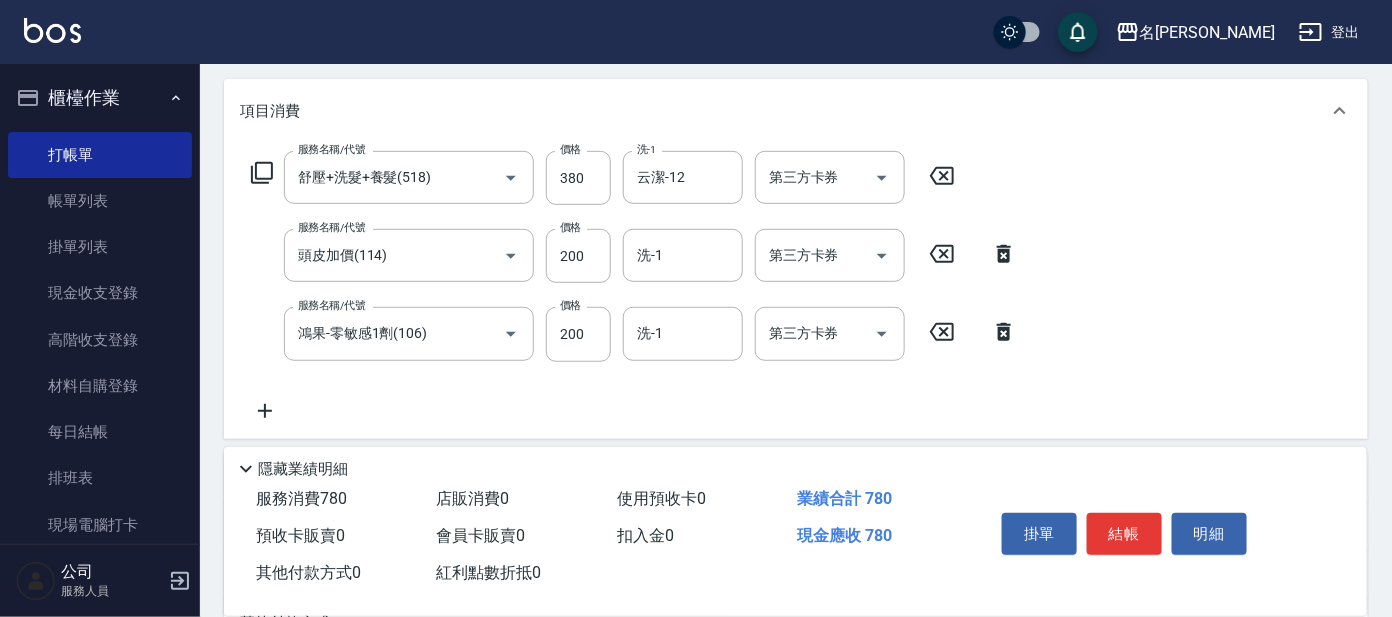 click 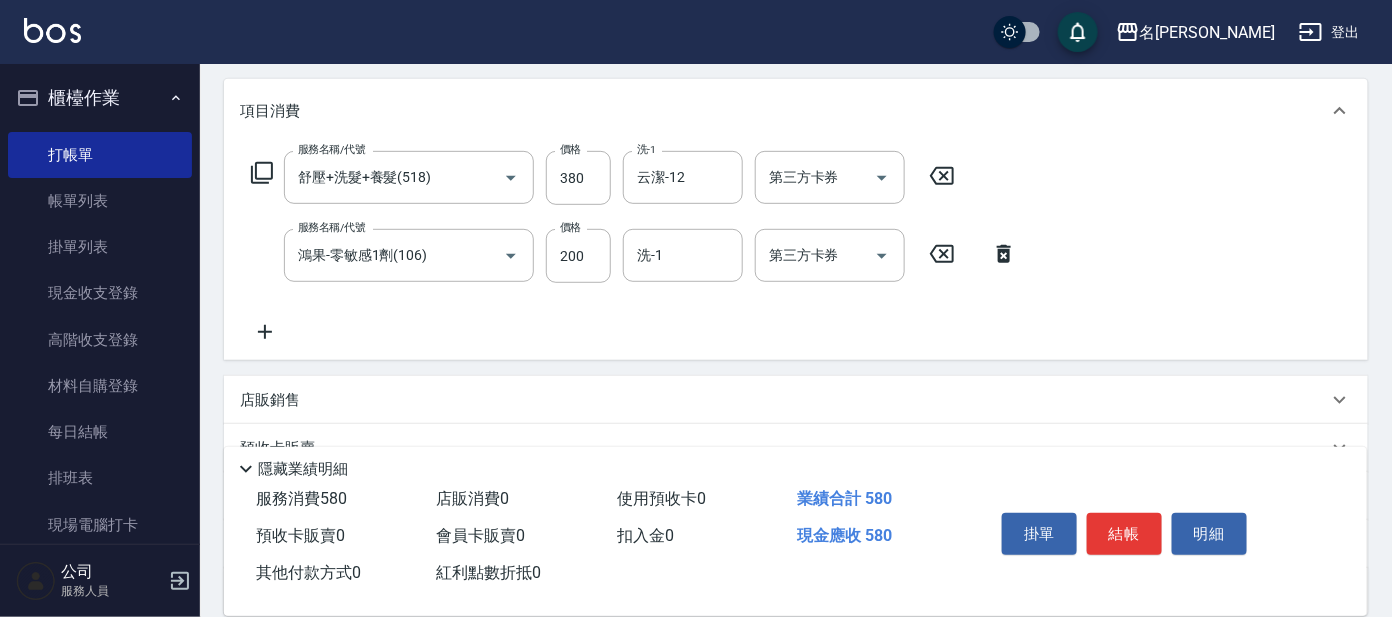 click 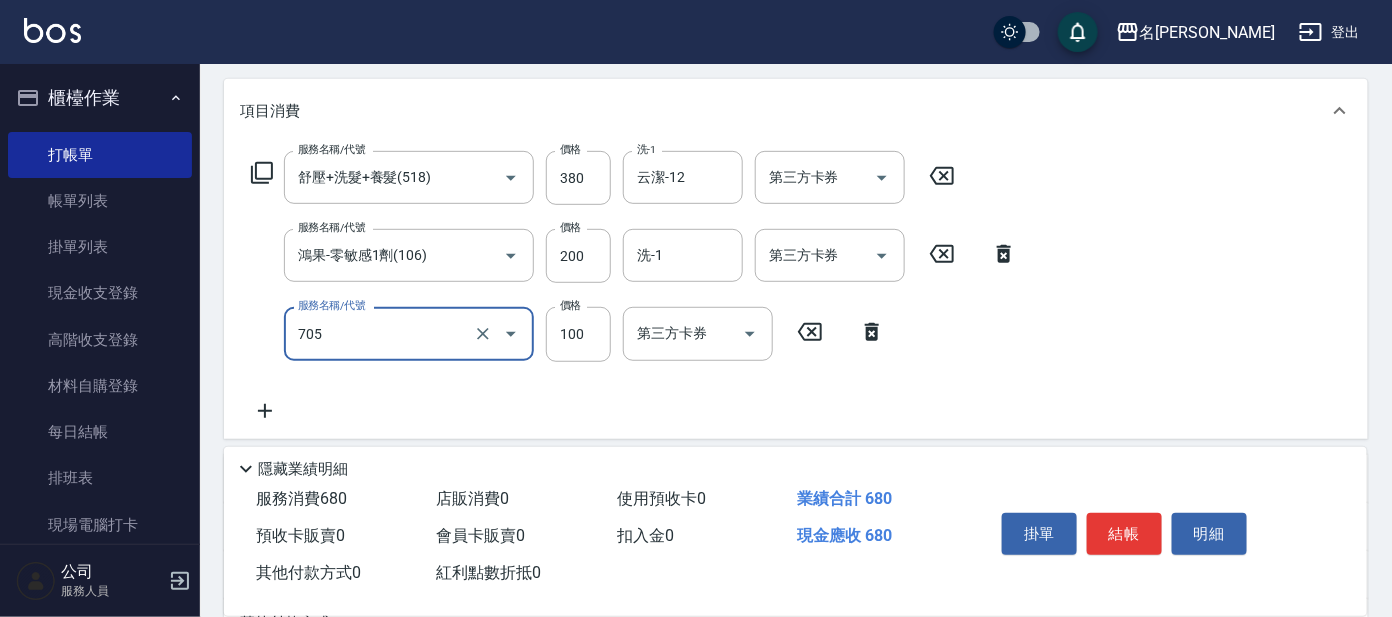 type on "夾捲.夾直.夾波浪(705)" 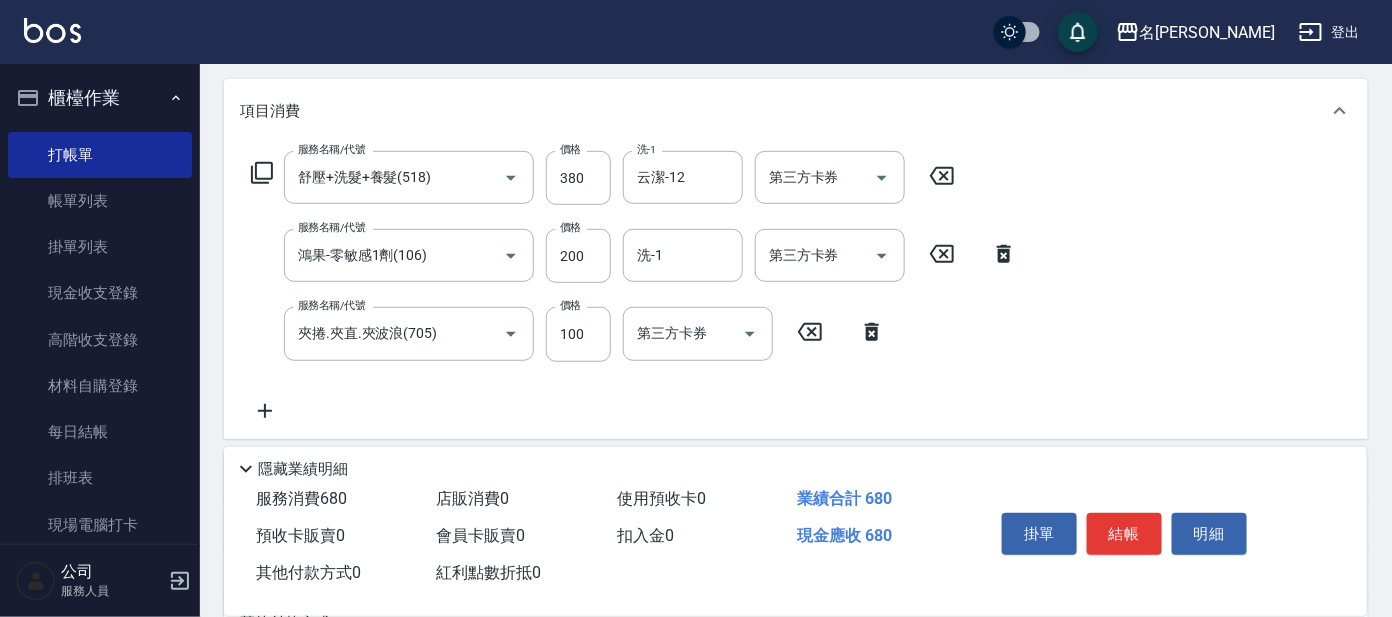 click on "服務名稱/代號 舒壓+洗髮+養髮(518) 服務名稱/代號 價格 380 價格 洗-1 云潔-12 洗-1 第三方卡券 第三方卡券 服務名稱/代號 鴻果-零敏感1劑(106) 服務名稱/代號 價格 200 價格 洗-1 洗-1 第三方卡券 第三方卡券 服務名稱/代號 夾捲.夾直.夾波浪(705) 服務名稱/代號 價格 100 價格 第三方卡券 第三方卡券" at bounding box center (796, 290) 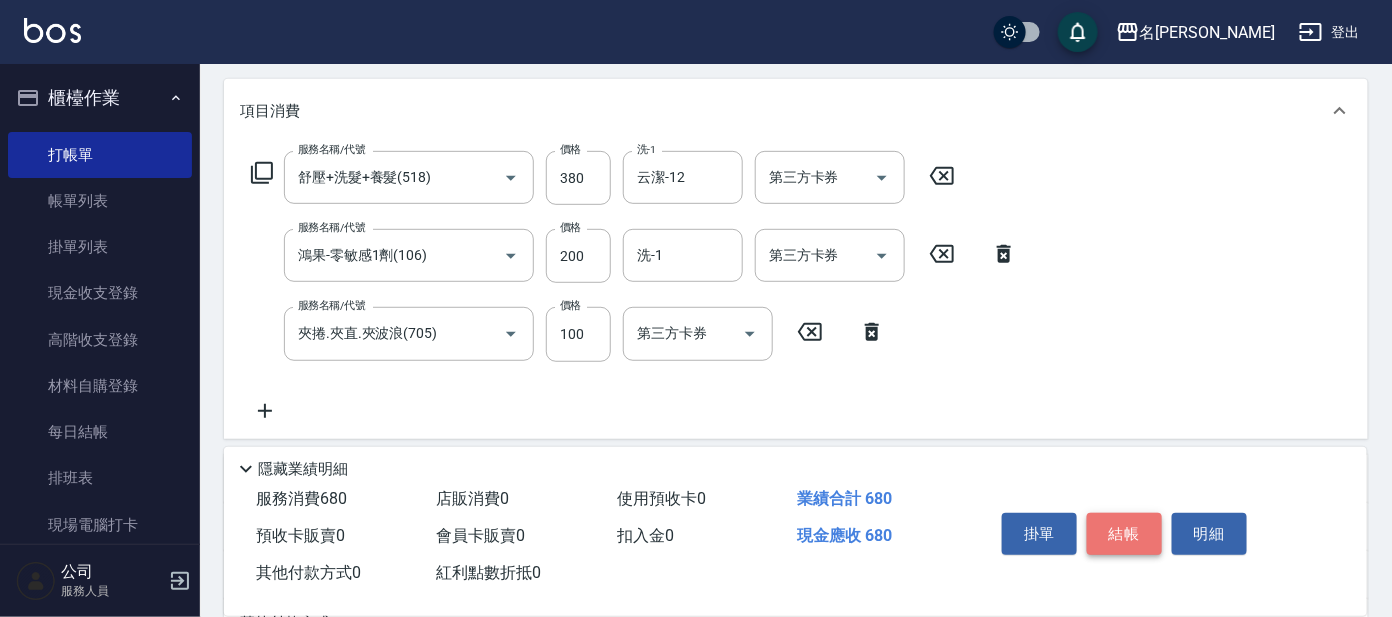 click on "結帳" at bounding box center (1124, 534) 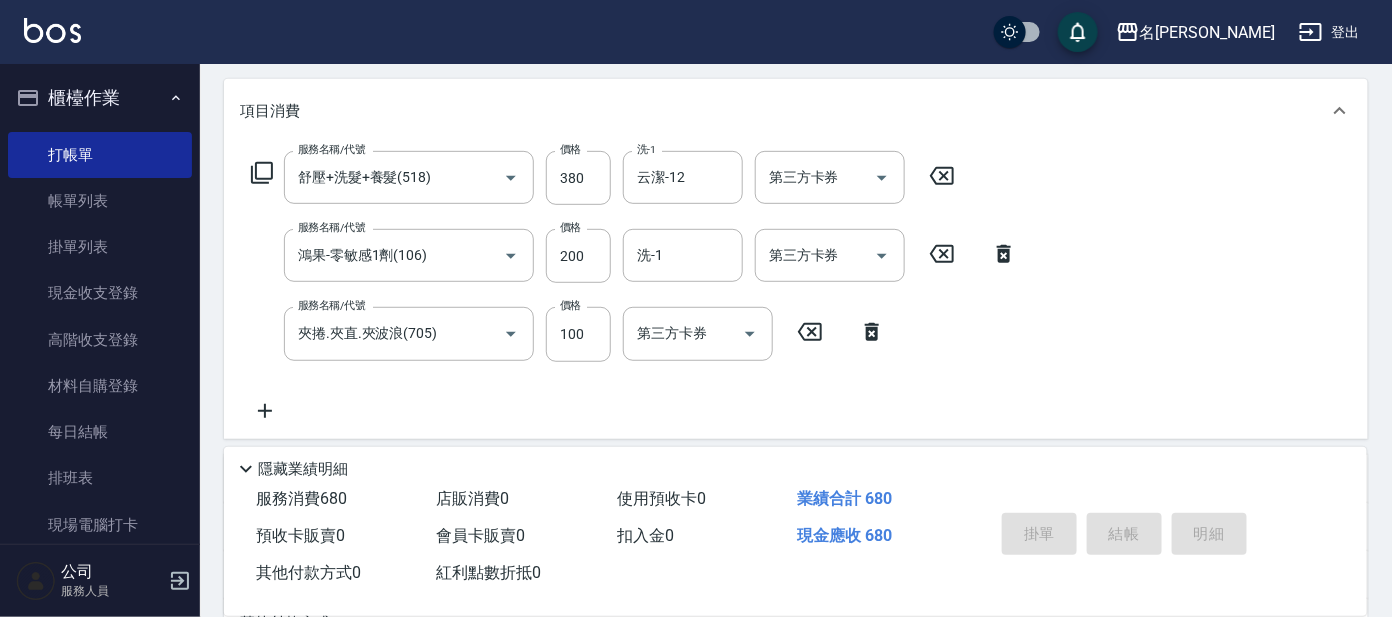 type on "2025/07/13 17:26" 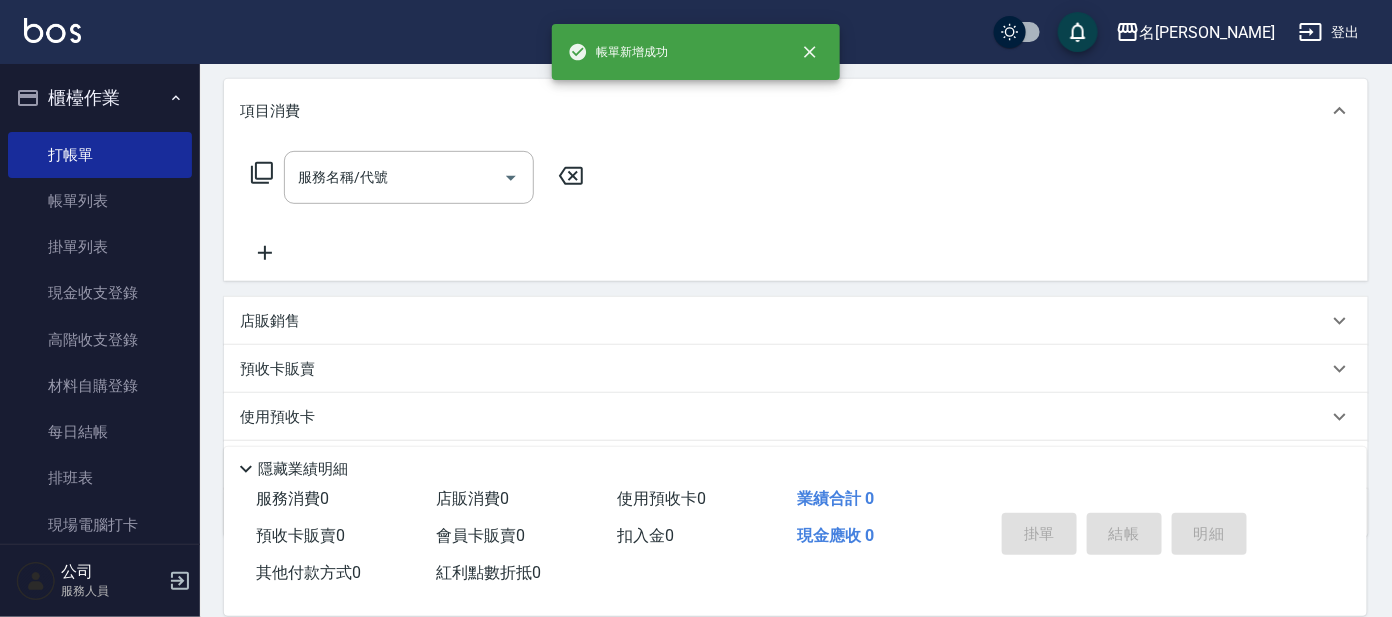 scroll, scrollTop: 0, scrollLeft: 0, axis: both 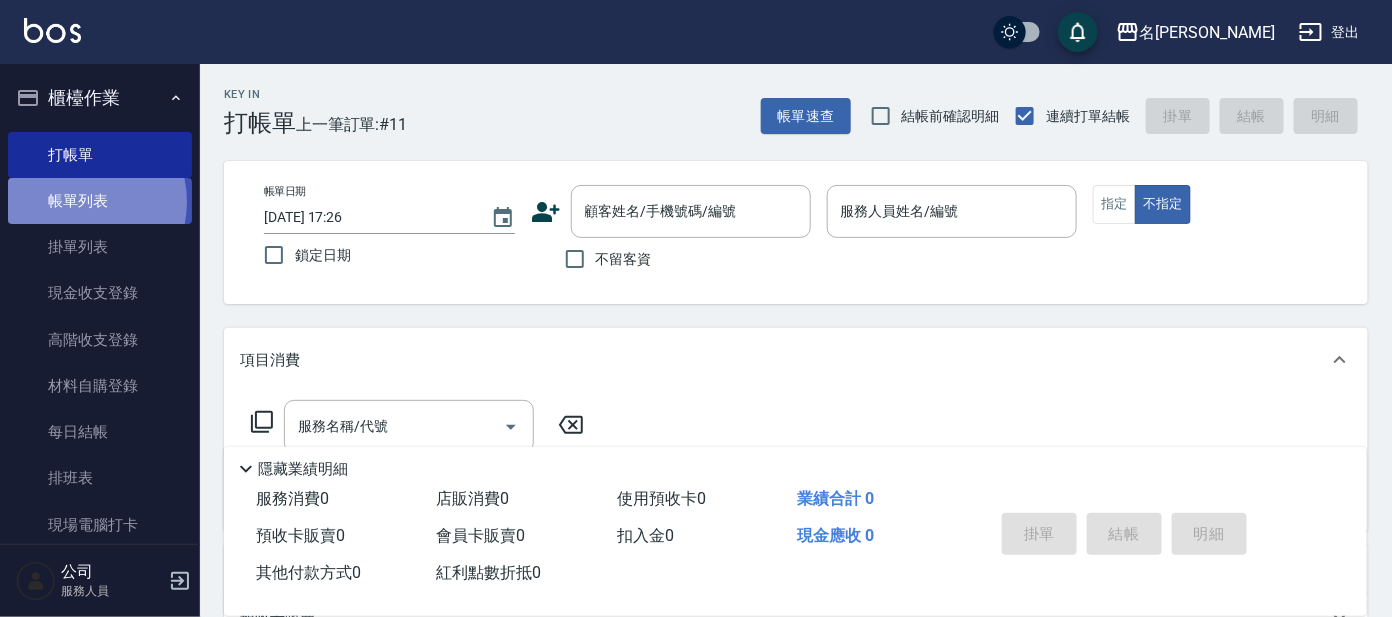 click on "帳單列表" at bounding box center [100, 201] 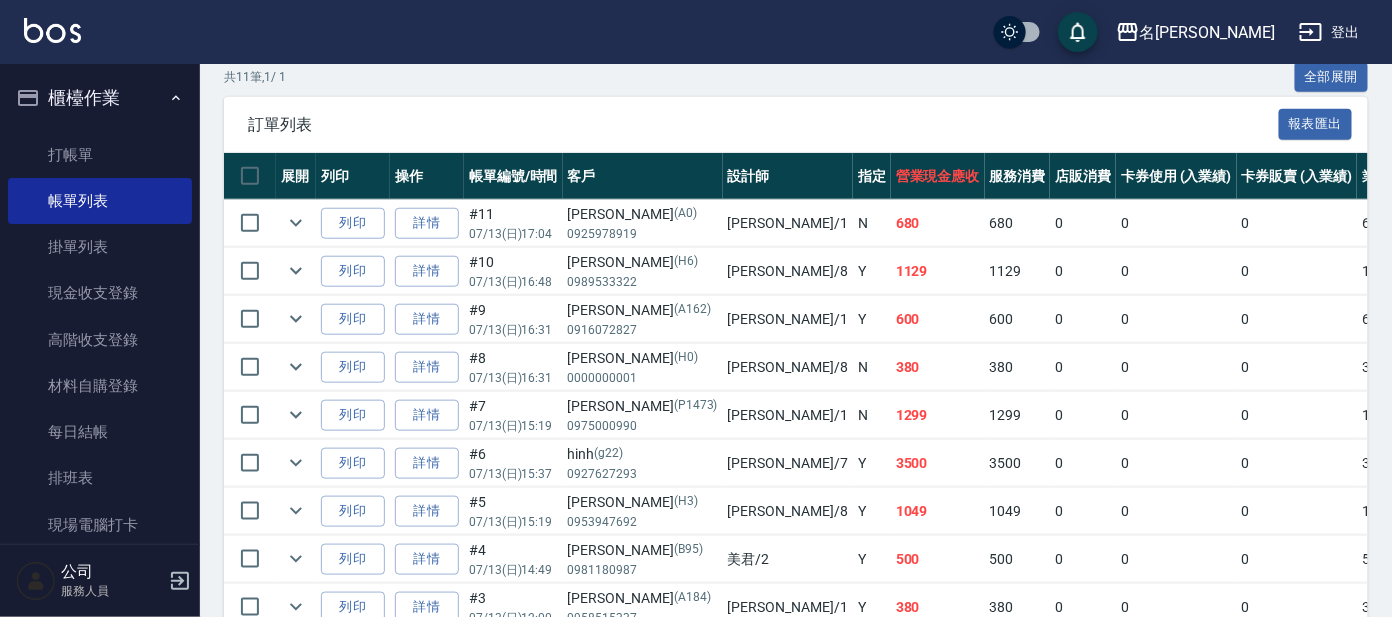 scroll, scrollTop: 499, scrollLeft: 0, axis: vertical 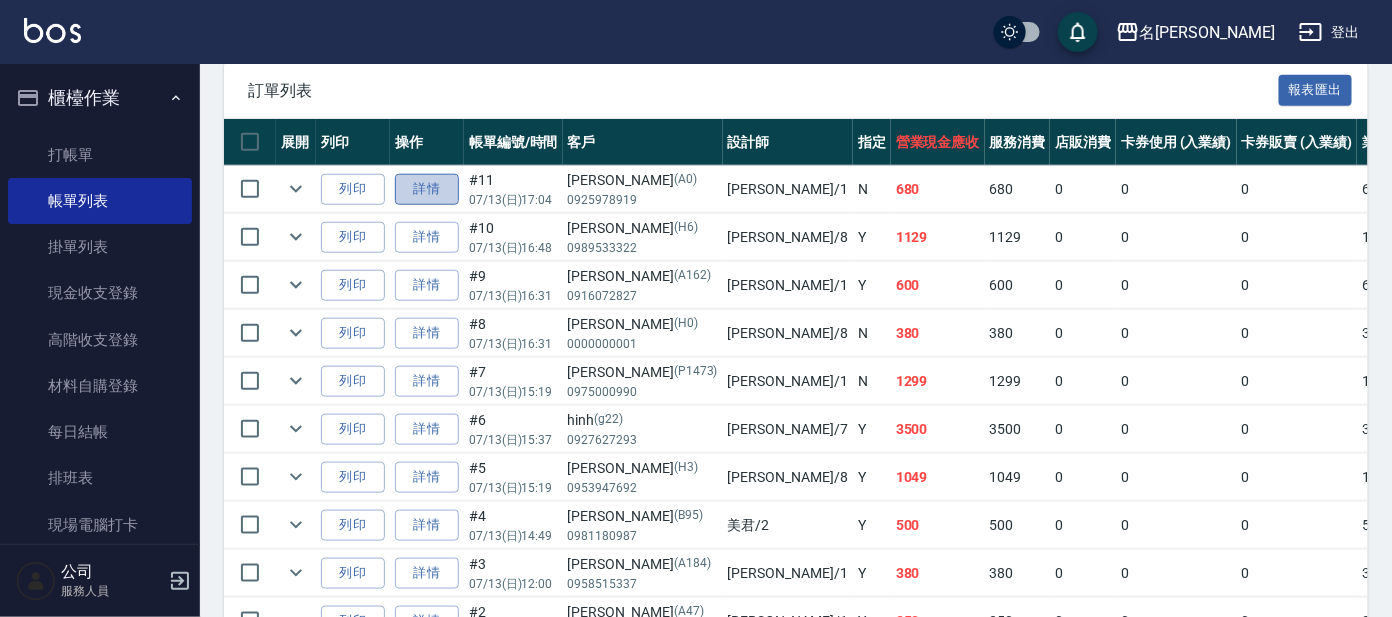 click on "詳情" at bounding box center (427, 189) 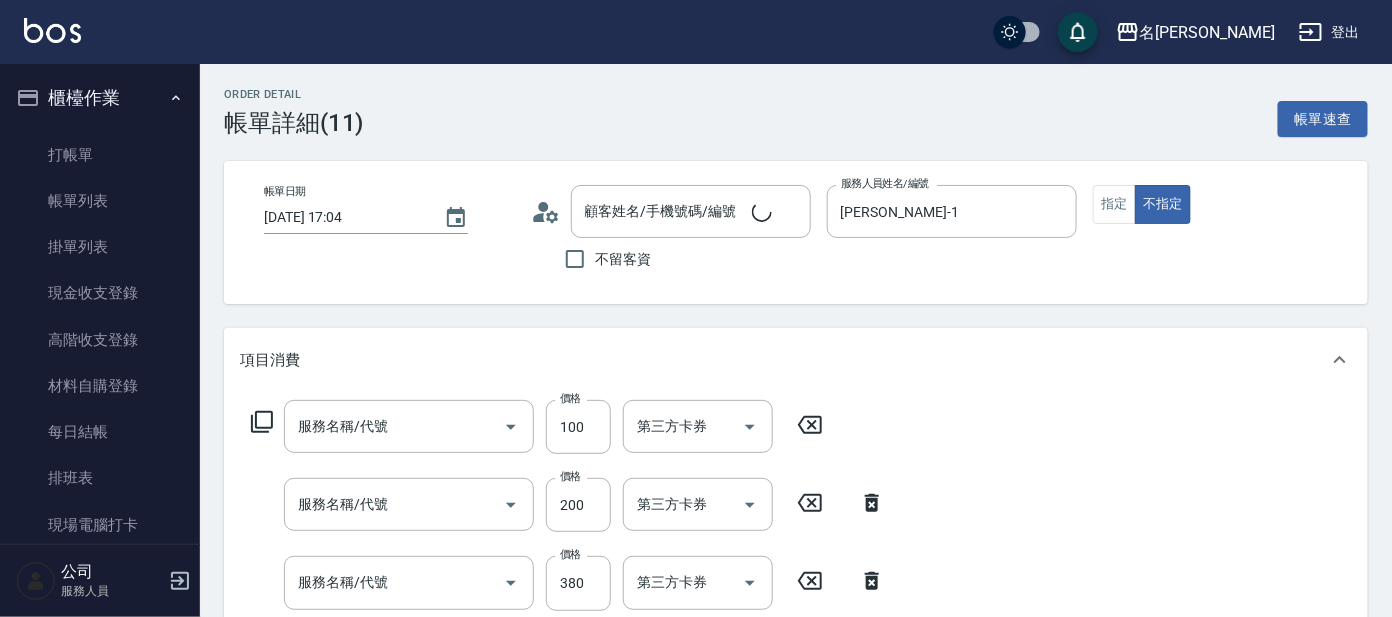 type on "2025/07/13 17:04" 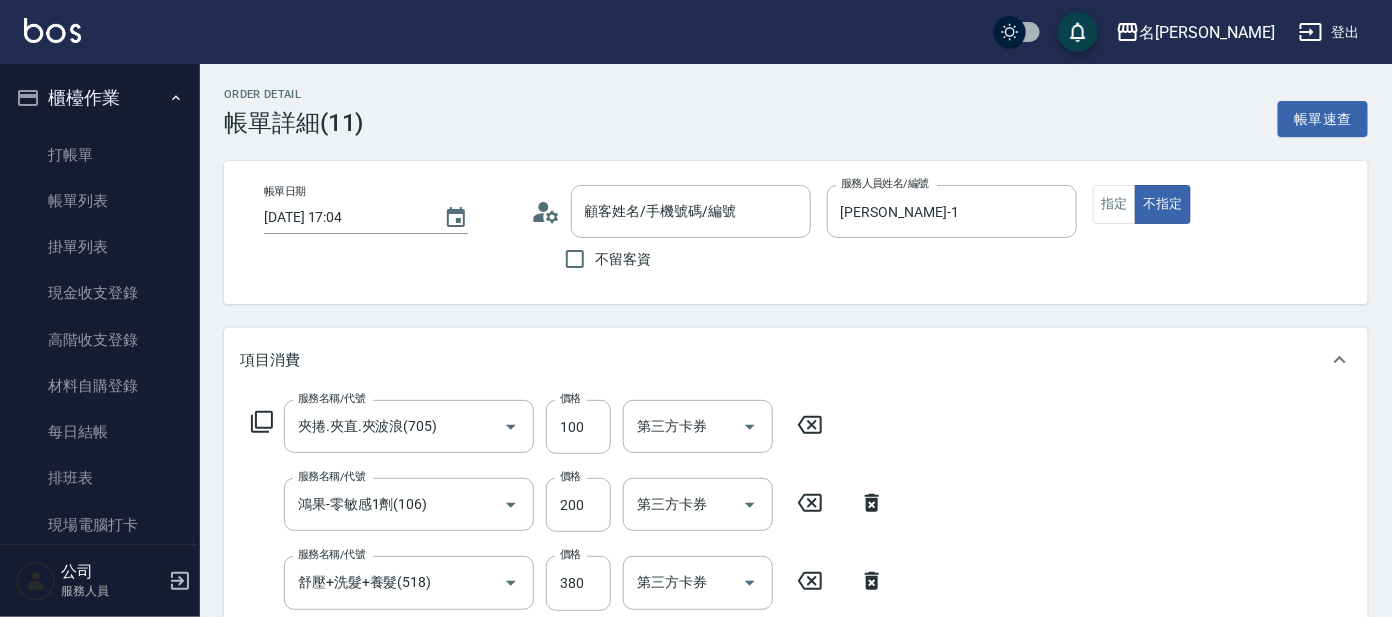 type on "夾捲.夾直.夾波浪(705)" 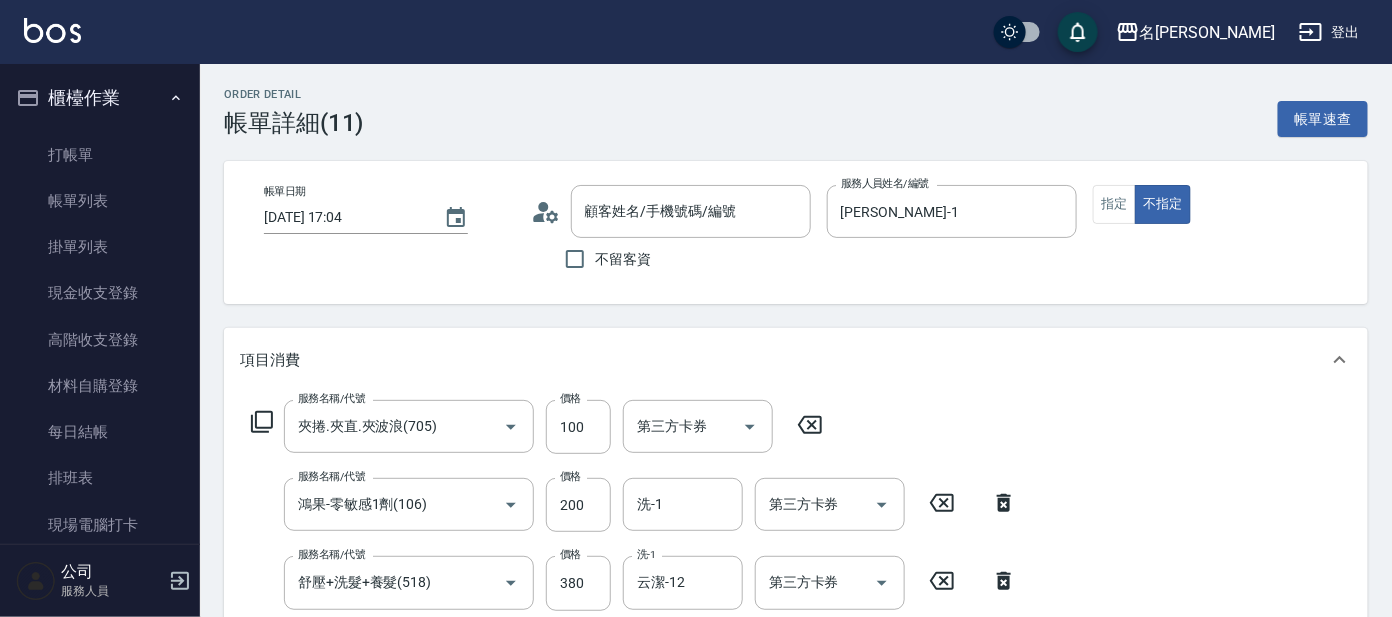 type on "[PERSON_NAME]/0925978919/A0" 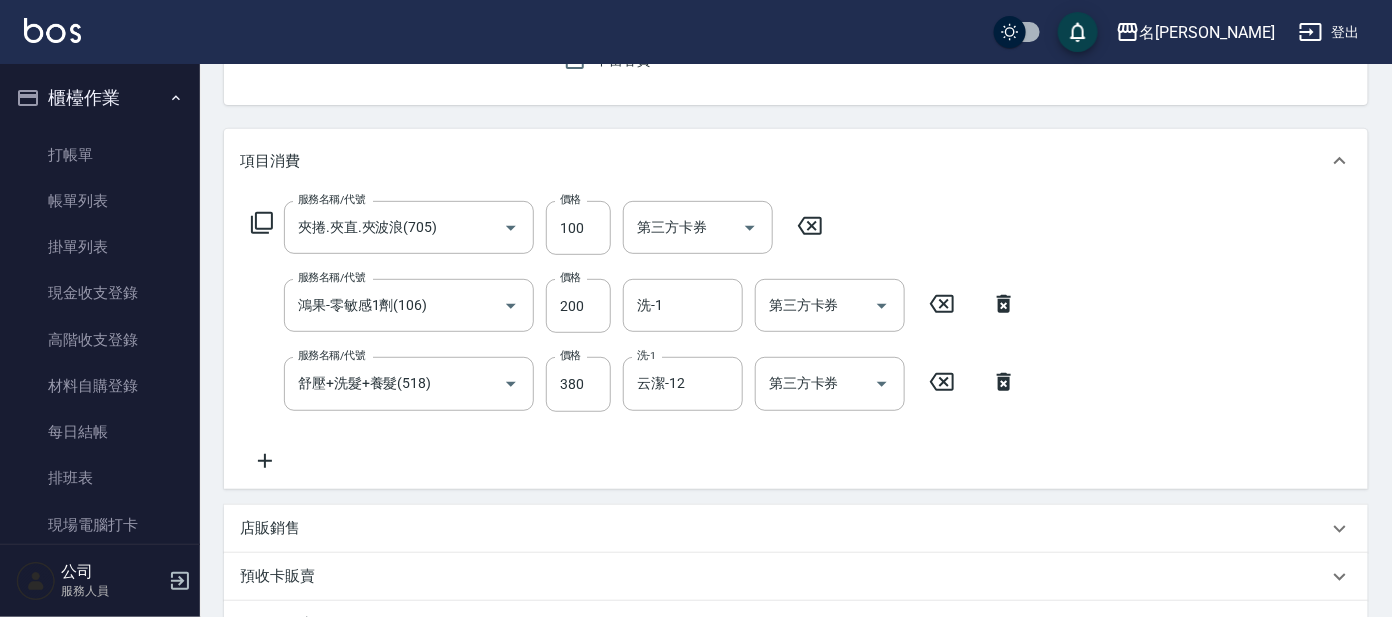 scroll, scrollTop: 249, scrollLeft: 0, axis: vertical 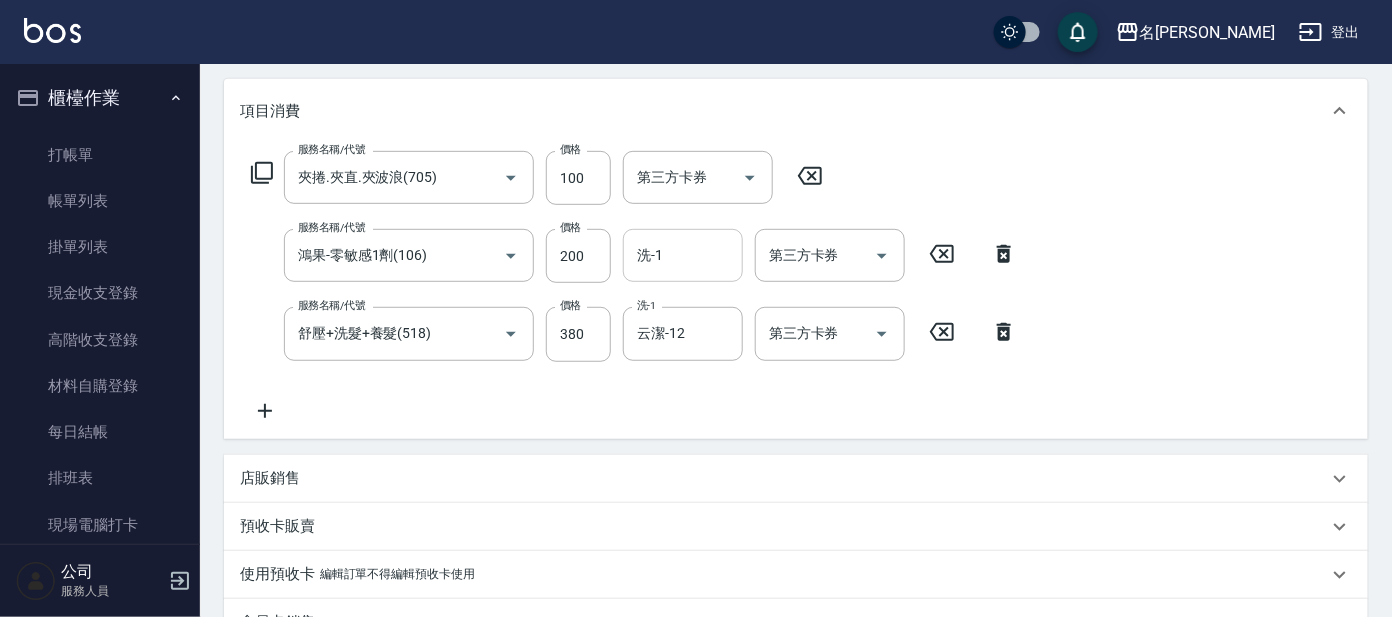 click on "洗-1" at bounding box center (683, 255) 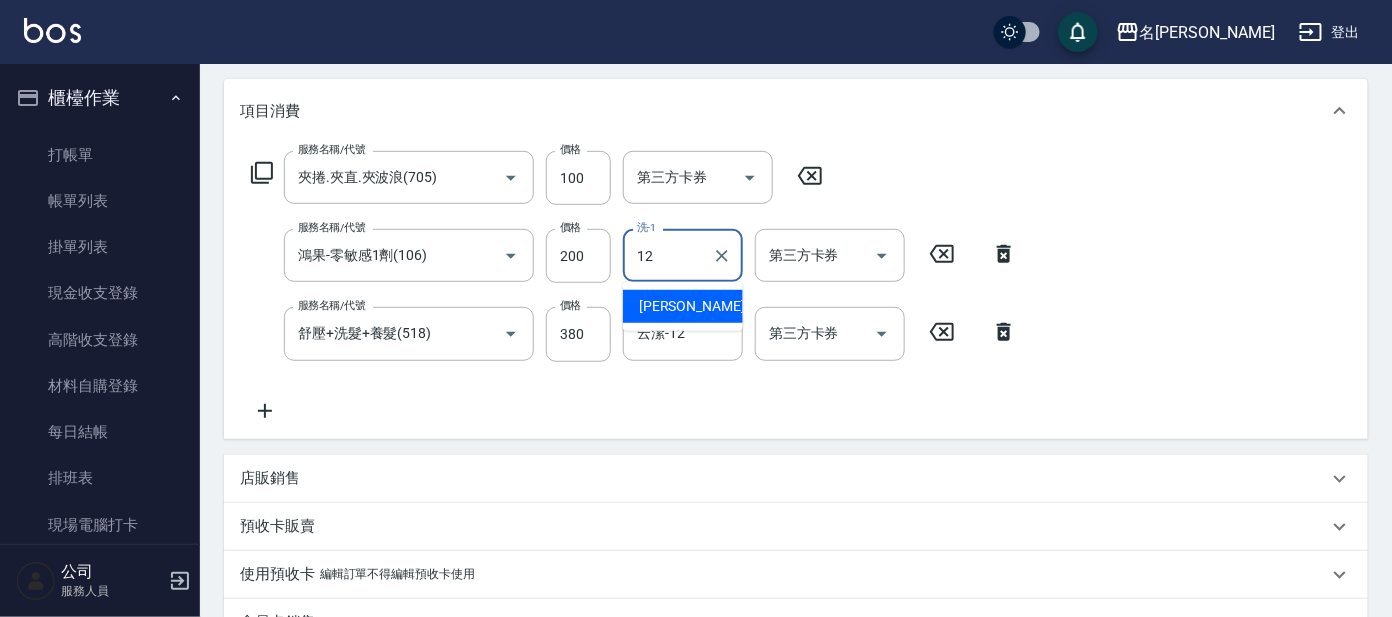 type on "12" 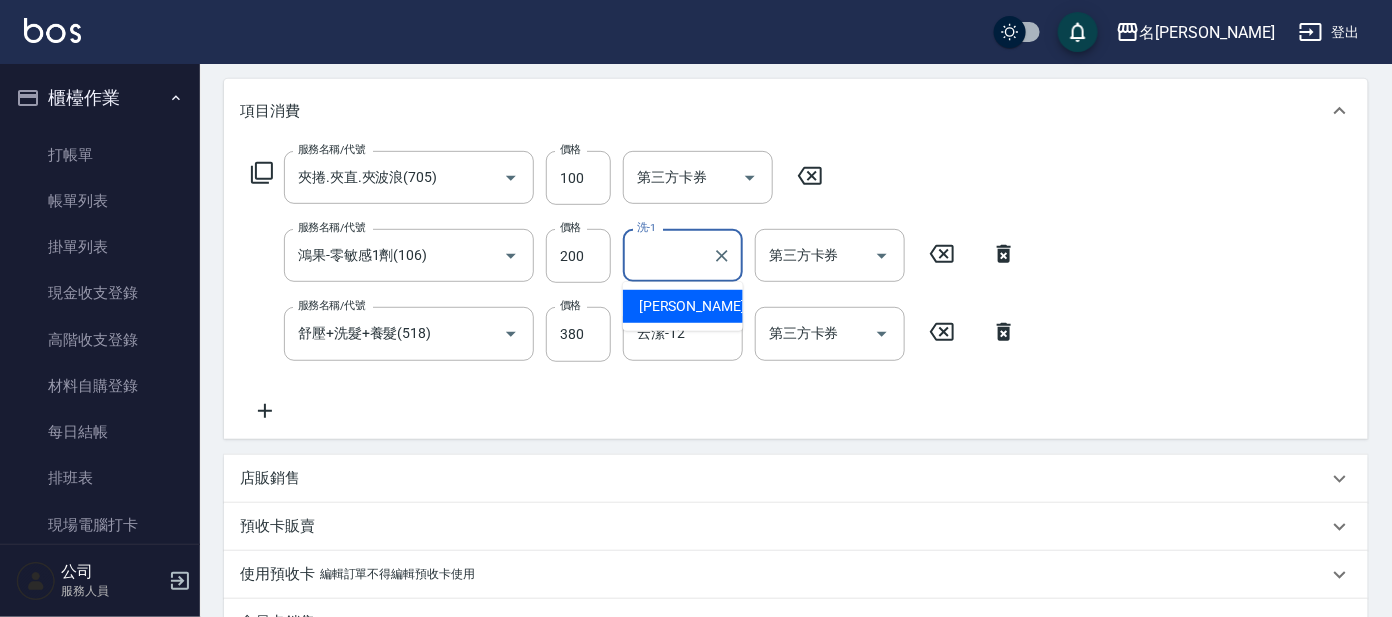 click on "服務名稱/代號 夾捲.夾直.夾波浪(705) 服務名稱/代號 價格 100 價格 第三方卡券 第三方卡券 服務名稱/代號 鴻果-零敏感1劑(106) 服務名稱/代號 價格 200 價格 洗-1 洗-1 第三方卡券 第三方卡券 服務名稱/代號 舒壓+洗髮+養髮(518) 服務名稱/代號 價格 380 價格 洗-1 云潔-12 洗-1 第三方卡券 第三方卡券" at bounding box center [796, 290] 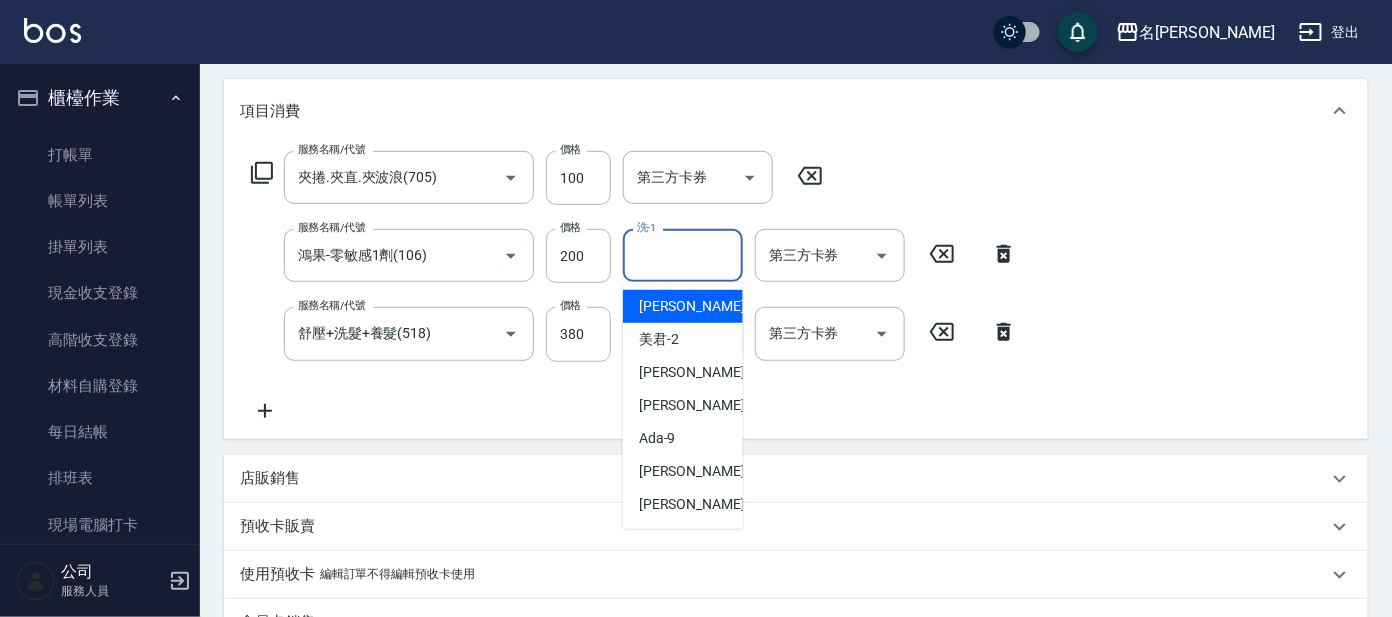 click on "洗-1" at bounding box center [683, 255] 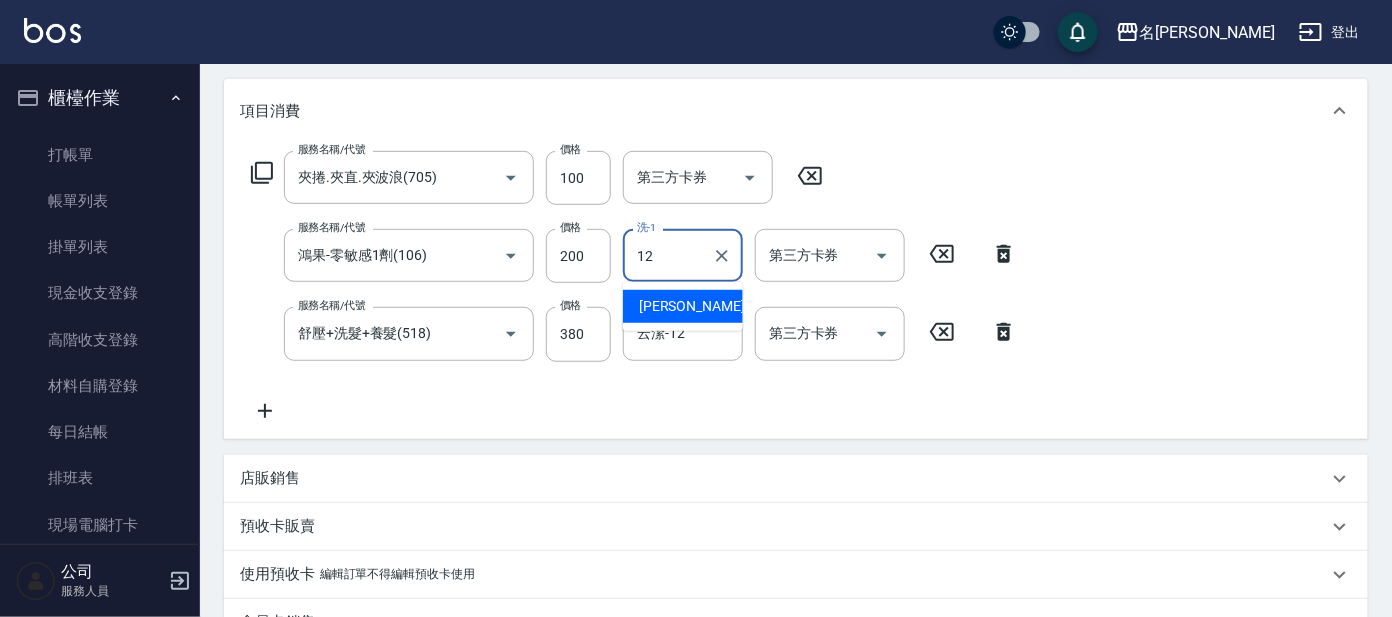 click on "云潔 -12" at bounding box center (702, 306) 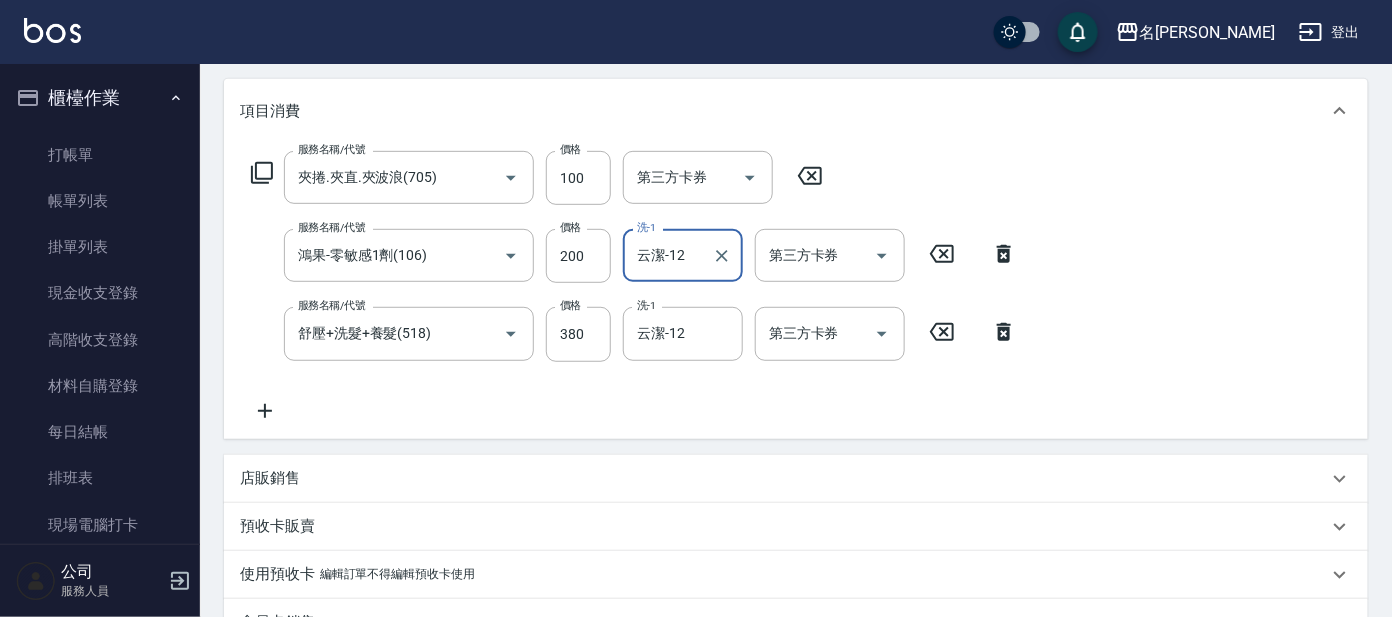 type on "云潔-12" 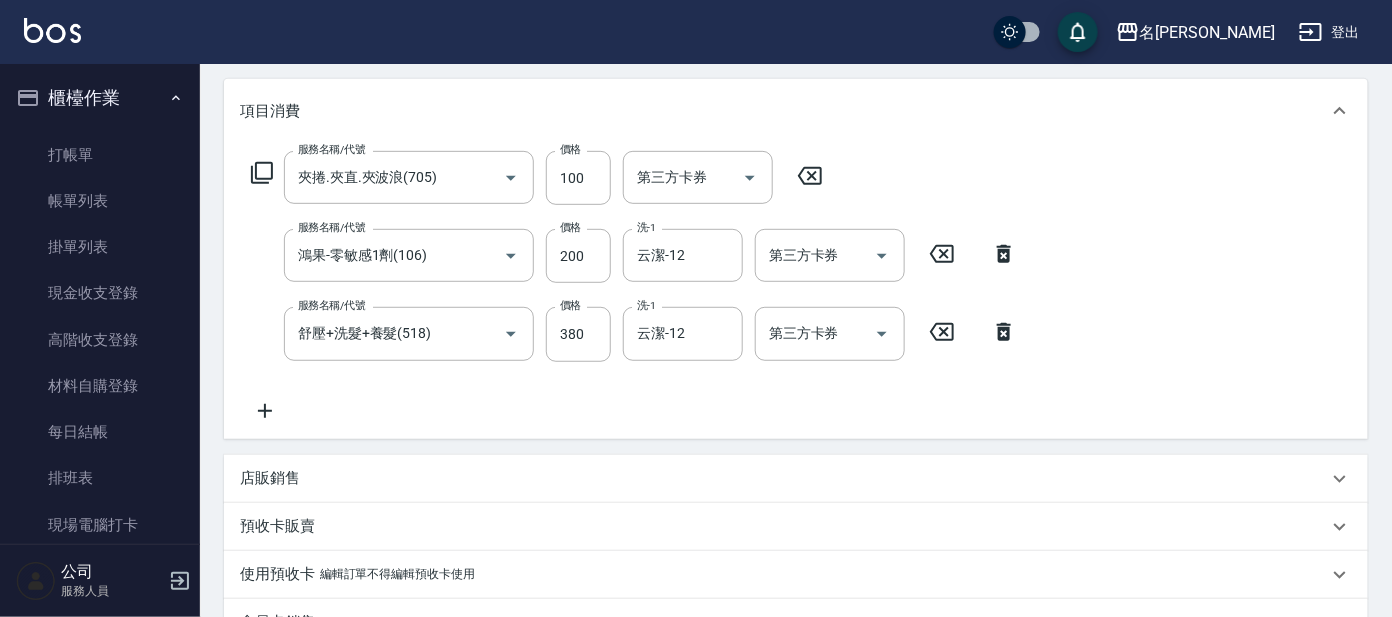 click on "服務名稱/代號 夾捲.夾直.夾波浪(705) 服務名稱/代號 價格 100 價格 第三方卡券 第三方卡券 服務名稱/代號 鴻果-零敏感1劑(106) 服務名稱/代號 價格 200 價格 洗-1 云潔-12 洗-1 第三方卡券 第三方卡券 服務名稱/代號 舒壓+洗髮+養髮(518) 服務名稱/代號 價格 380 價格 洗-1 云潔-12 洗-1 第三方卡券 第三方卡券" at bounding box center (796, 290) 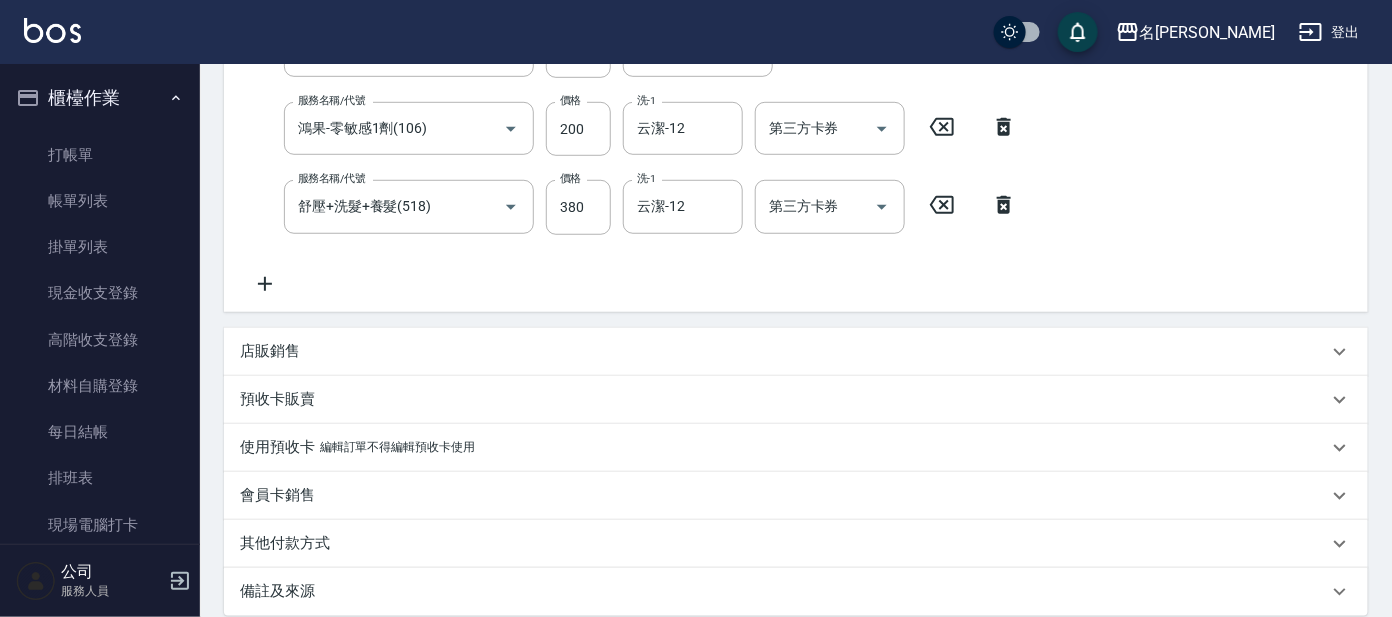 scroll, scrollTop: 460, scrollLeft: 0, axis: vertical 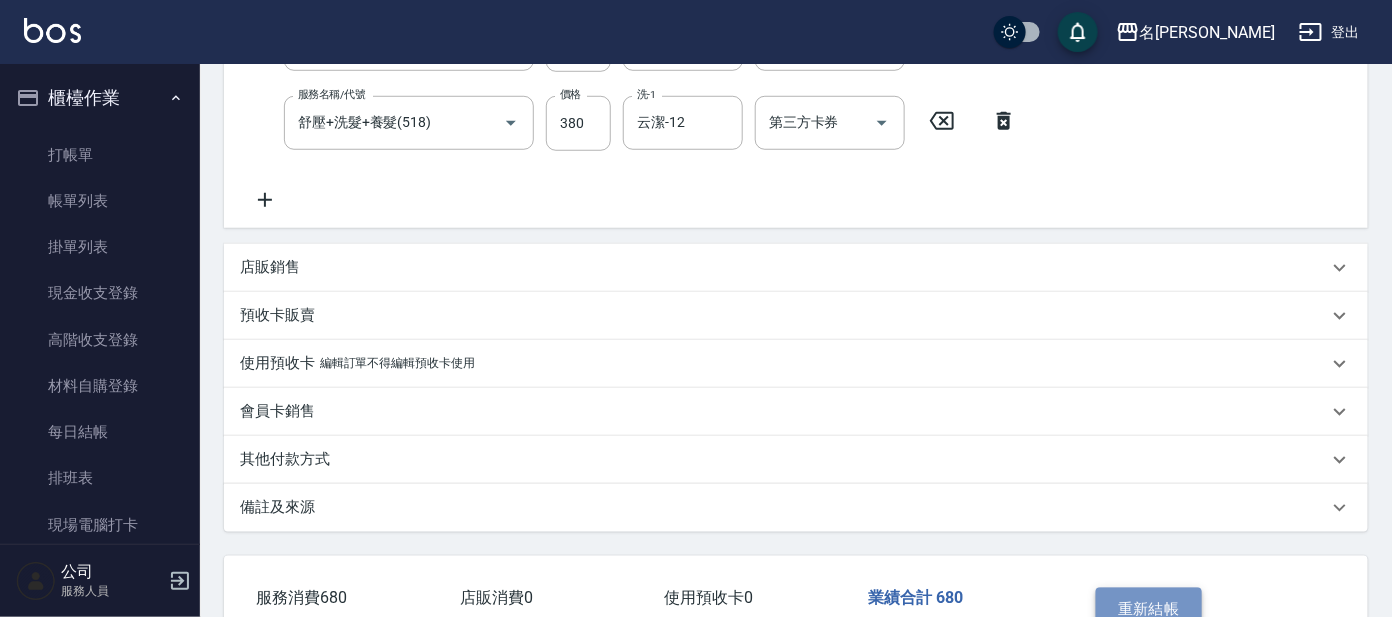 click on "重新結帳" at bounding box center (1149, 609) 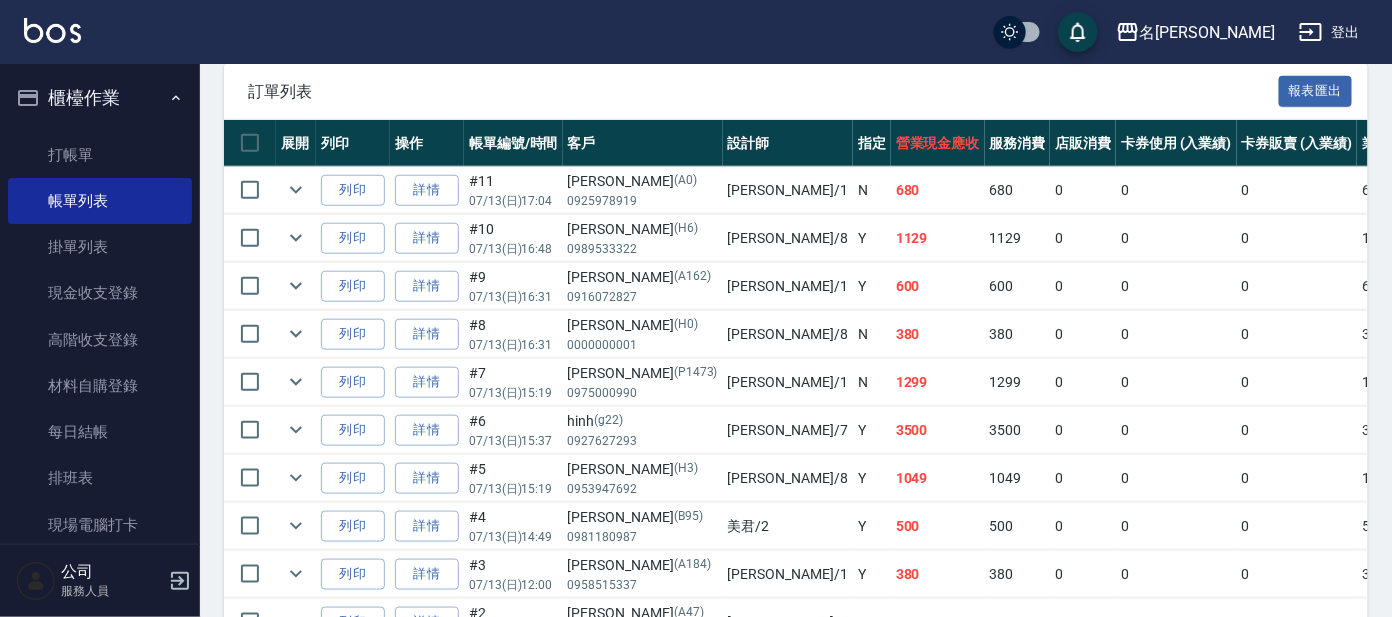 scroll, scrollTop: 499, scrollLeft: 0, axis: vertical 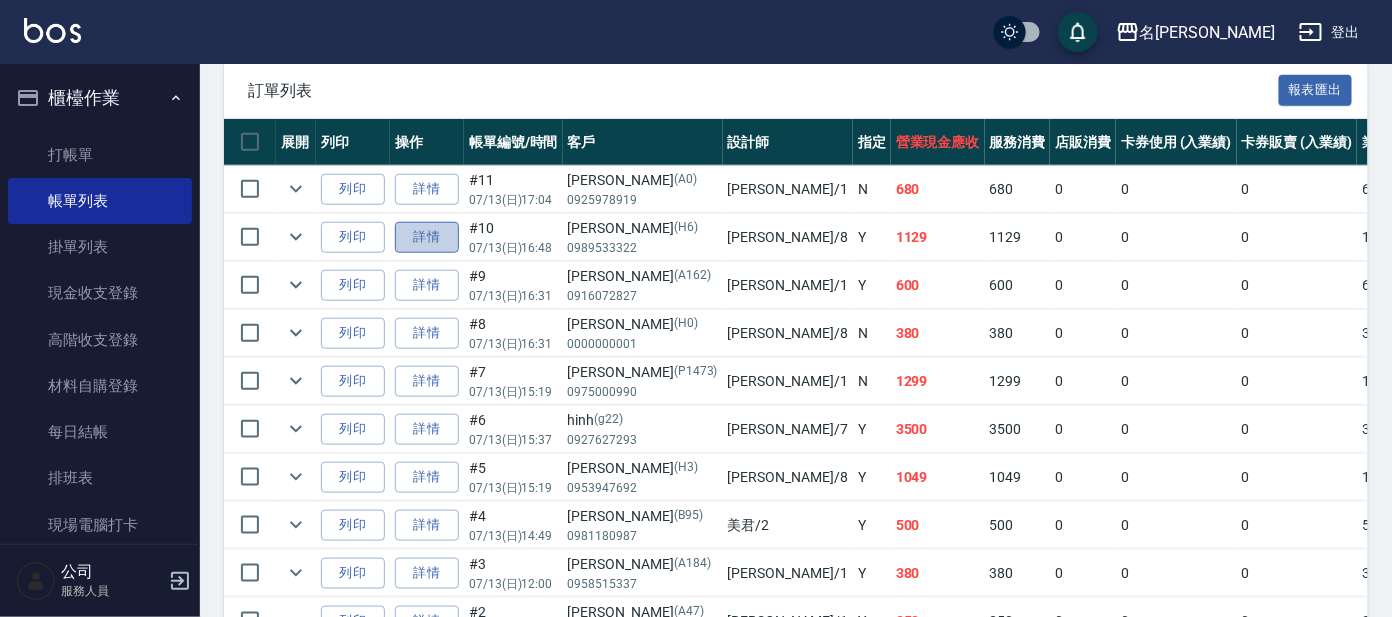 click on "詳情" at bounding box center (427, 237) 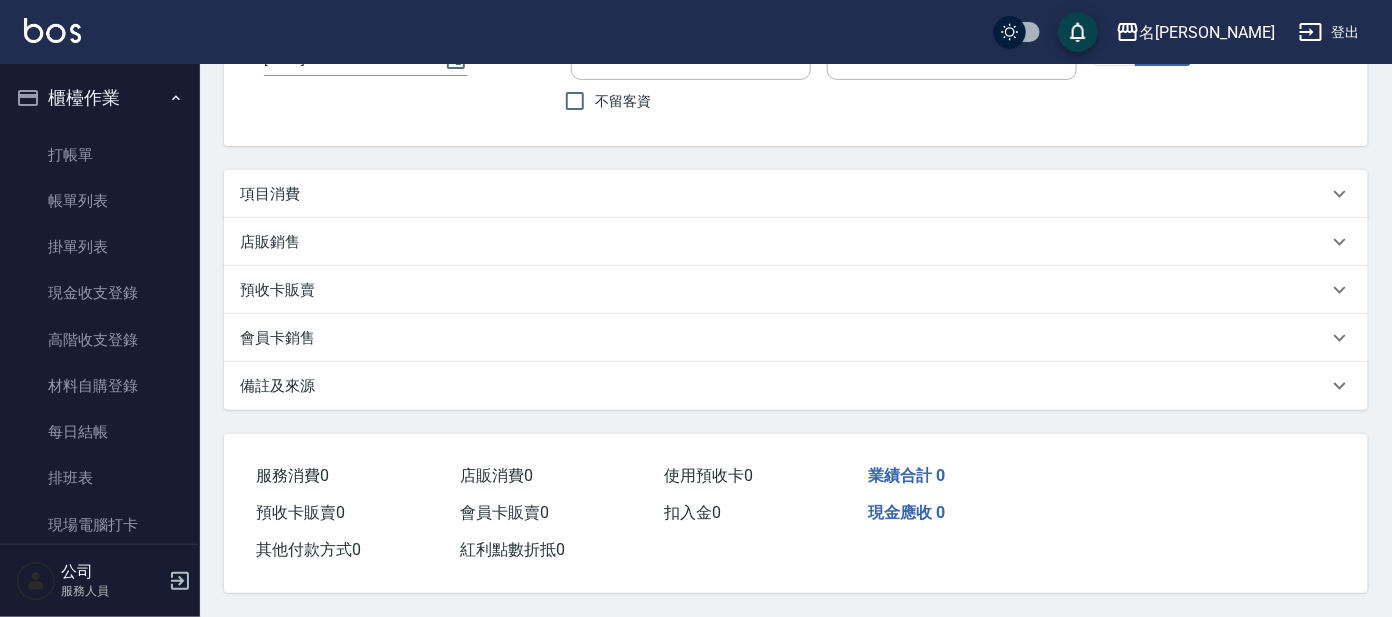 scroll, scrollTop: 0, scrollLeft: 0, axis: both 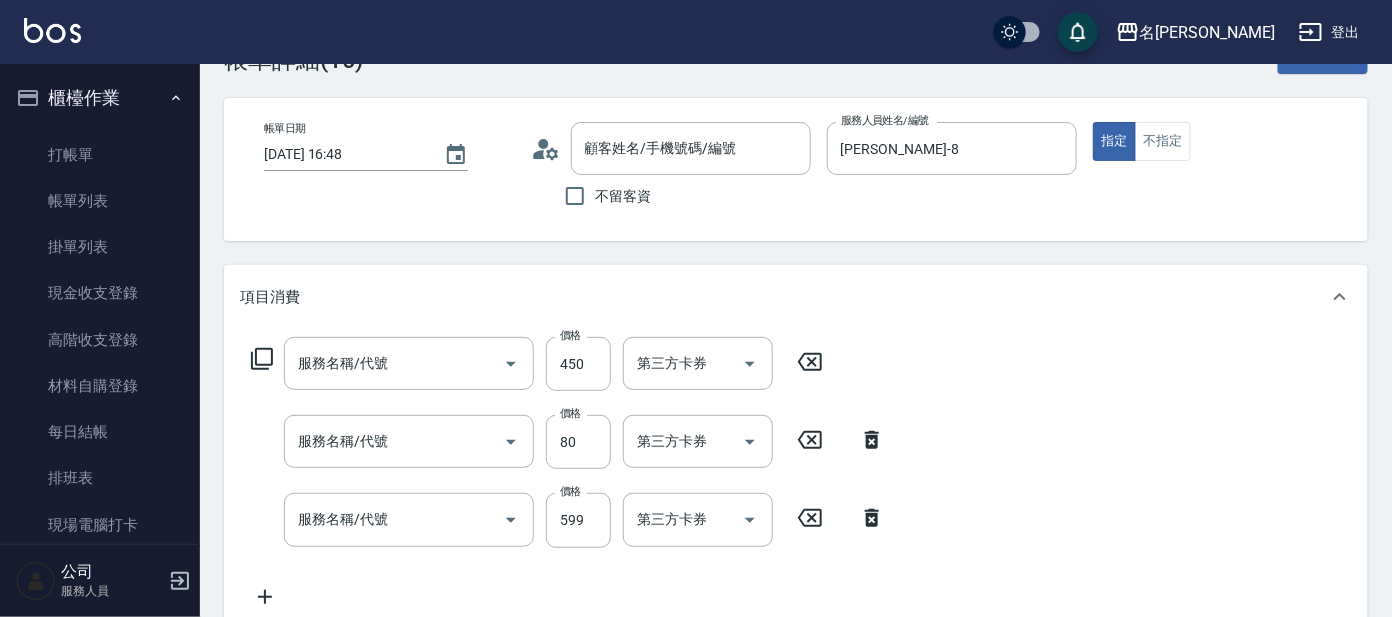 type on "2025/07/13 16:48" 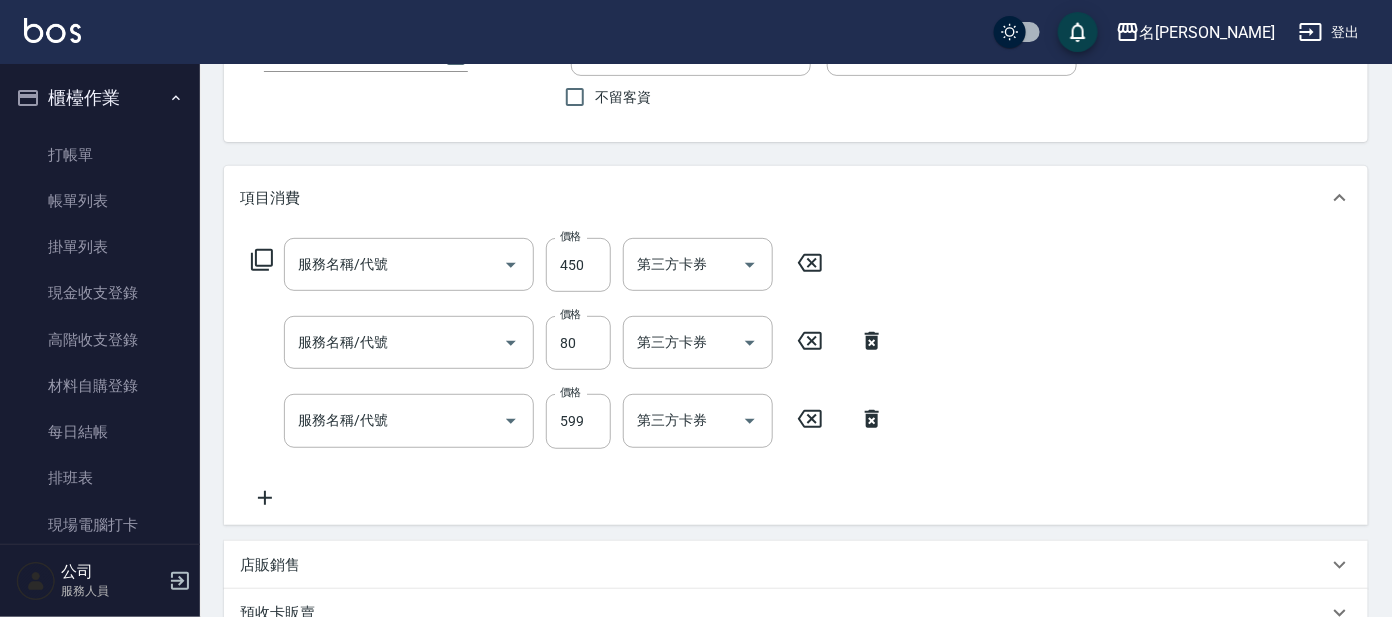 type on "剪髮C級設計師(303)" 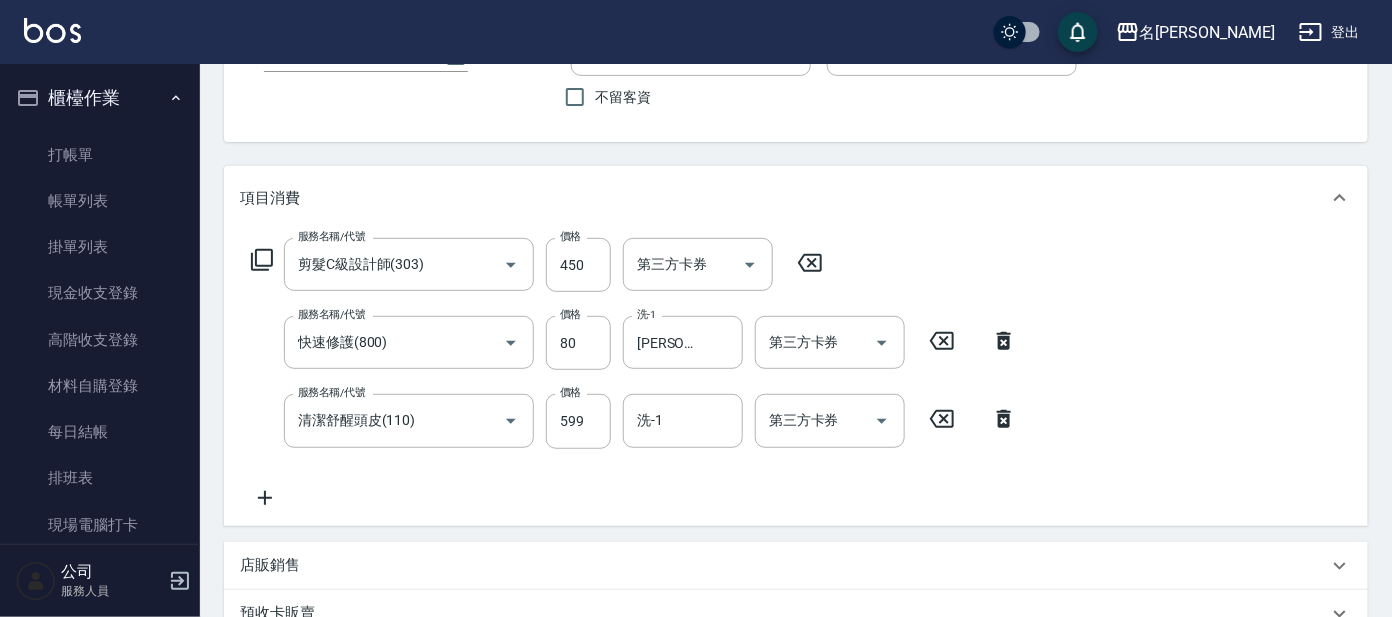 type on "[PERSON_NAME]/0989533322/H6" 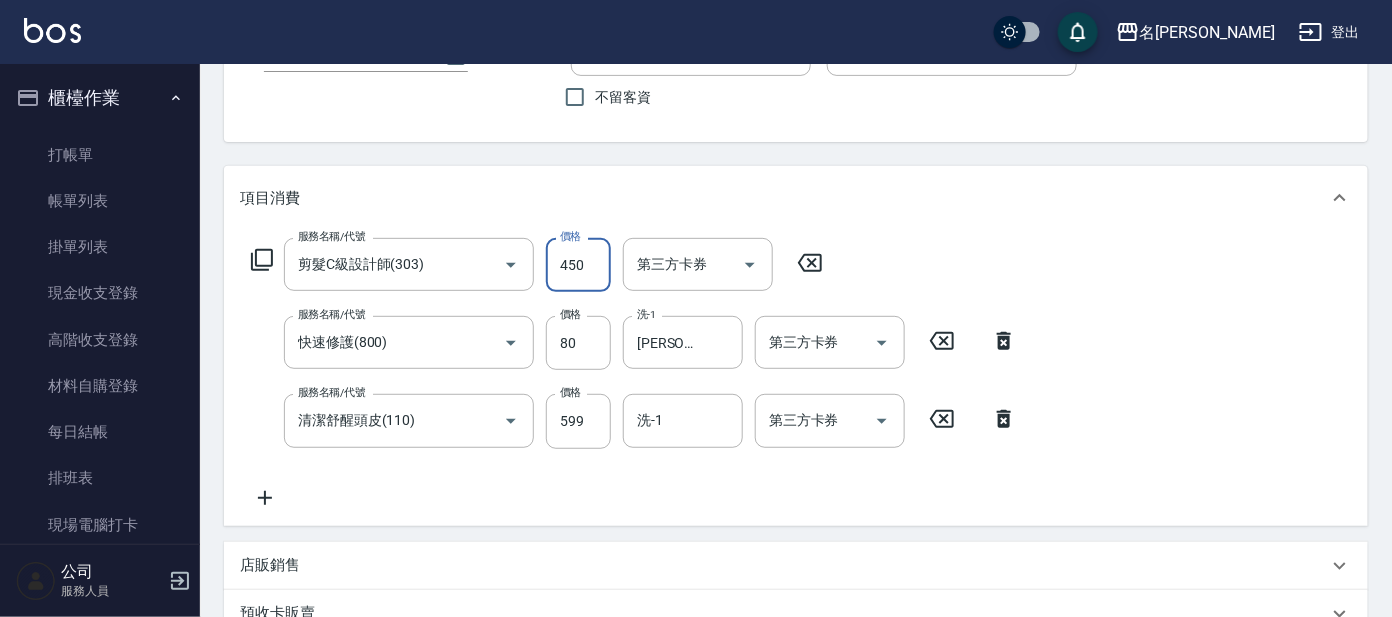click on "450" at bounding box center [578, 265] 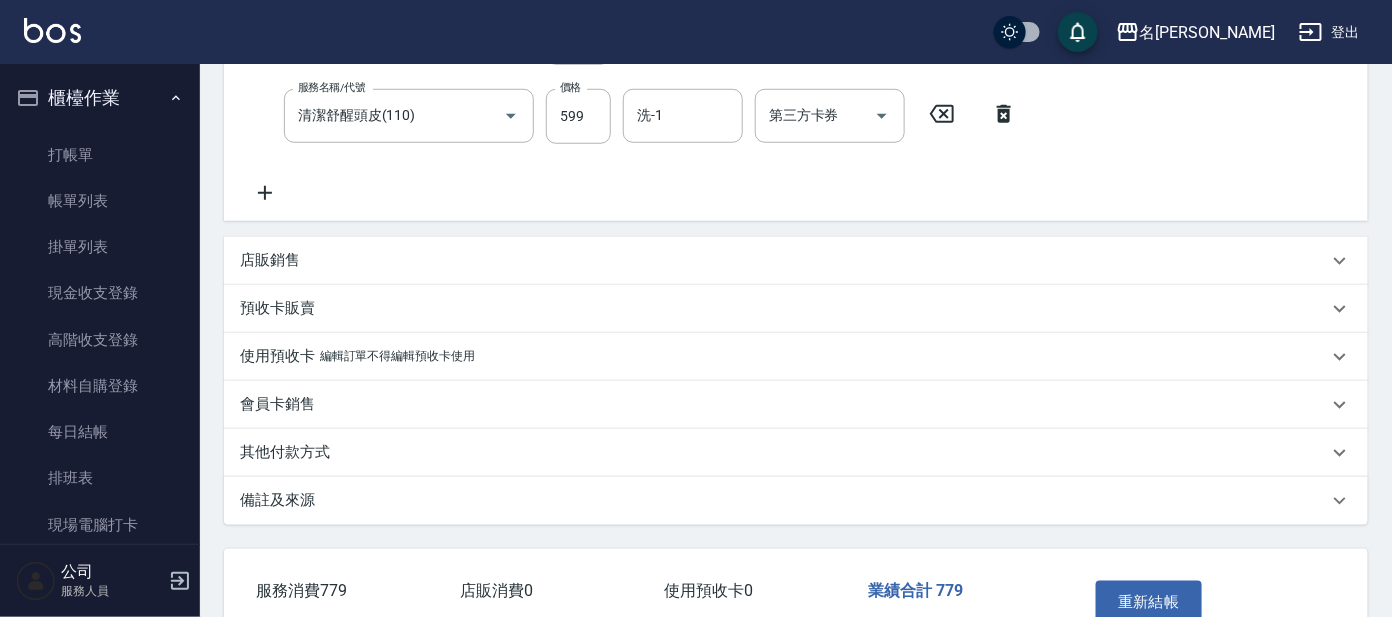 scroll, scrollTop: 537, scrollLeft: 0, axis: vertical 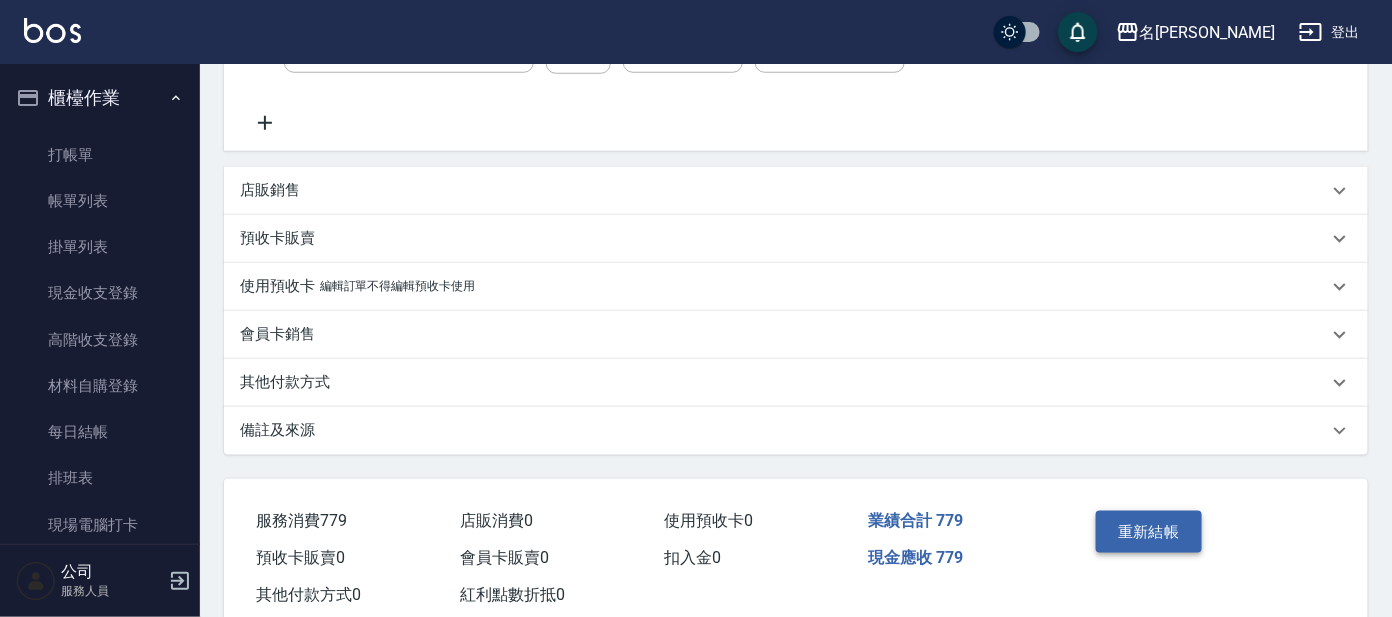 type on "100" 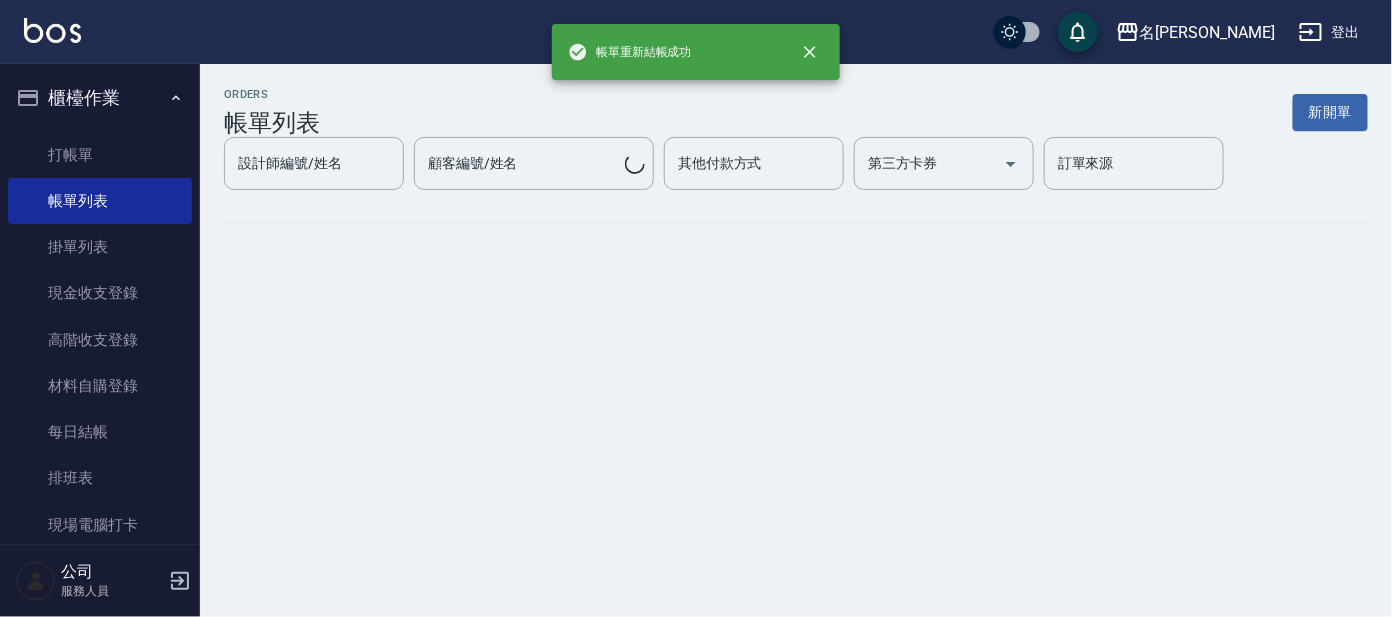 scroll, scrollTop: 0, scrollLeft: 0, axis: both 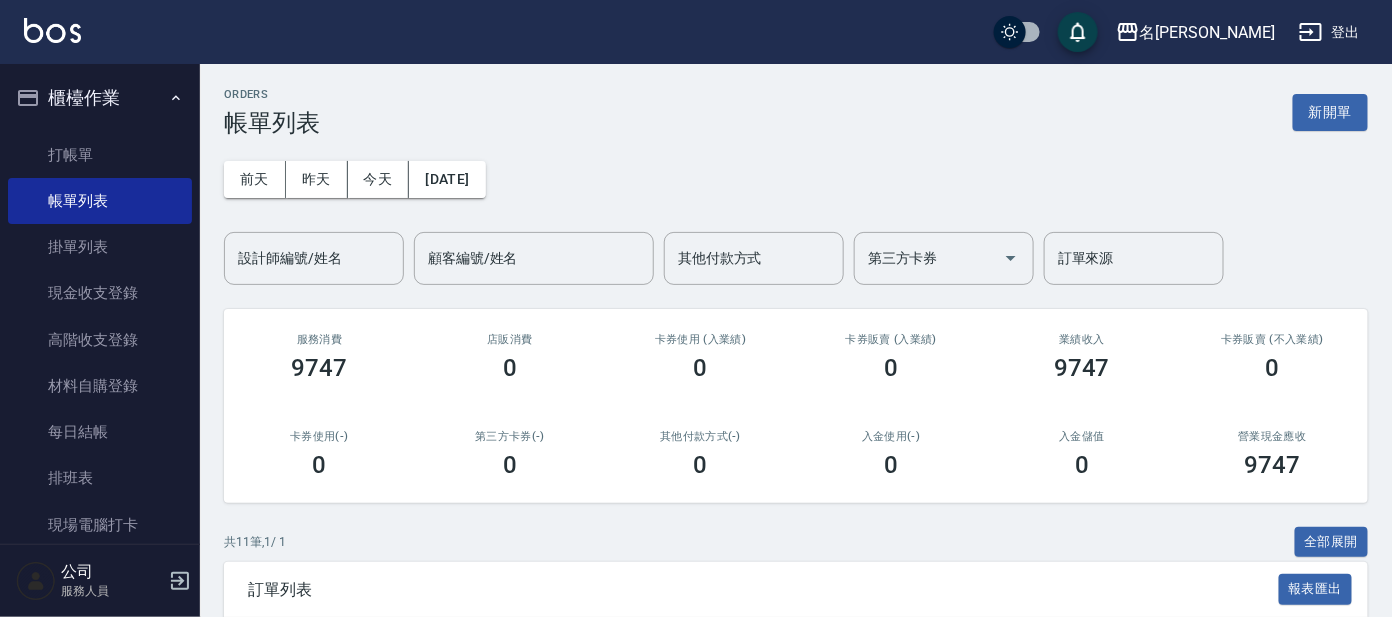 click on "訂單列表 報表匯出" at bounding box center [796, 589] 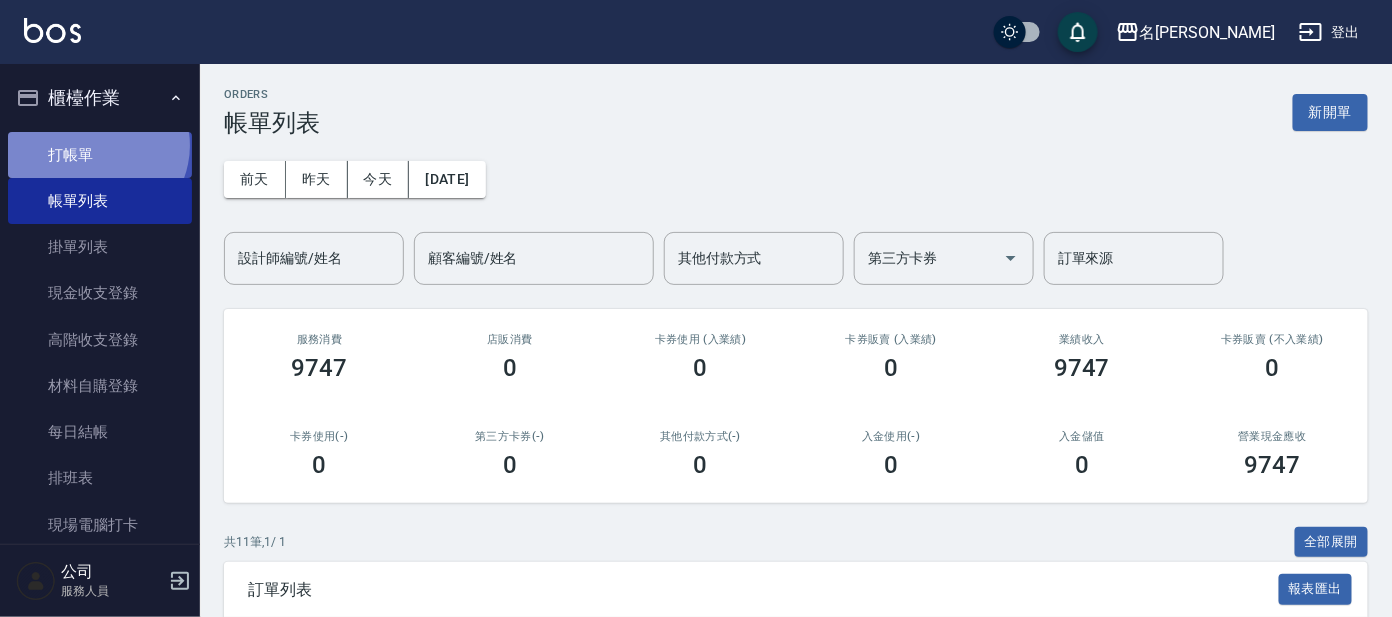 click on "打帳單" at bounding box center [100, 155] 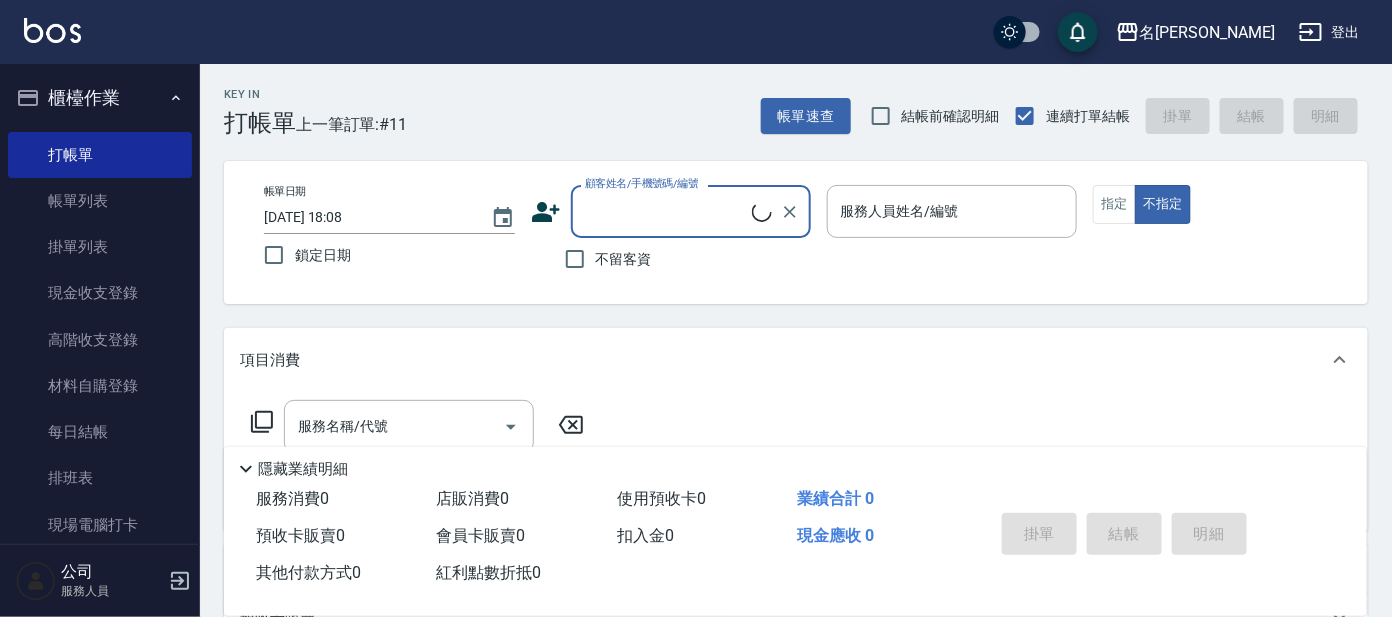 click on "顧客姓名/手機號碼/編號" at bounding box center [666, 211] 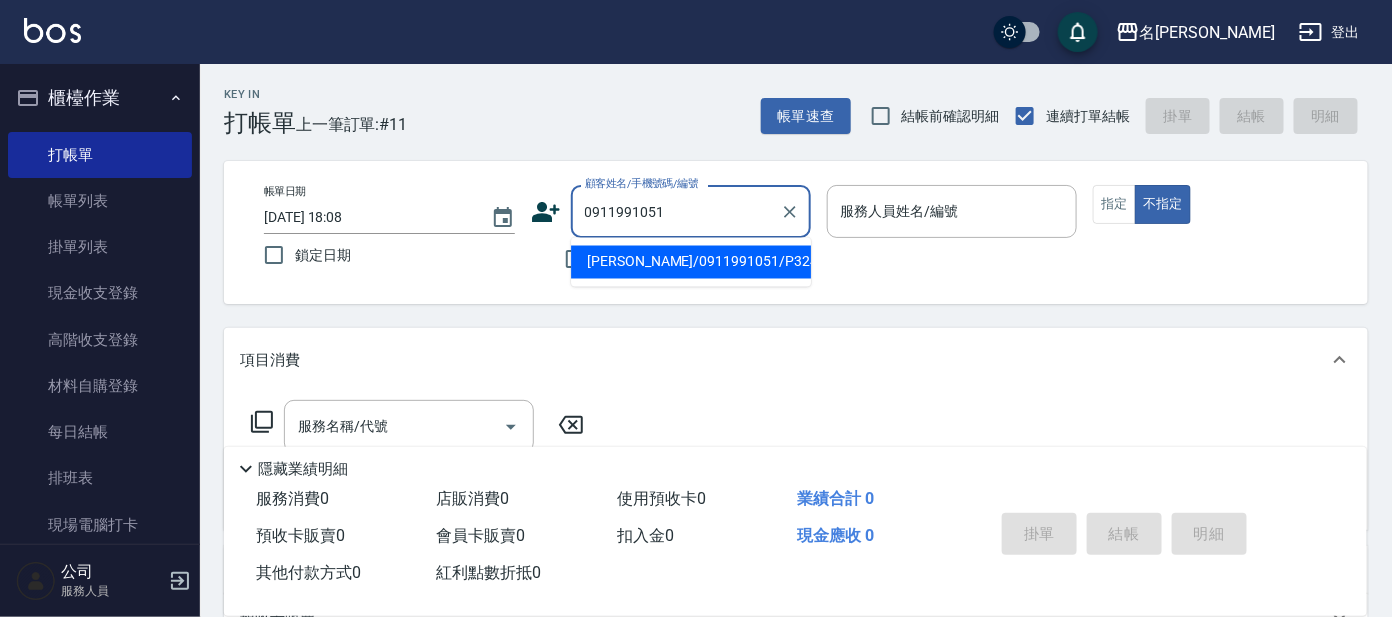 type on "許婉真/0911991051/P3244" 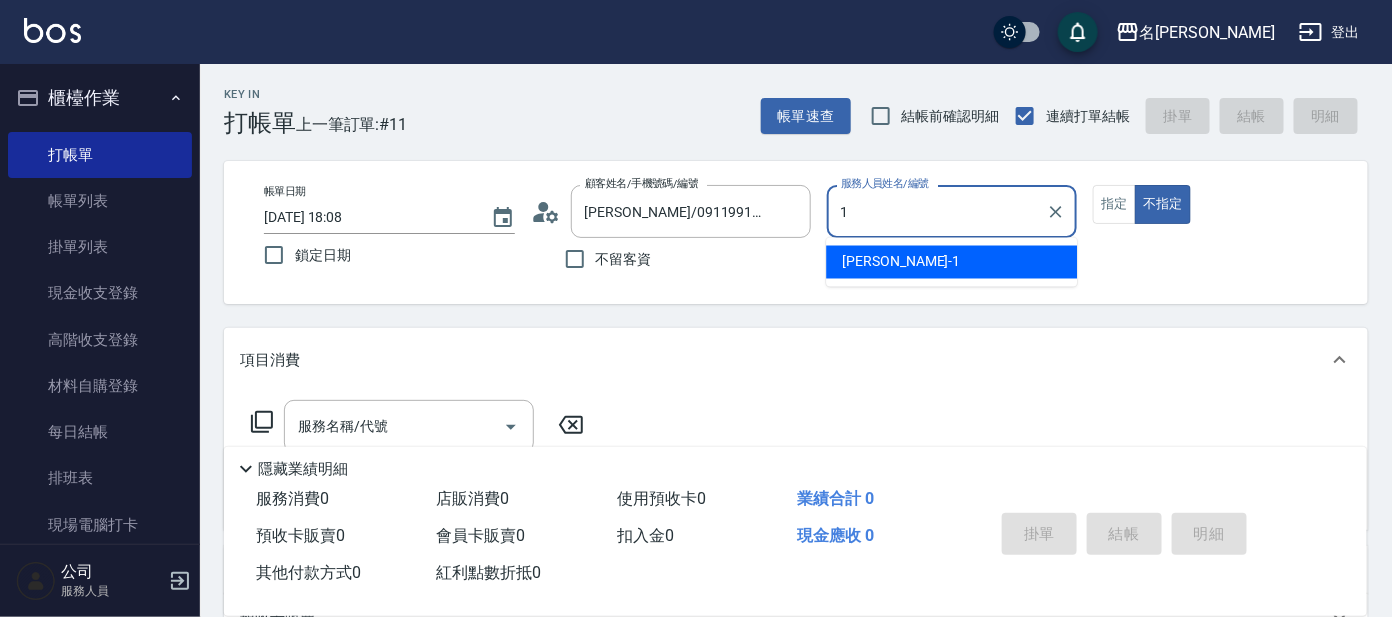type on "[PERSON_NAME]-1" 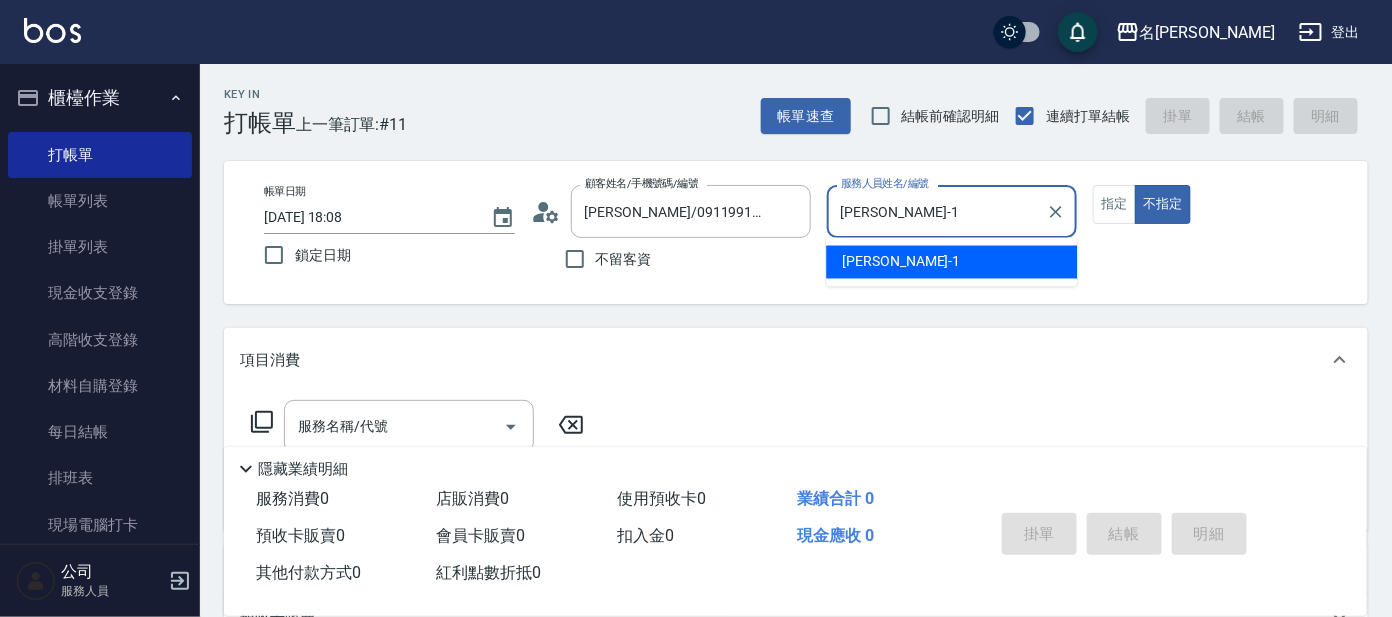 type on "false" 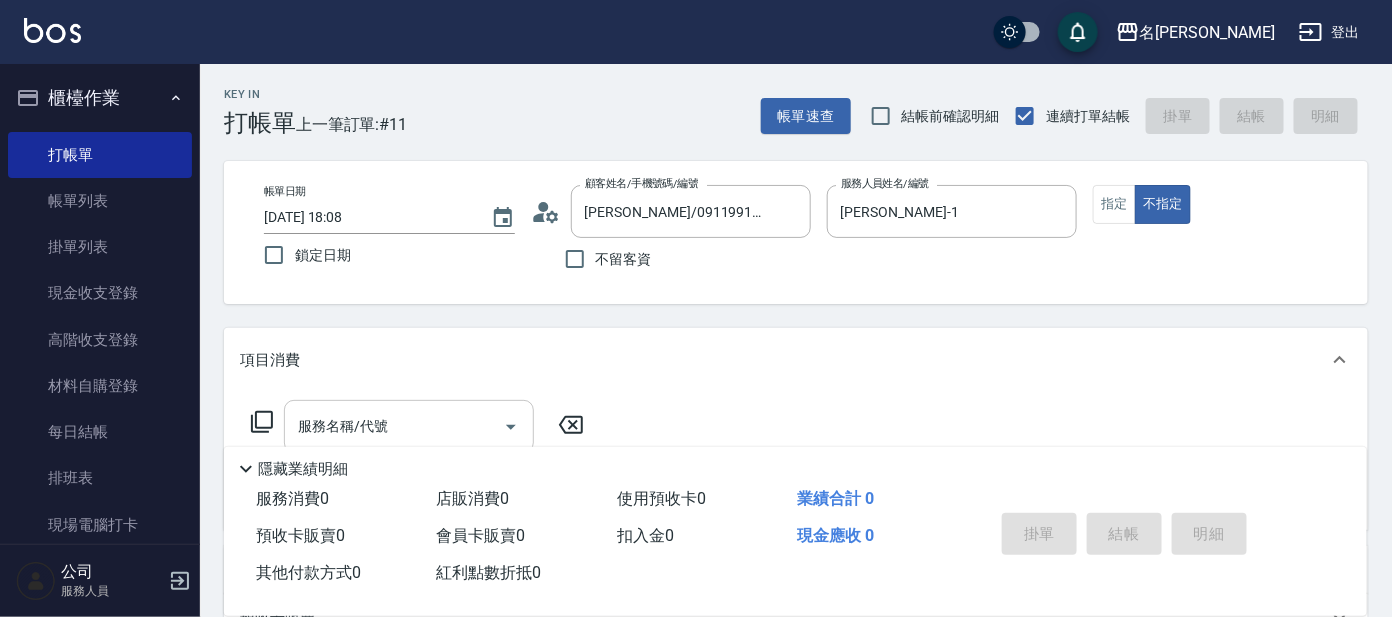 click on "服務名稱/代號" at bounding box center [394, 426] 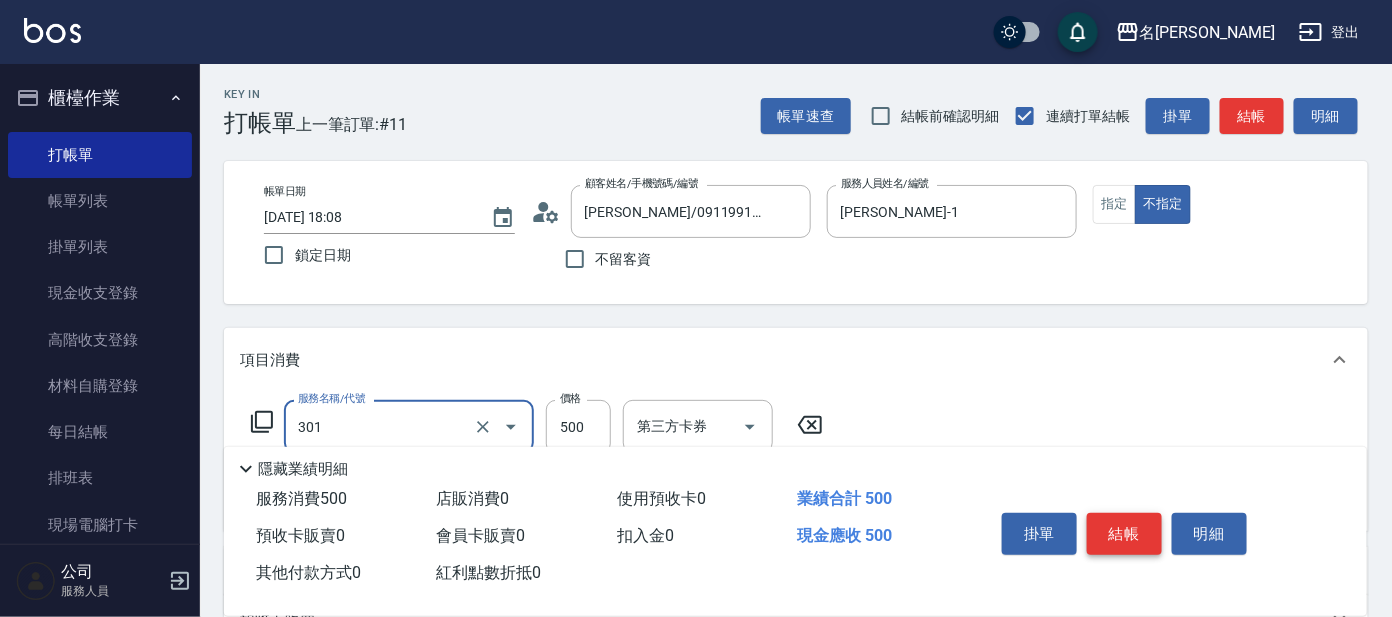 type on "剪髮 A級設計師(301)" 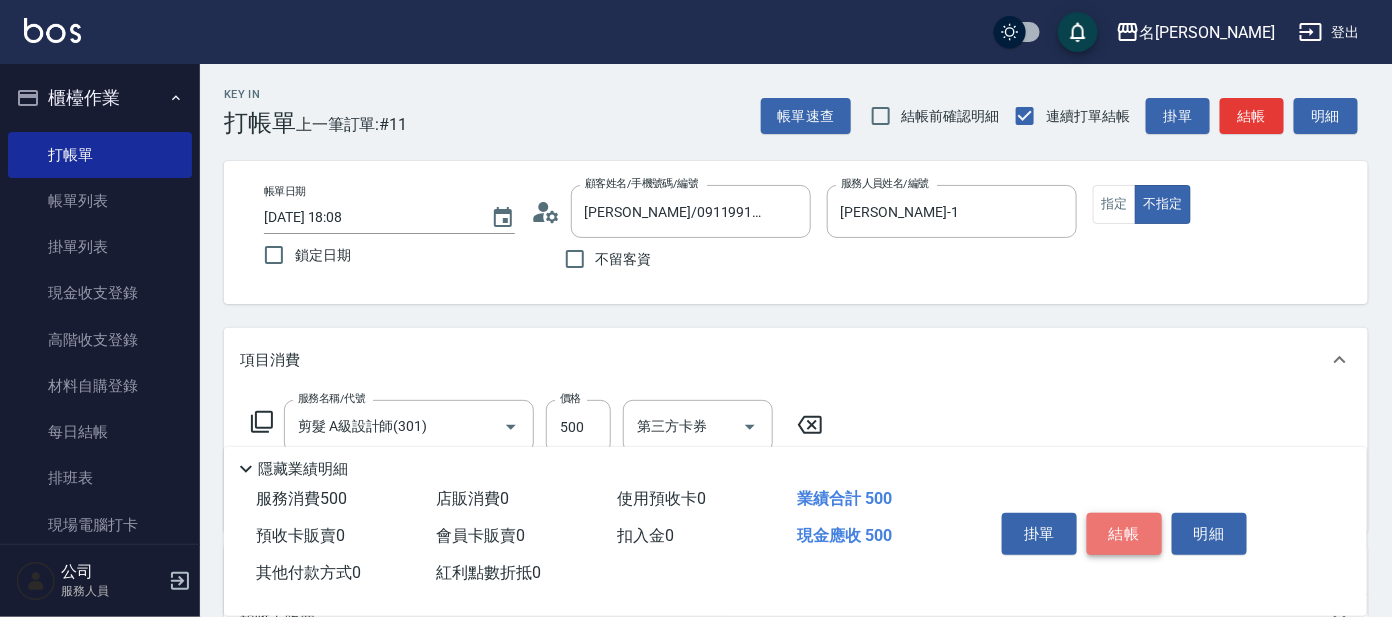 click on "結帳" at bounding box center (1124, 534) 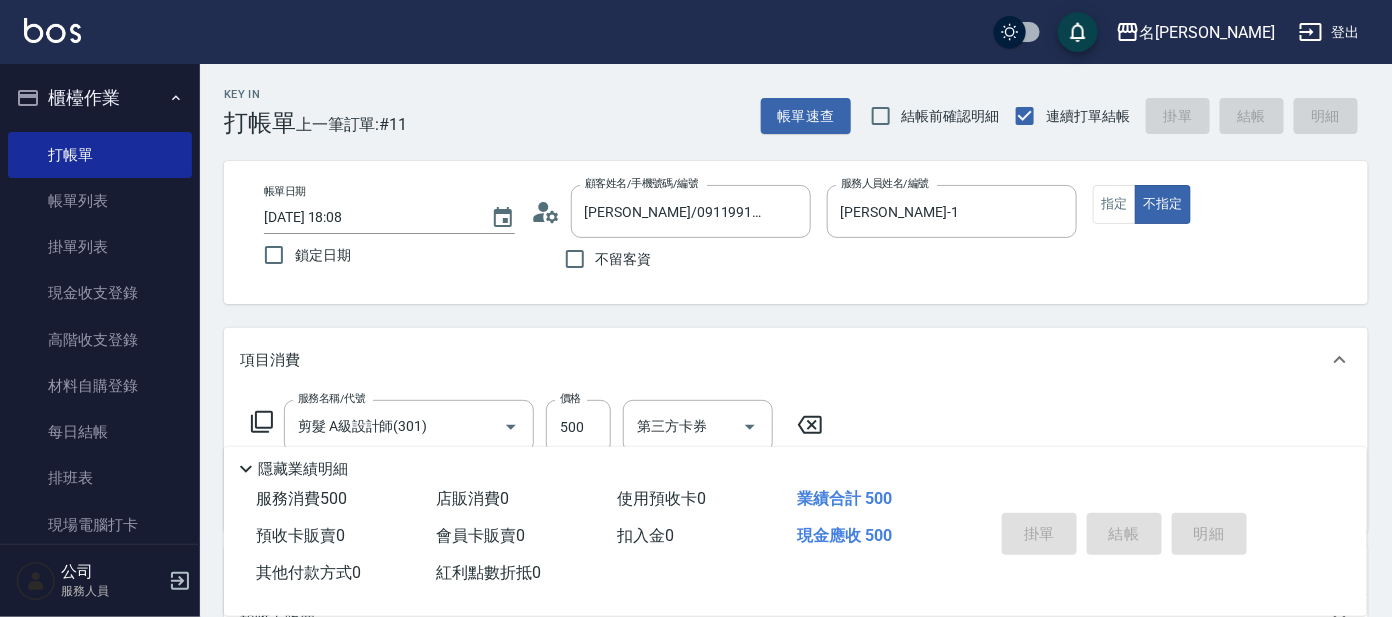 type 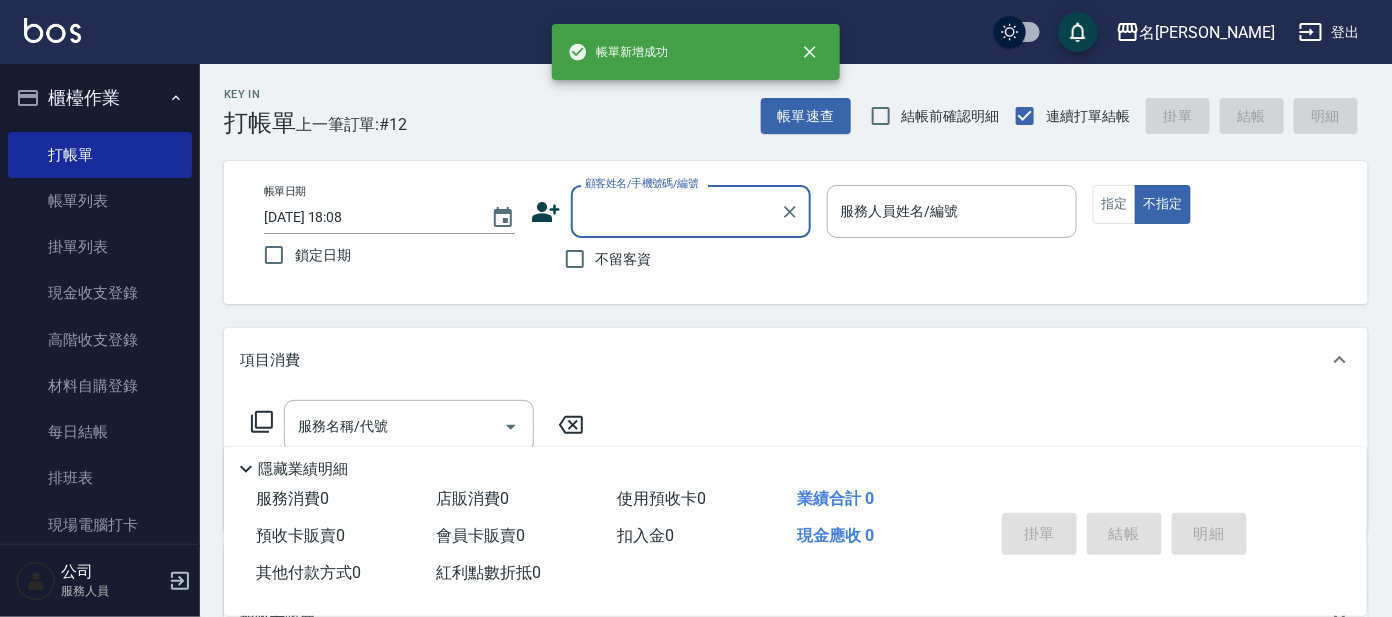 click on "顧客姓名/手機號碼/編號" at bounding box center (676, 211) 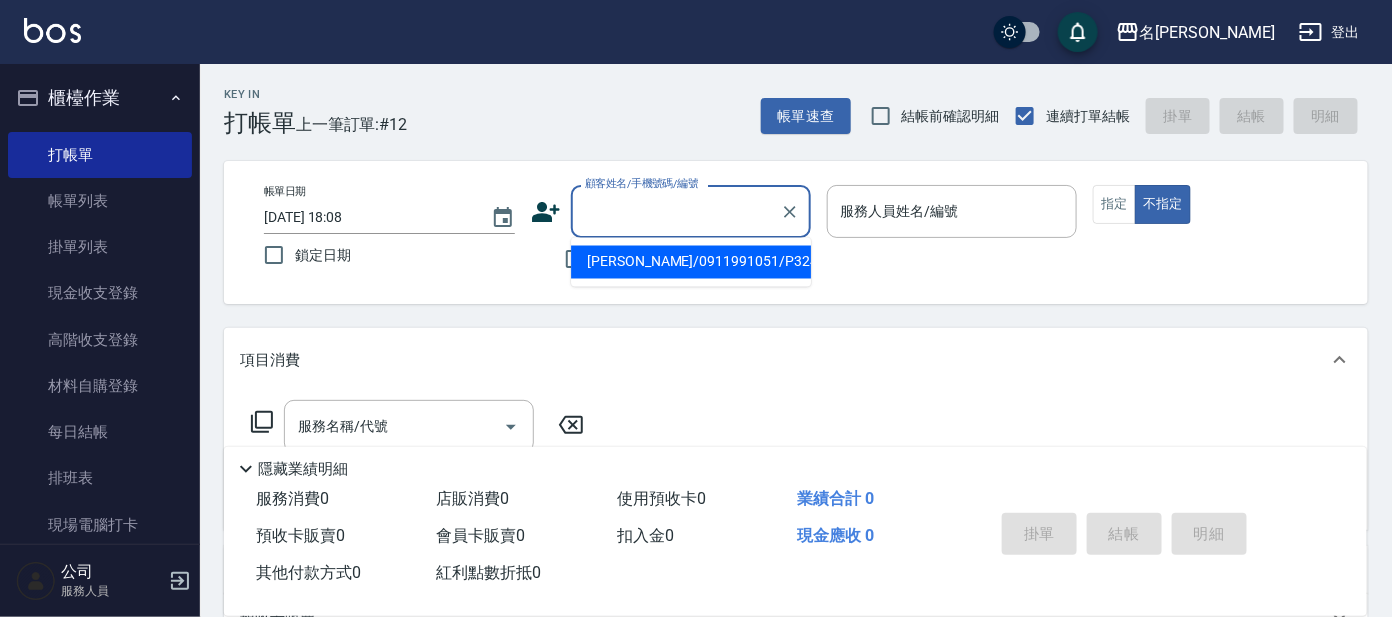 click on "許婉真/0911991051/P3244" at bounding box center [691, 262] 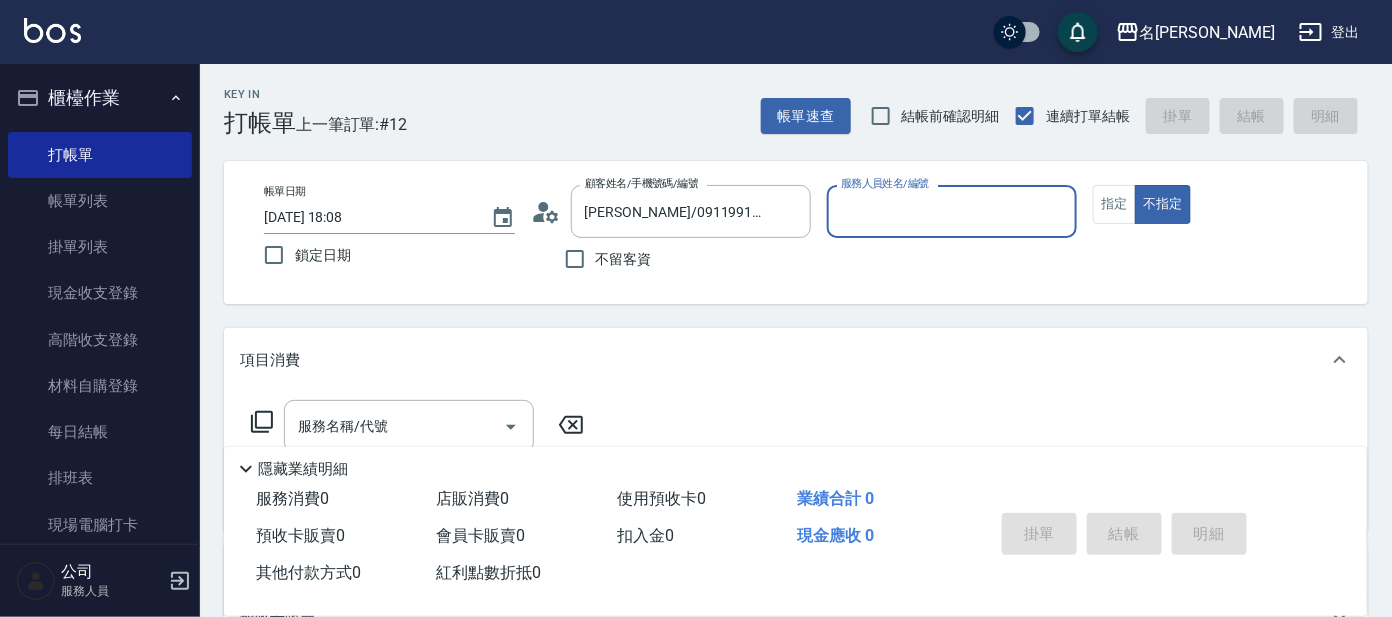 click on "服務人員姓名/編號" at bounding box center [952, 211] 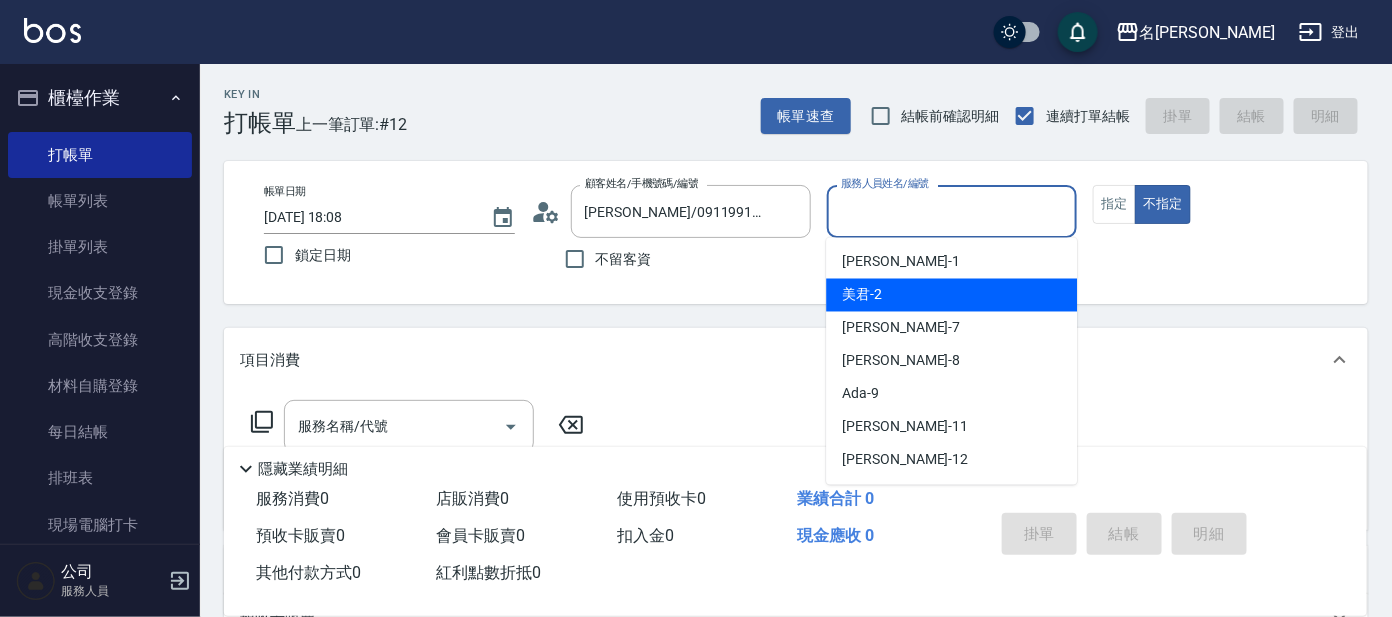 click on "美君 -2" at bounding box center (951, 295) 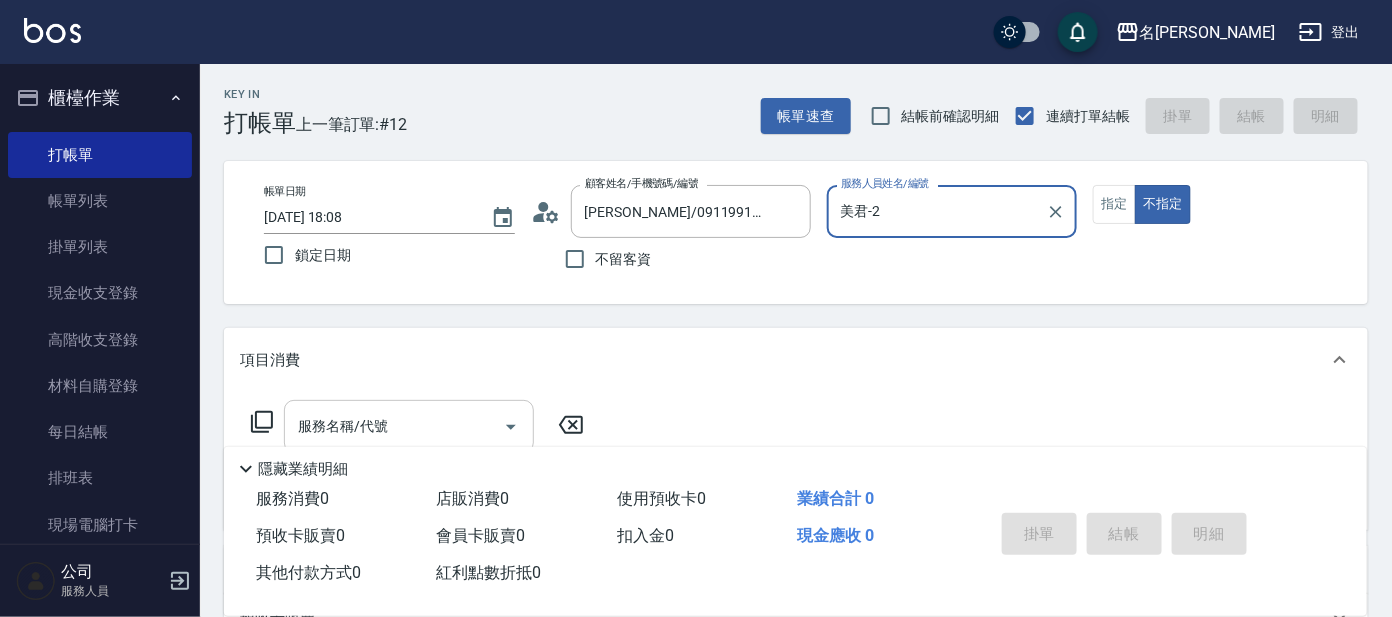 click on "服務名稱/代號" at bounding box center (394, 426) 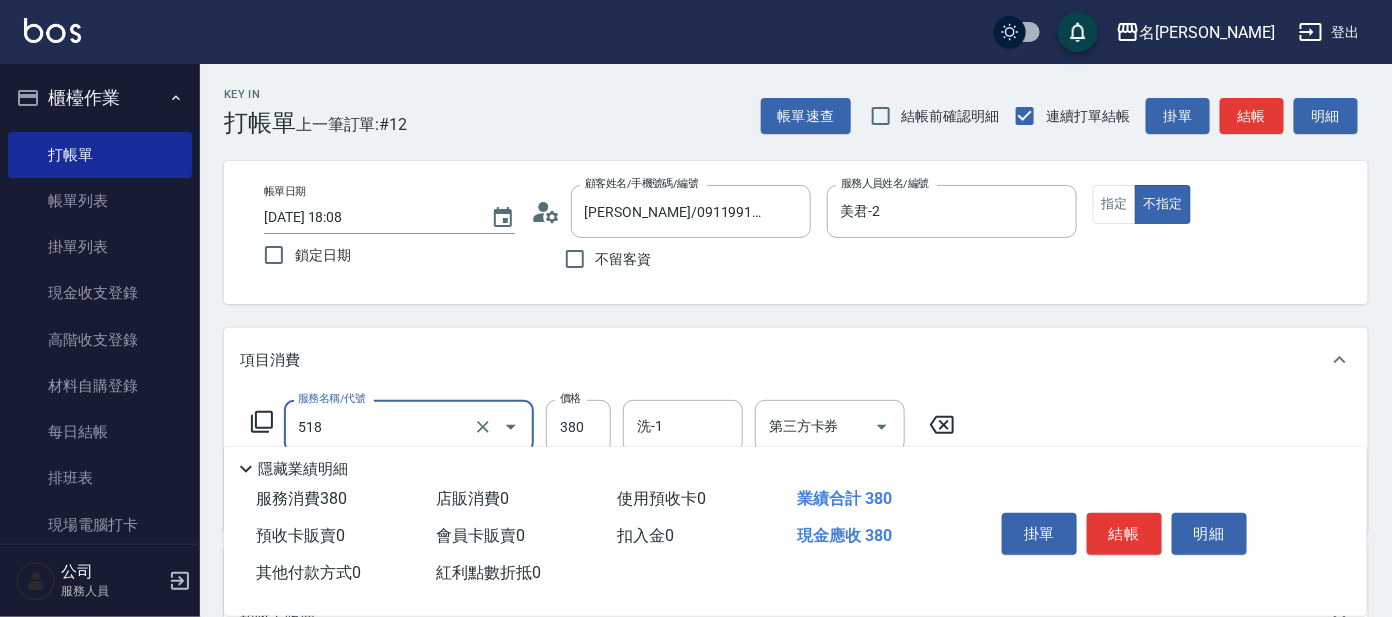 type on "舒壓+洗髮+養髮(518)" 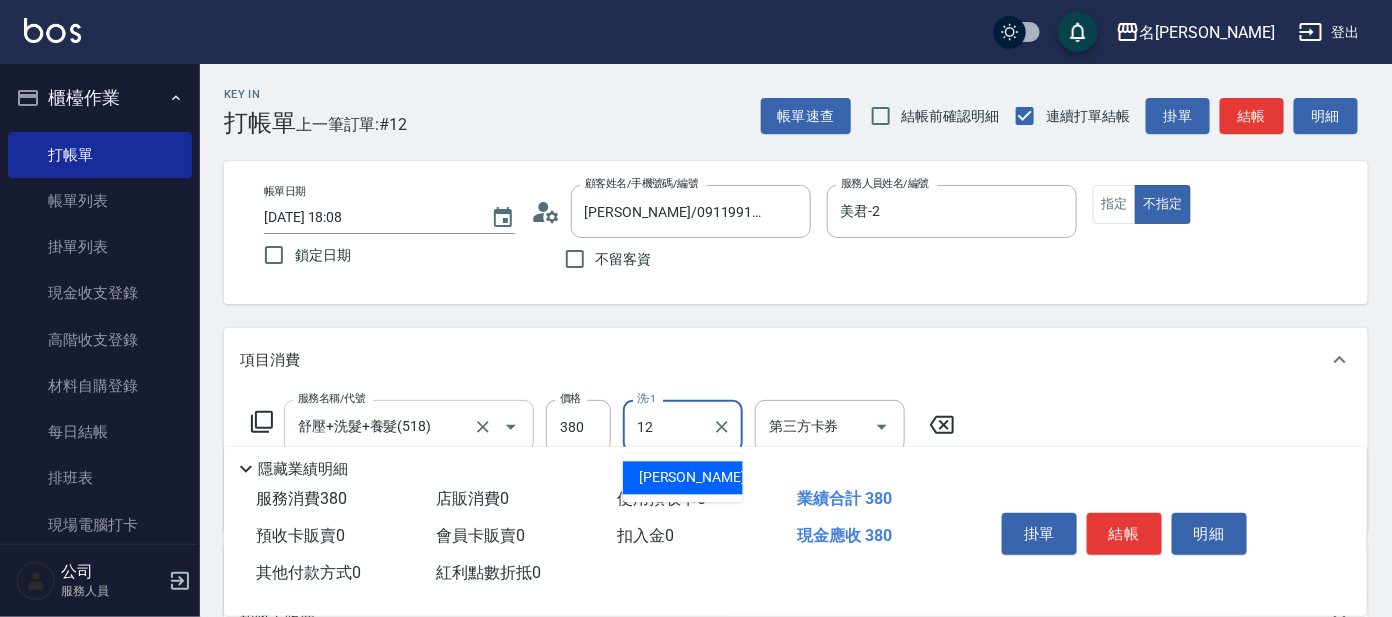 type on "云潔-12" 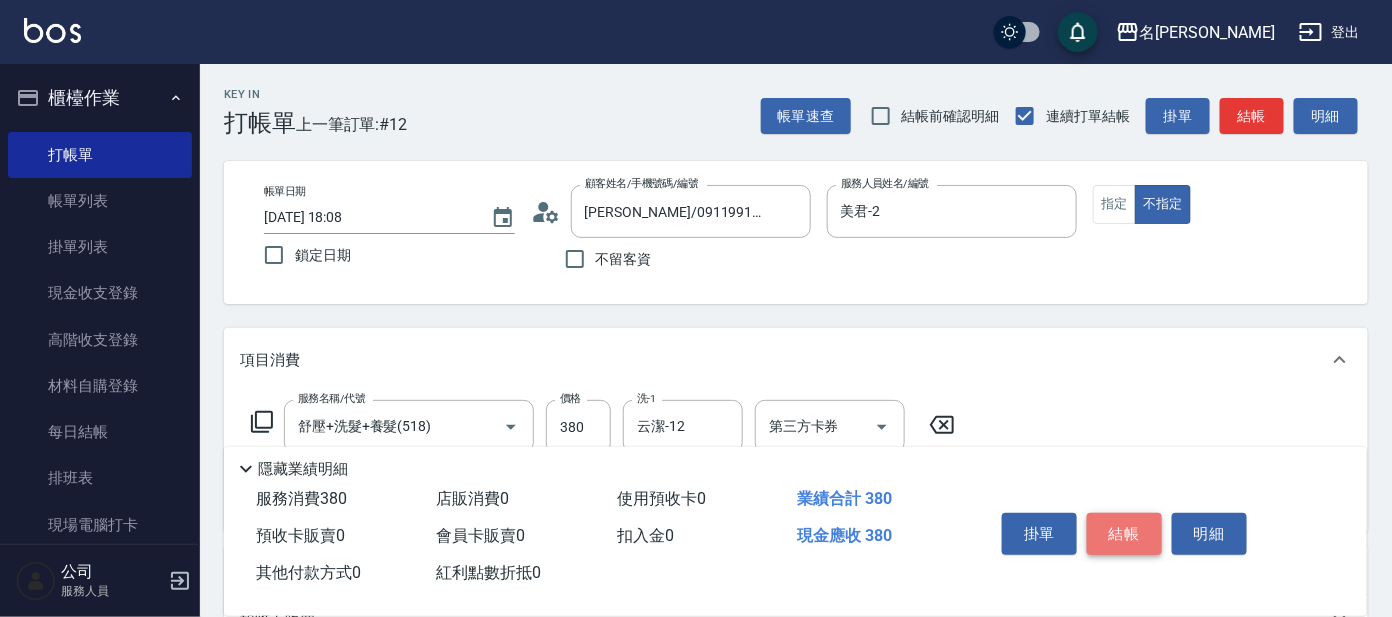 click on "結帳" at bounding box center (1124, 534) 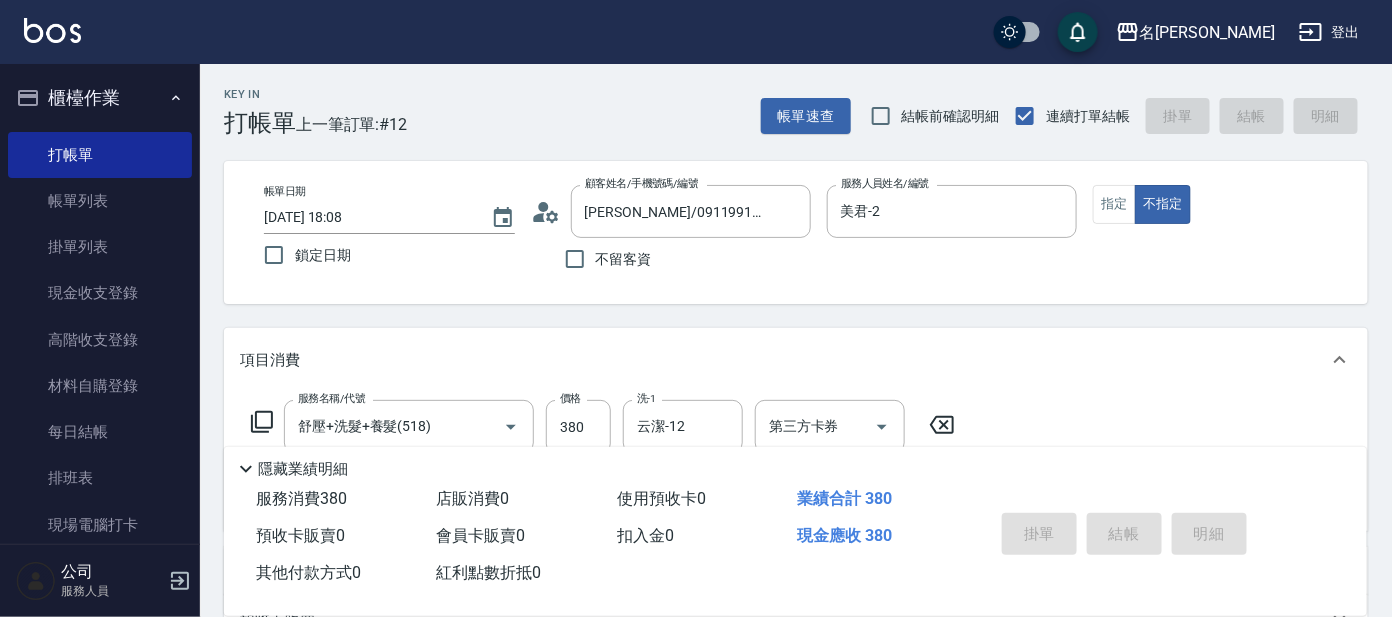 type 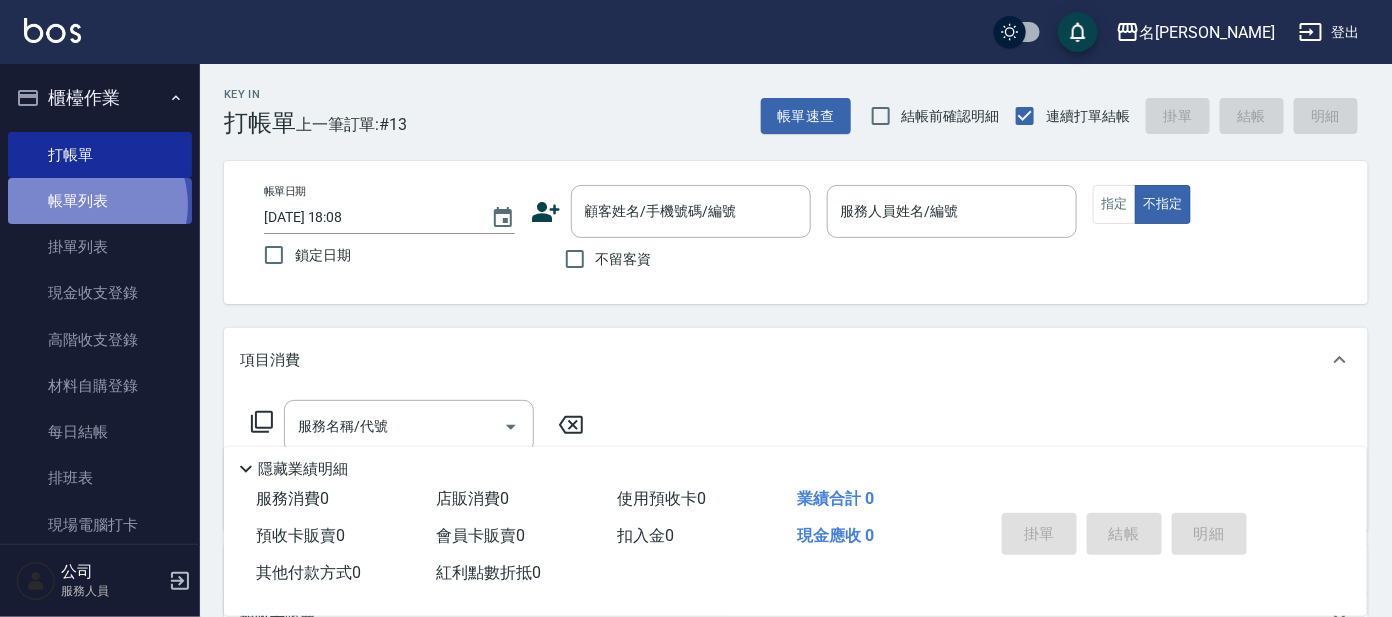 click on "帳單列表" at bounding box center [100, 201] 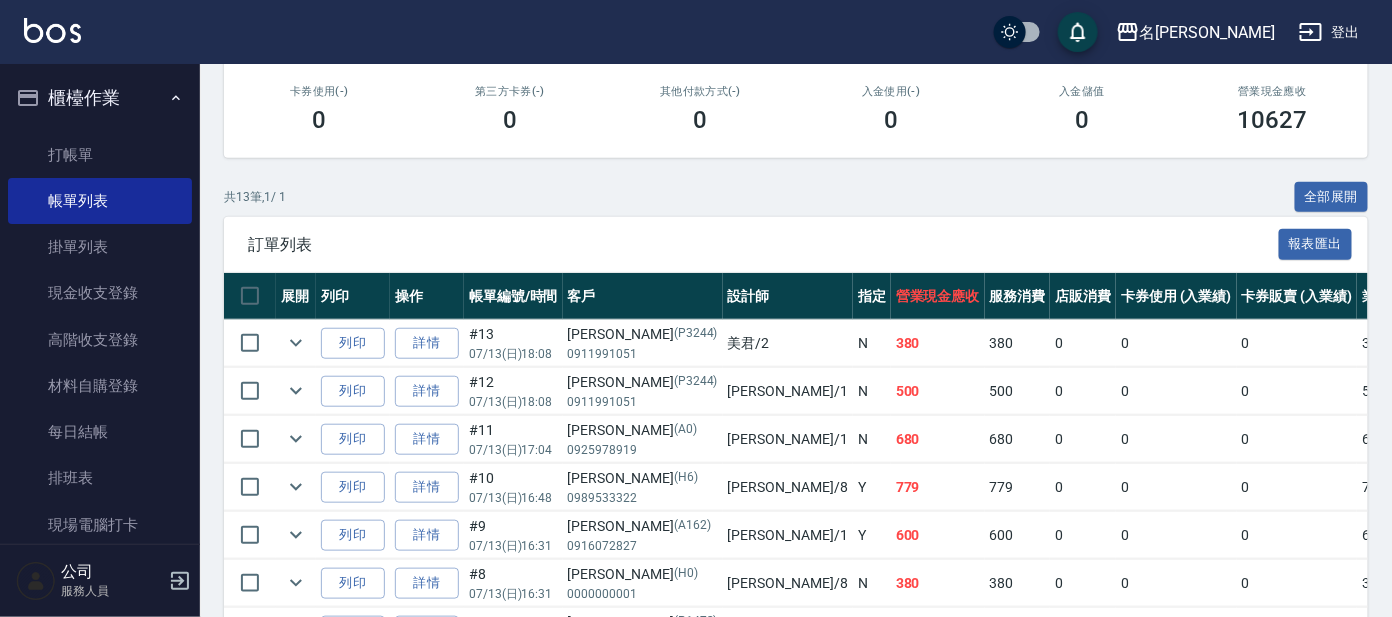 scroll, scrollTop: 499, scrollLeft: 0, axis: vertical 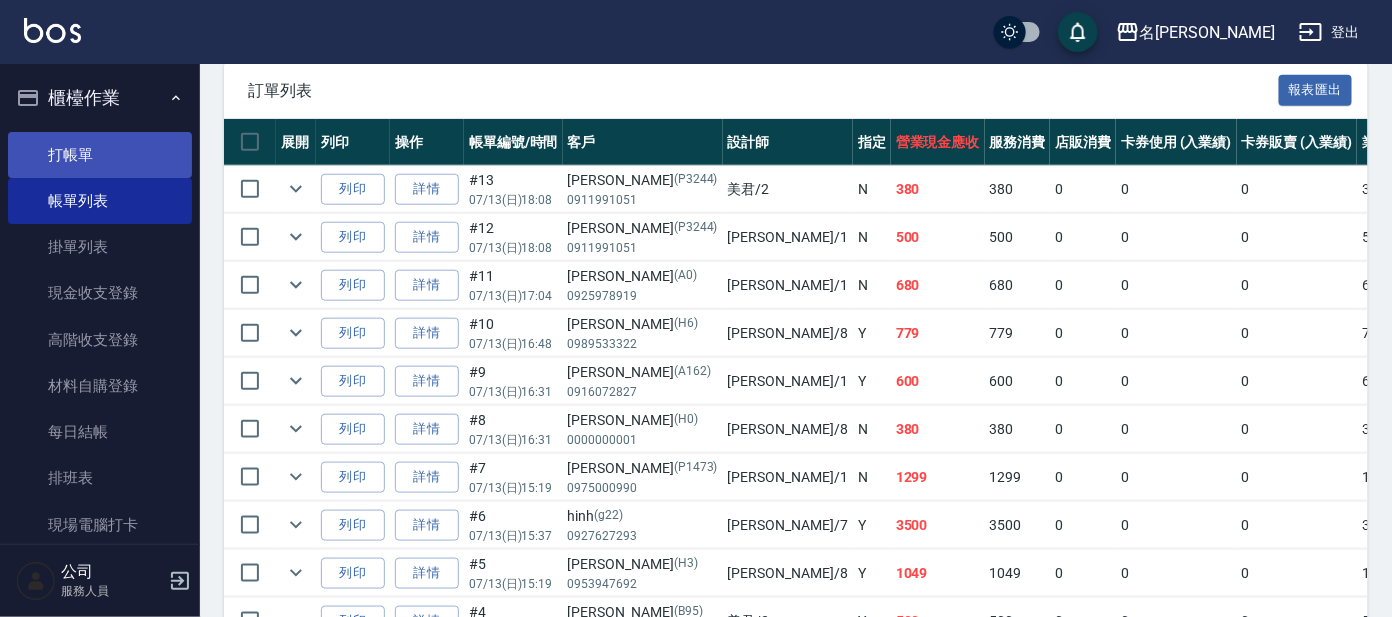 click on "打帳單" at bounding box center [100, 155] 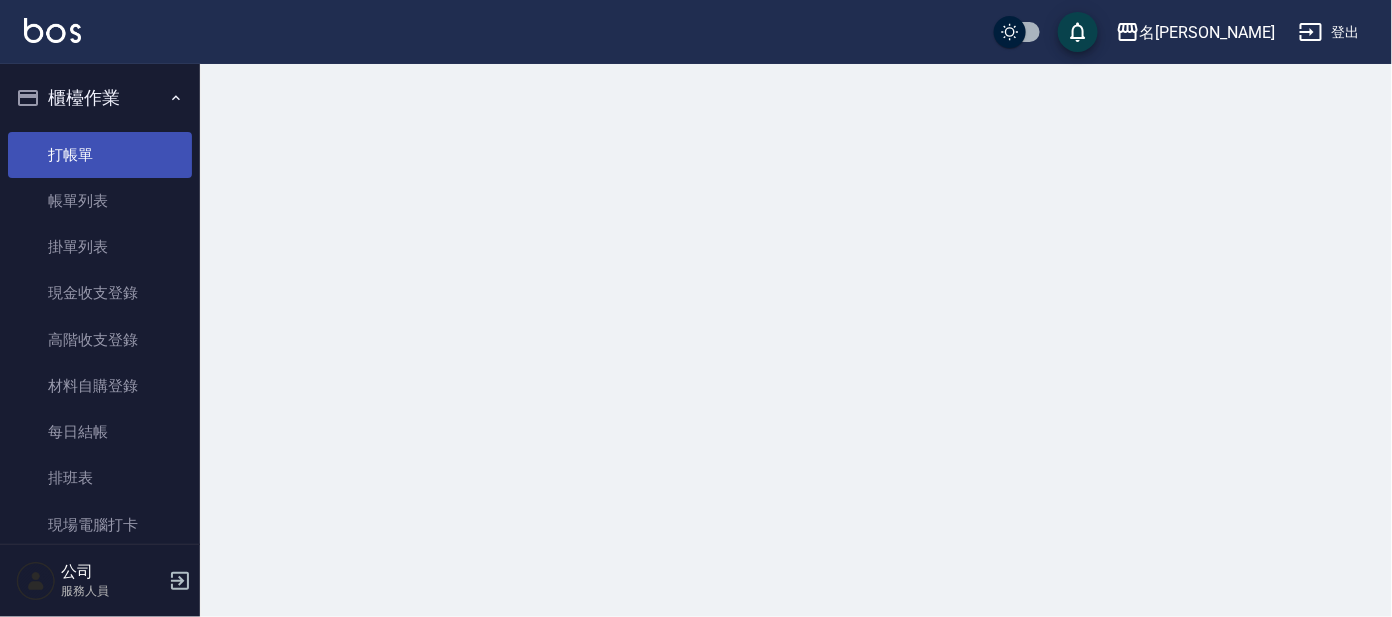 scroll, scrollTop: 0, scrollLeft: 0, axis: both 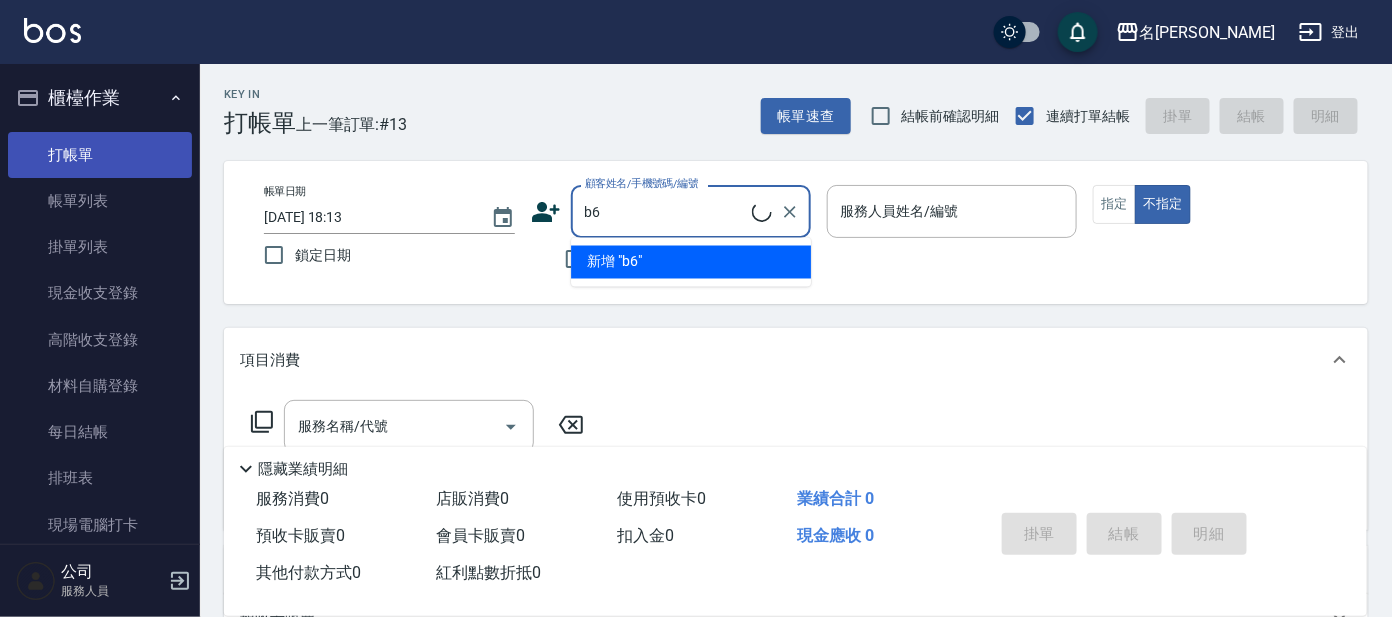 type on "蘇翠華/0931326131/B67" 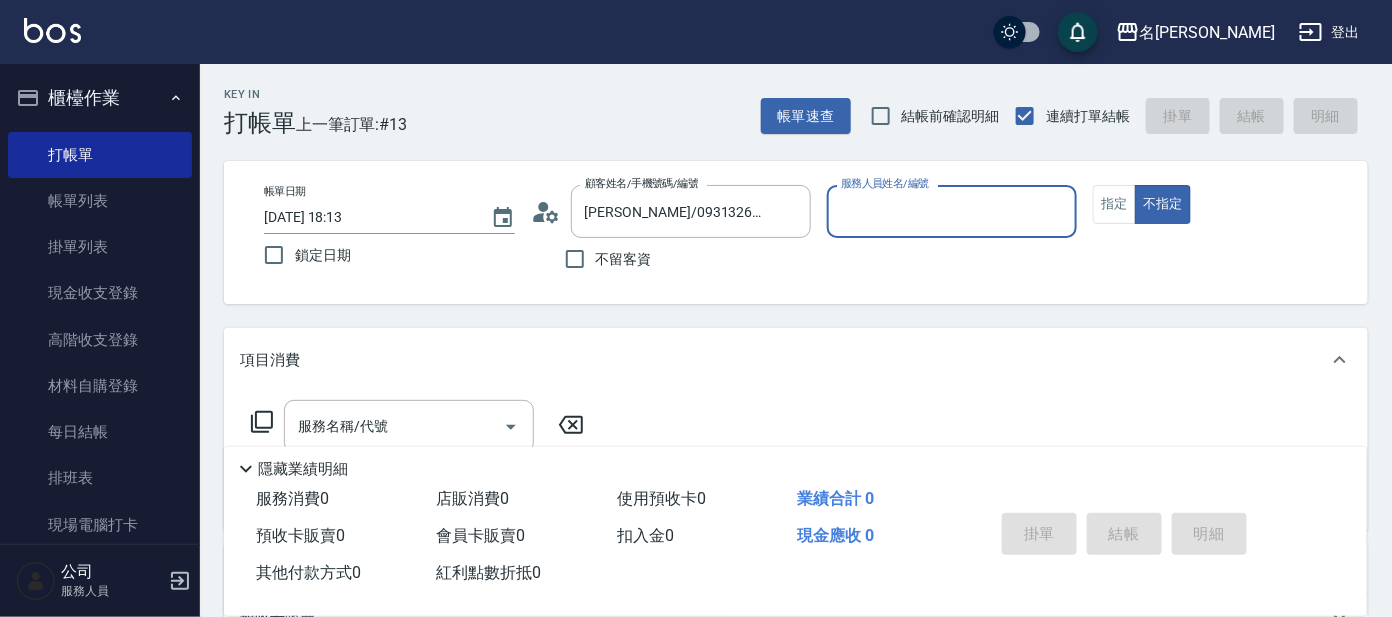 type on "美君-2" 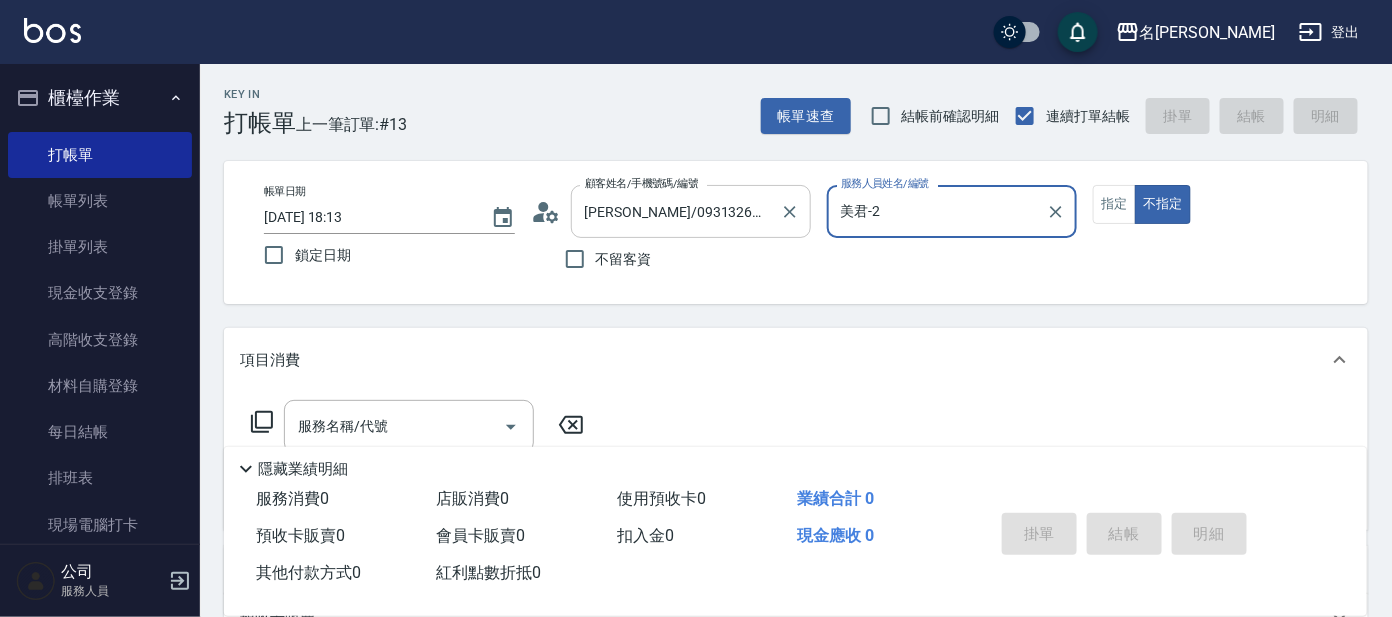 click on "蘇翠華/0931326131/B67" at bounding box center (676, 211) 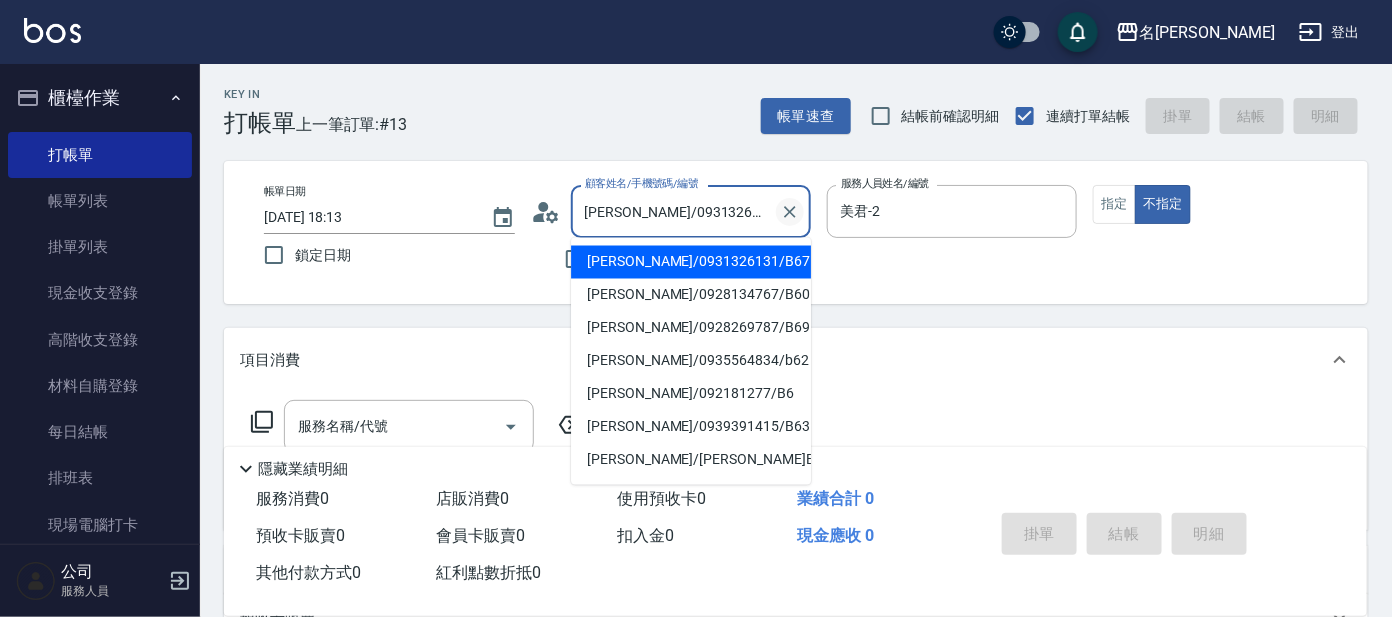 click 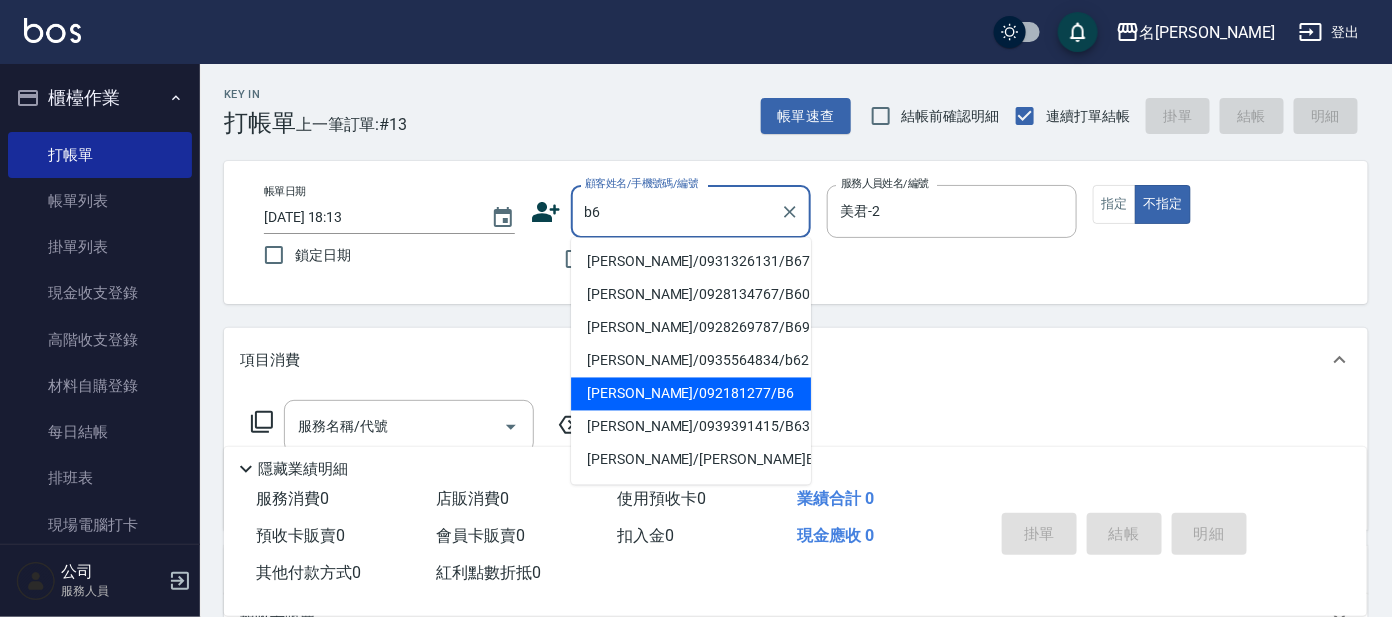 click on "羅婷/092181277/B6" at bounding box center (691, 394) 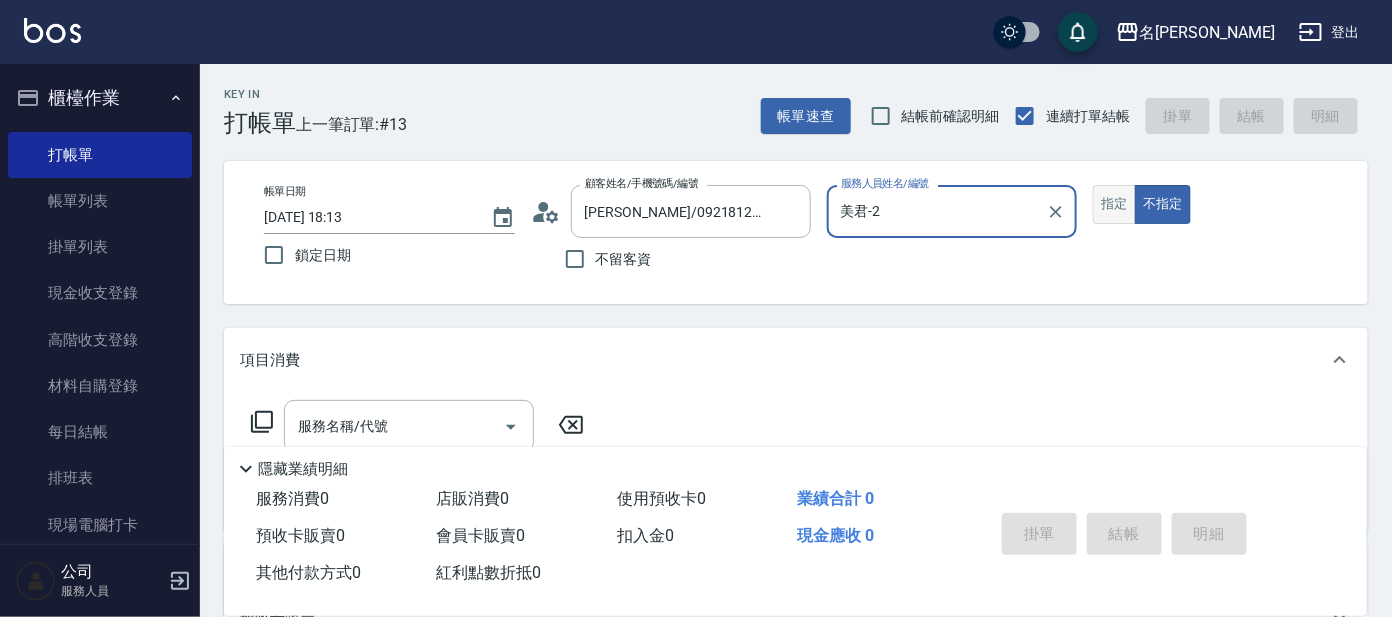 click on "指定" at bounding box center (1114, 204) 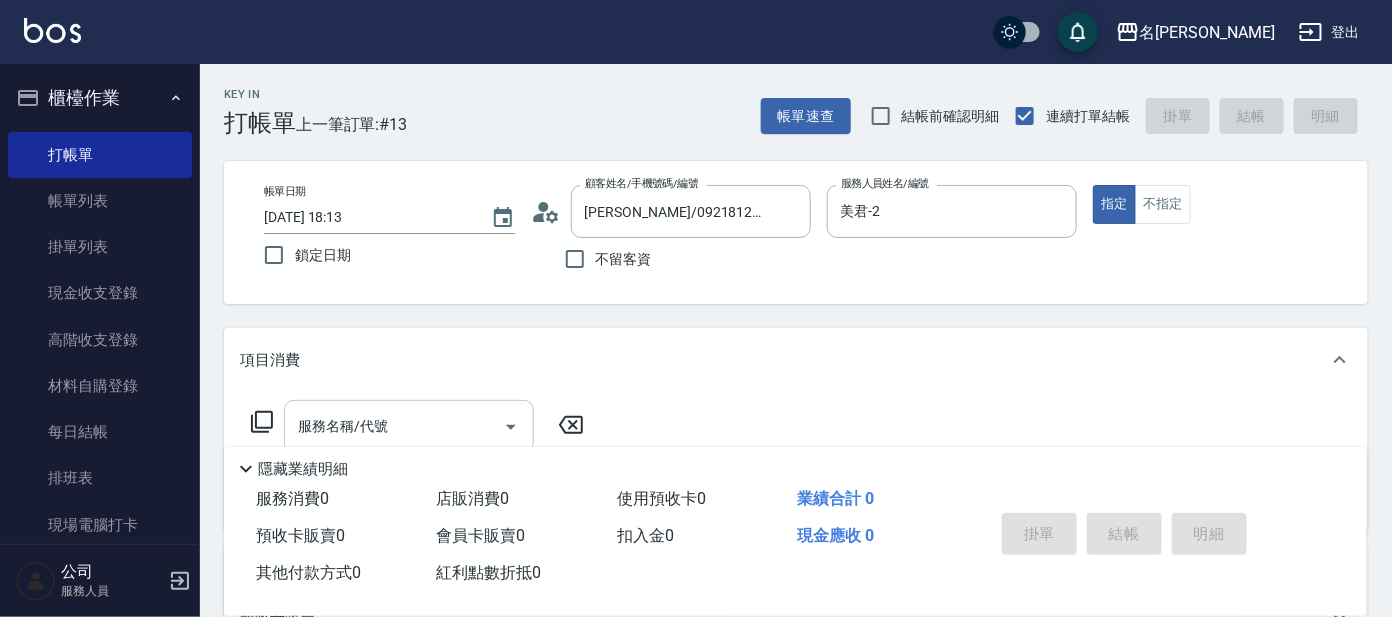 click on "服務名稱/代號" at bounding box center (394, 426) 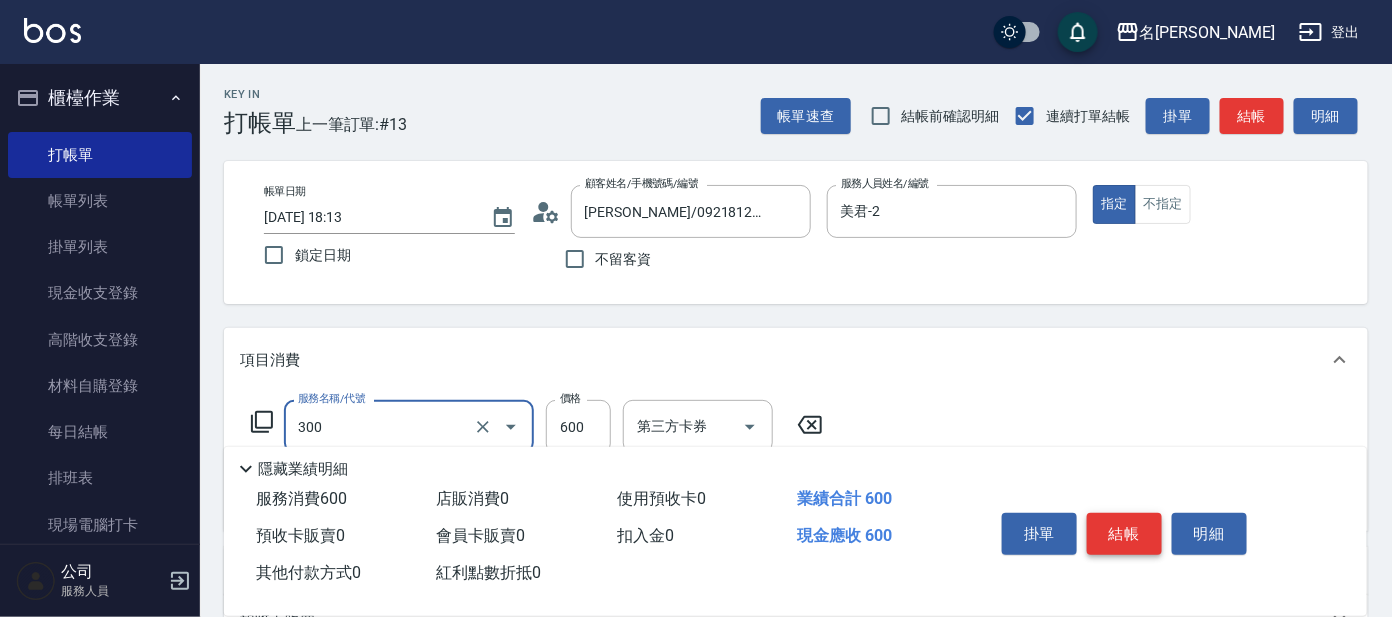type on "剪髮 講師級設計師(300)" 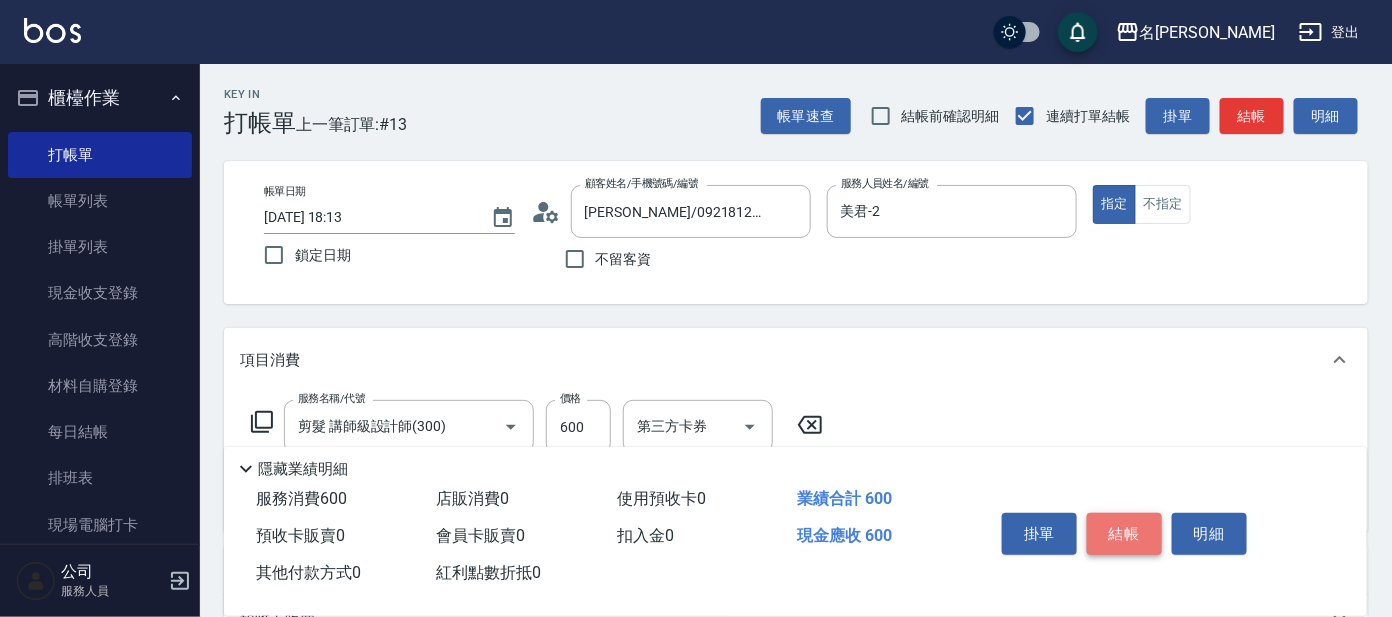 click on "結帳" at bounding box center [1124, 534] 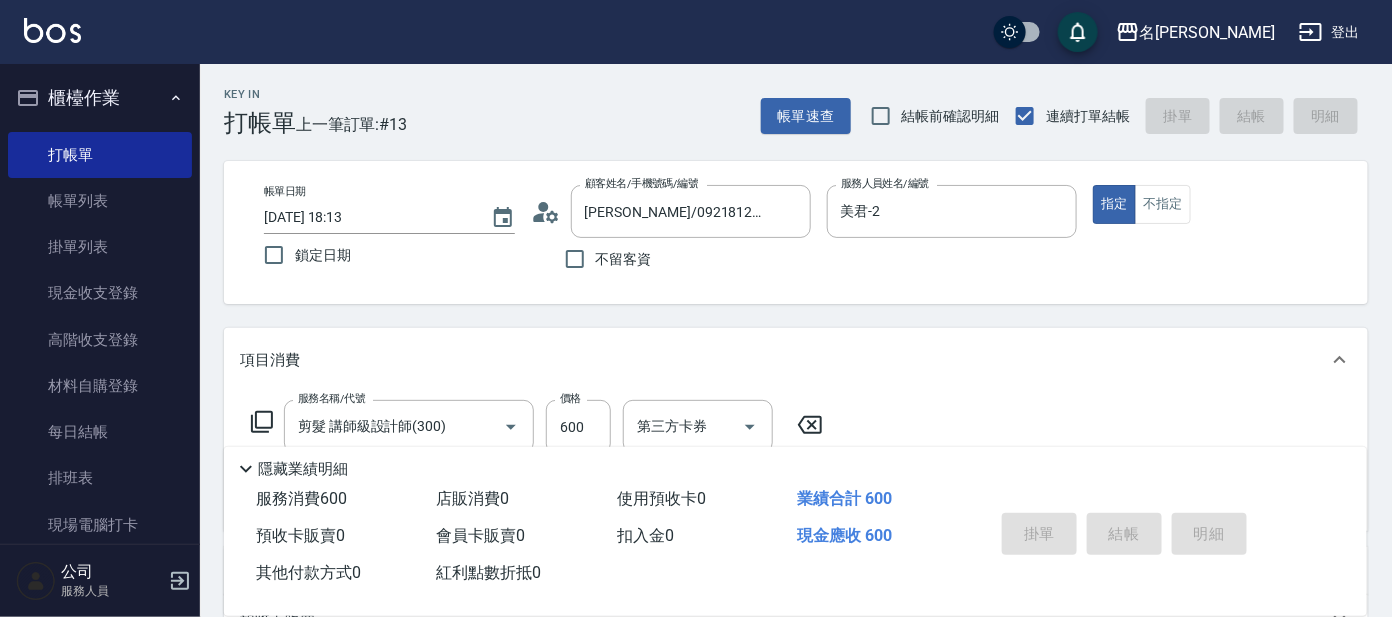 type 